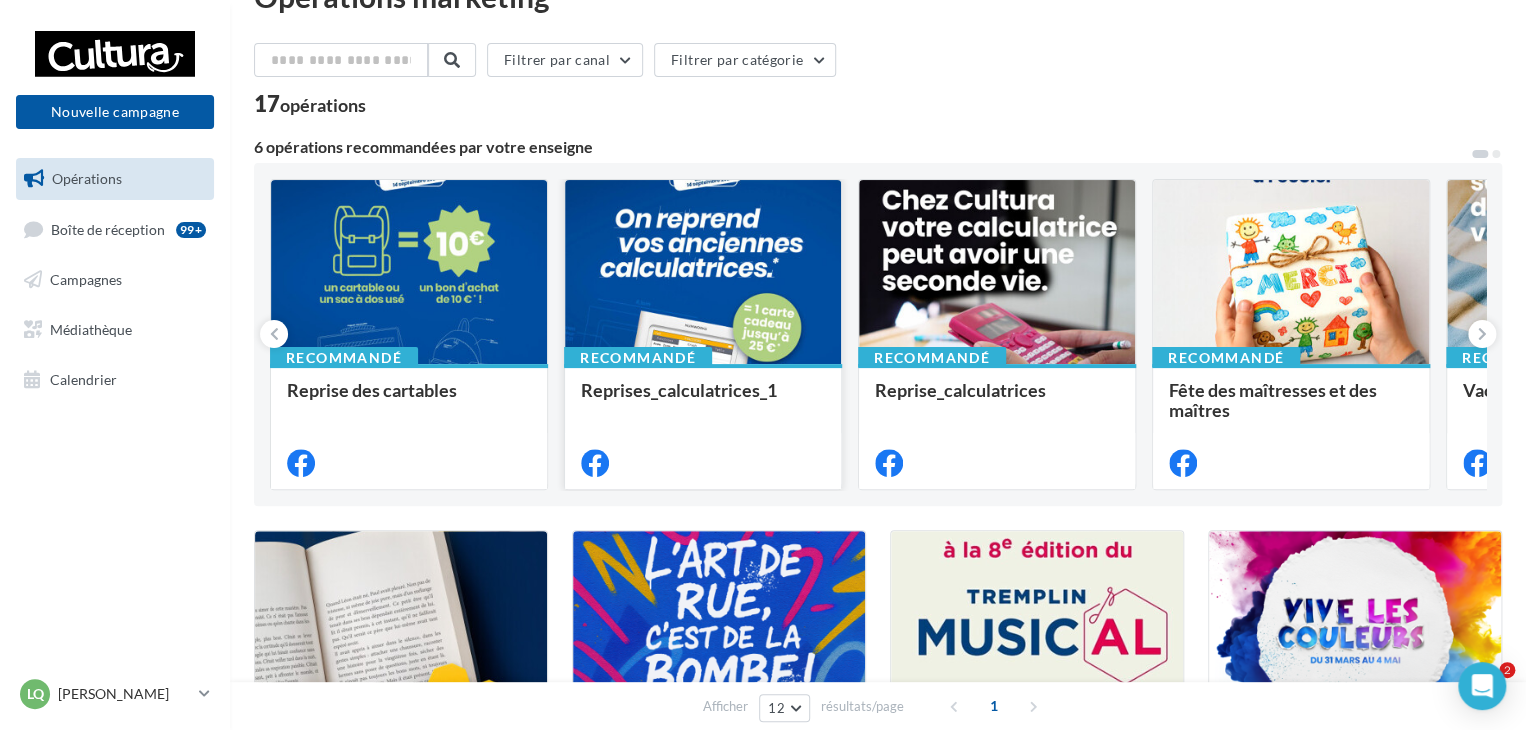 scroll, scrollTop: 100, scrollLeft: 0, axis: vertical 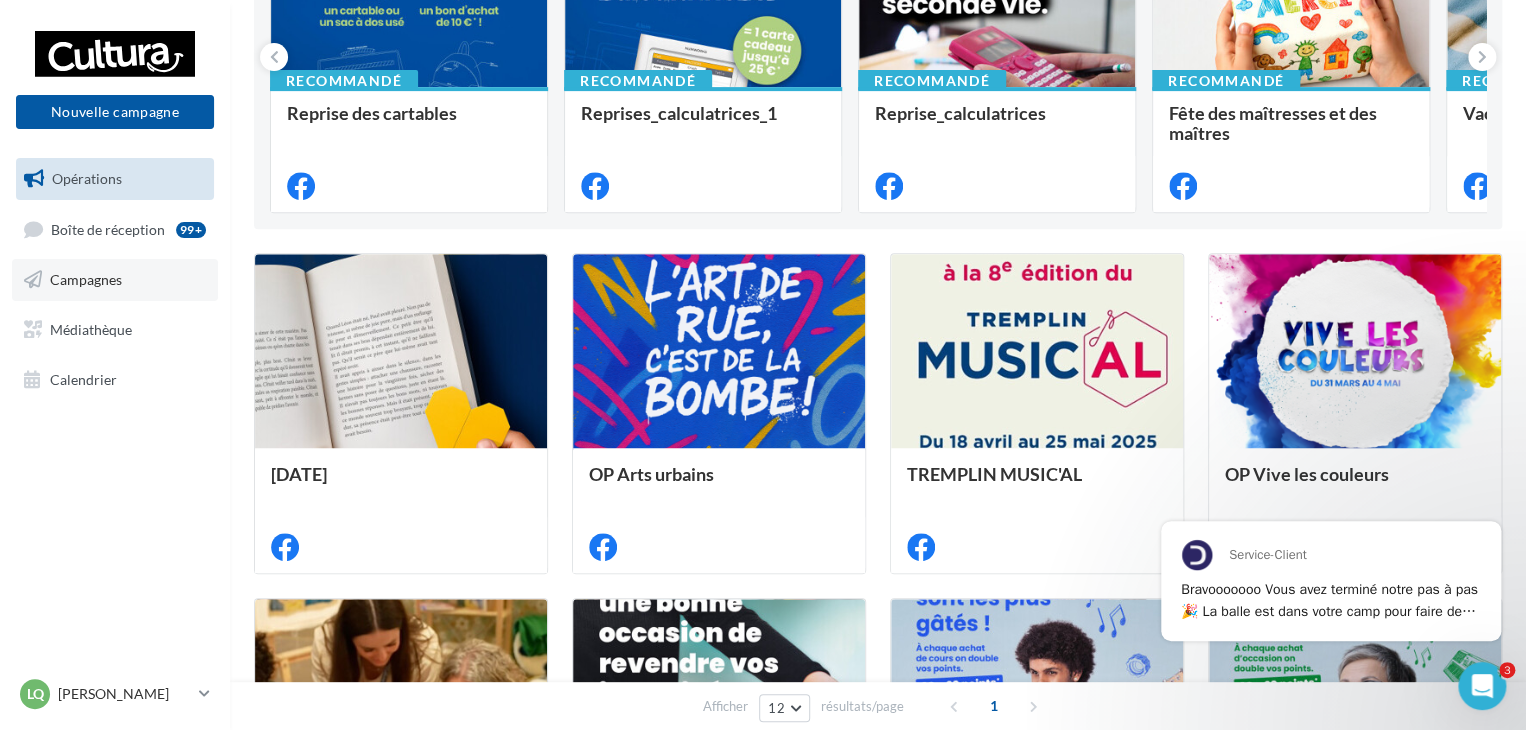 click on "Campagnes" at bounding box center (115, 280) 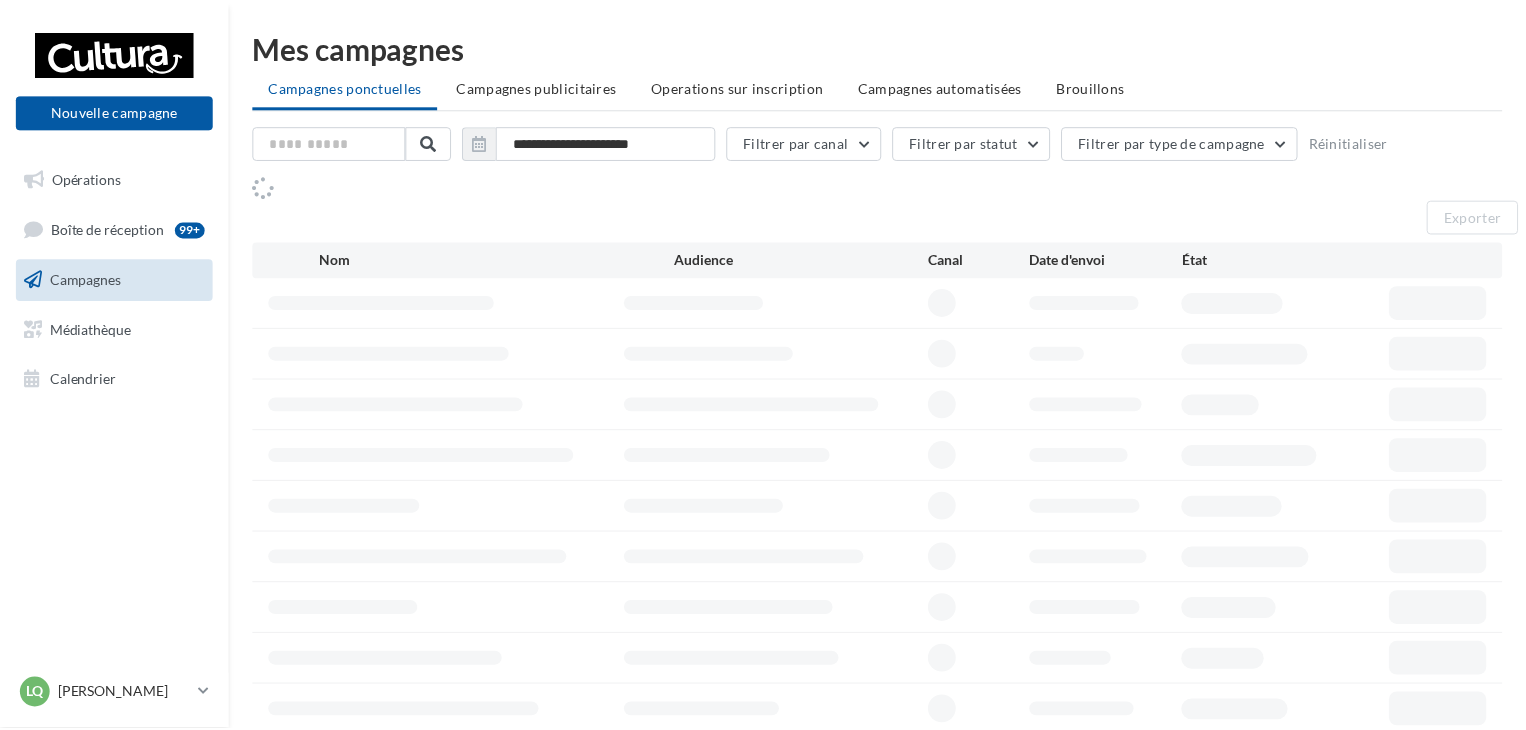 scroll, scrollTop: 0, scrollLeft: 0, axis: both 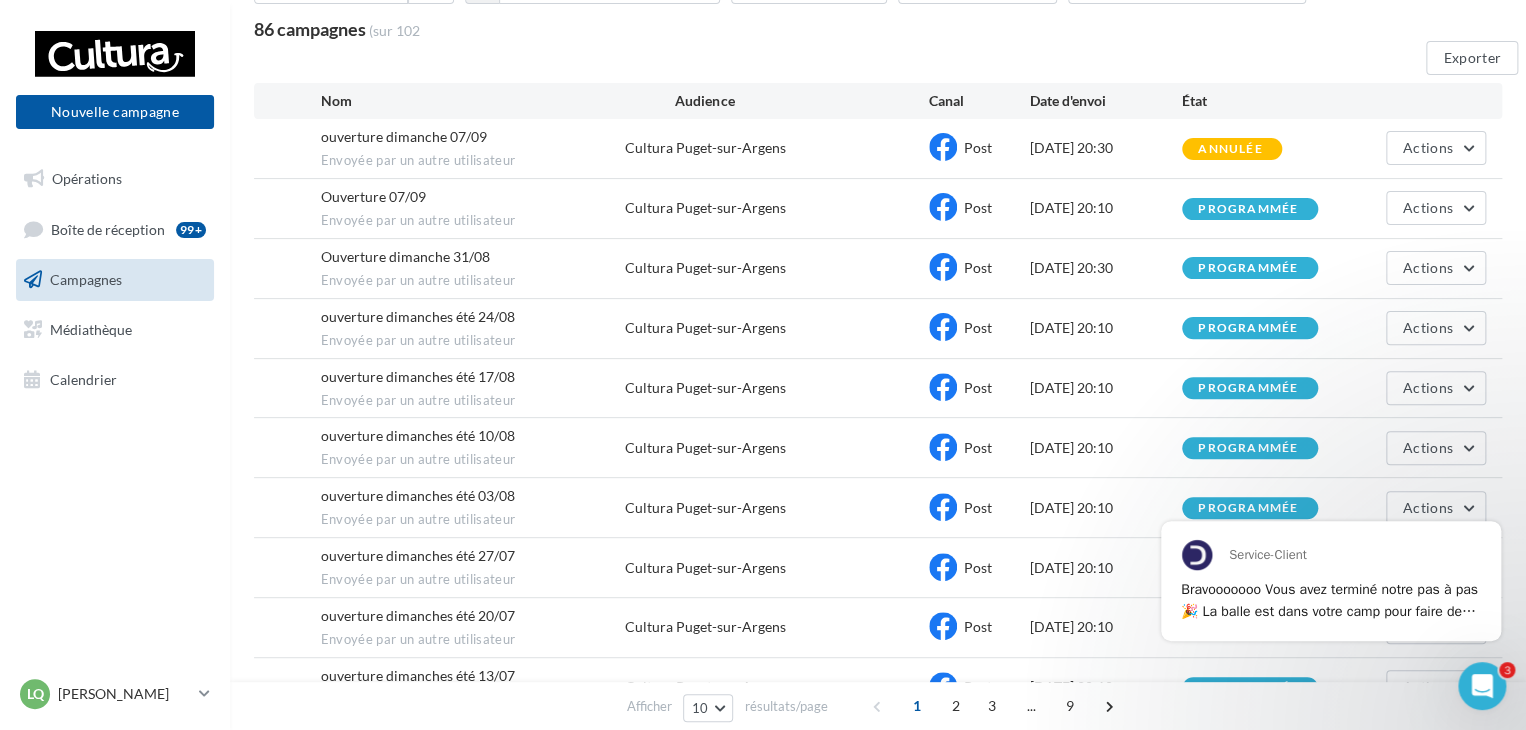 click on "ouverture dimanches été 10/08" at bounding box center [418, 435] 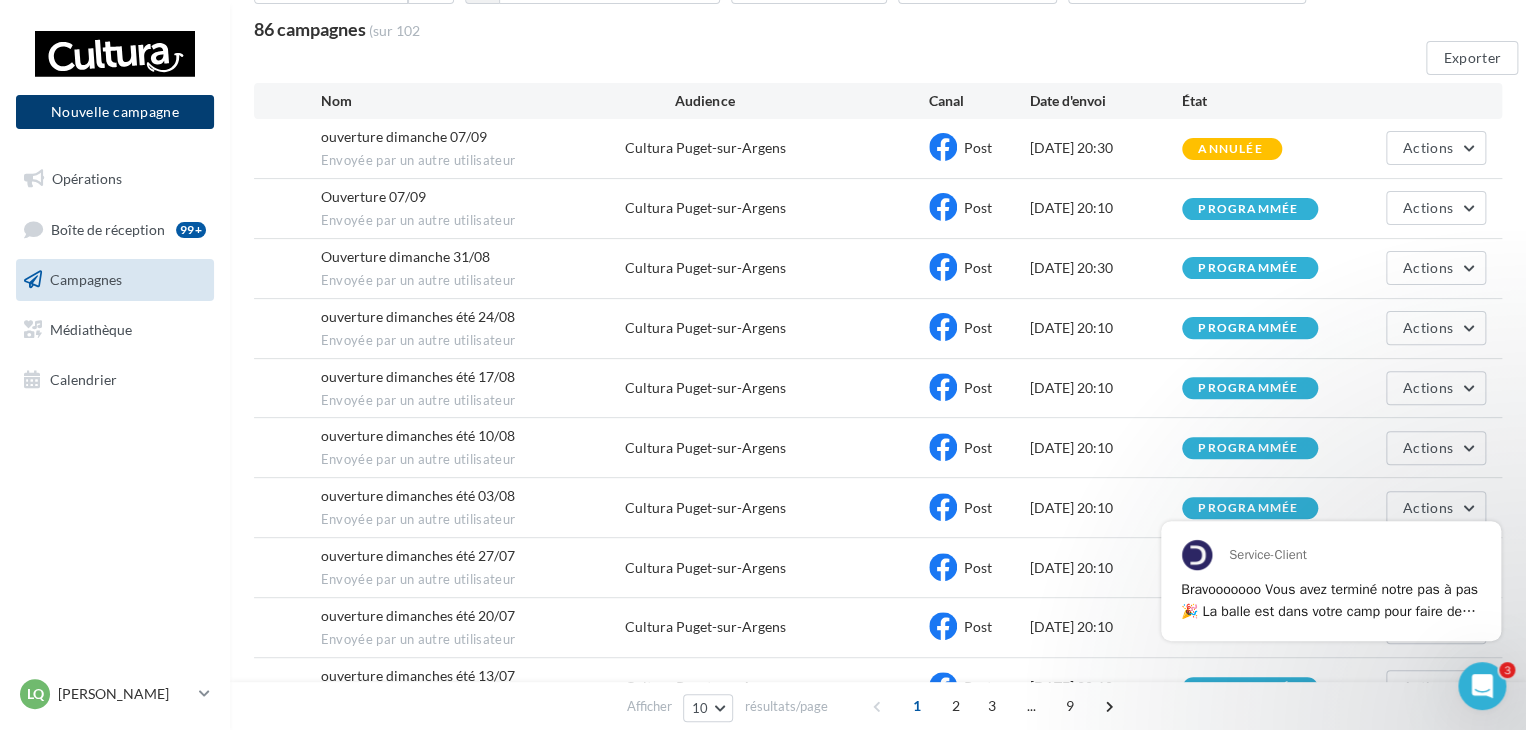 click on "Nouvelle campagne" at bounding box center [115, 112] 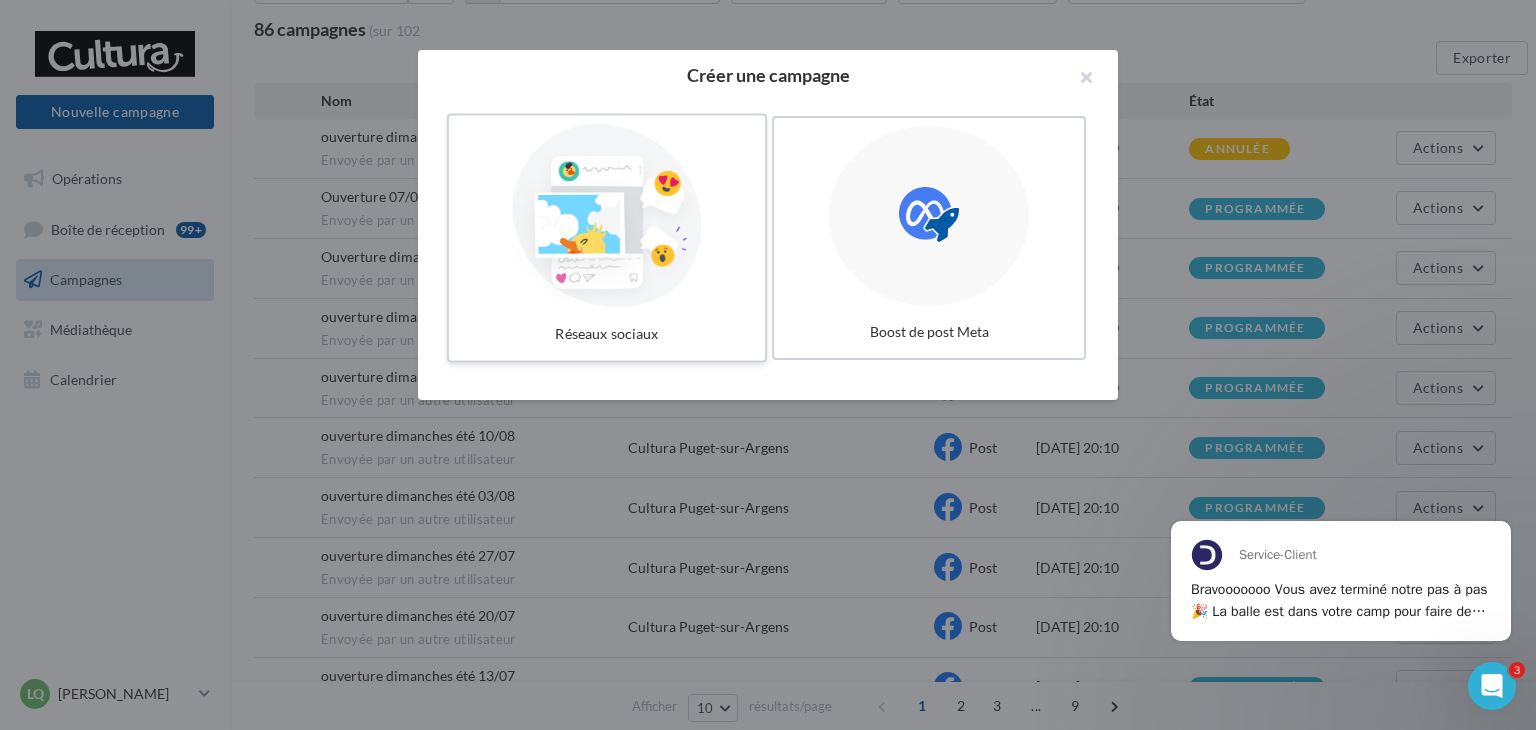 click at bounding box center (607, 216) 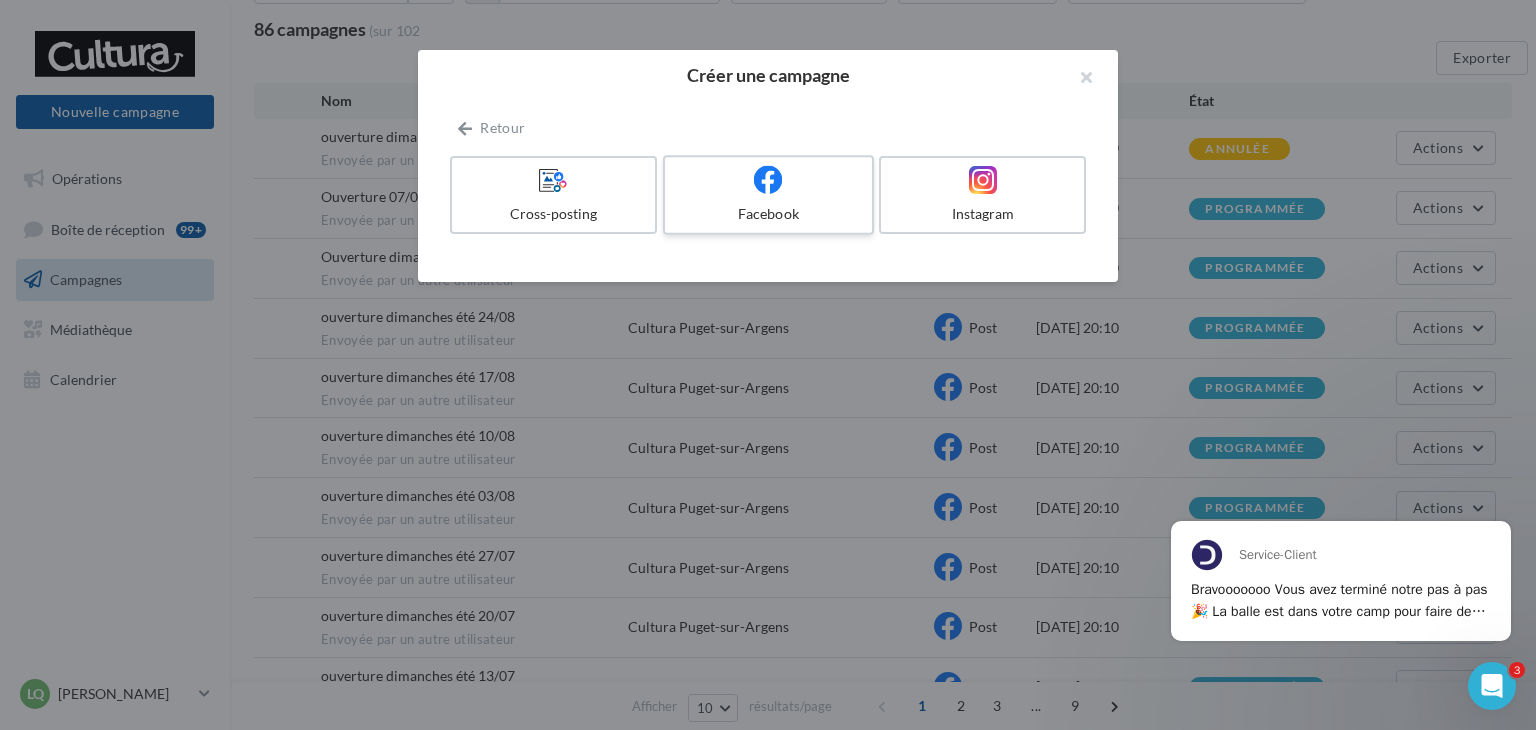 click at bounding box center (768, 180) 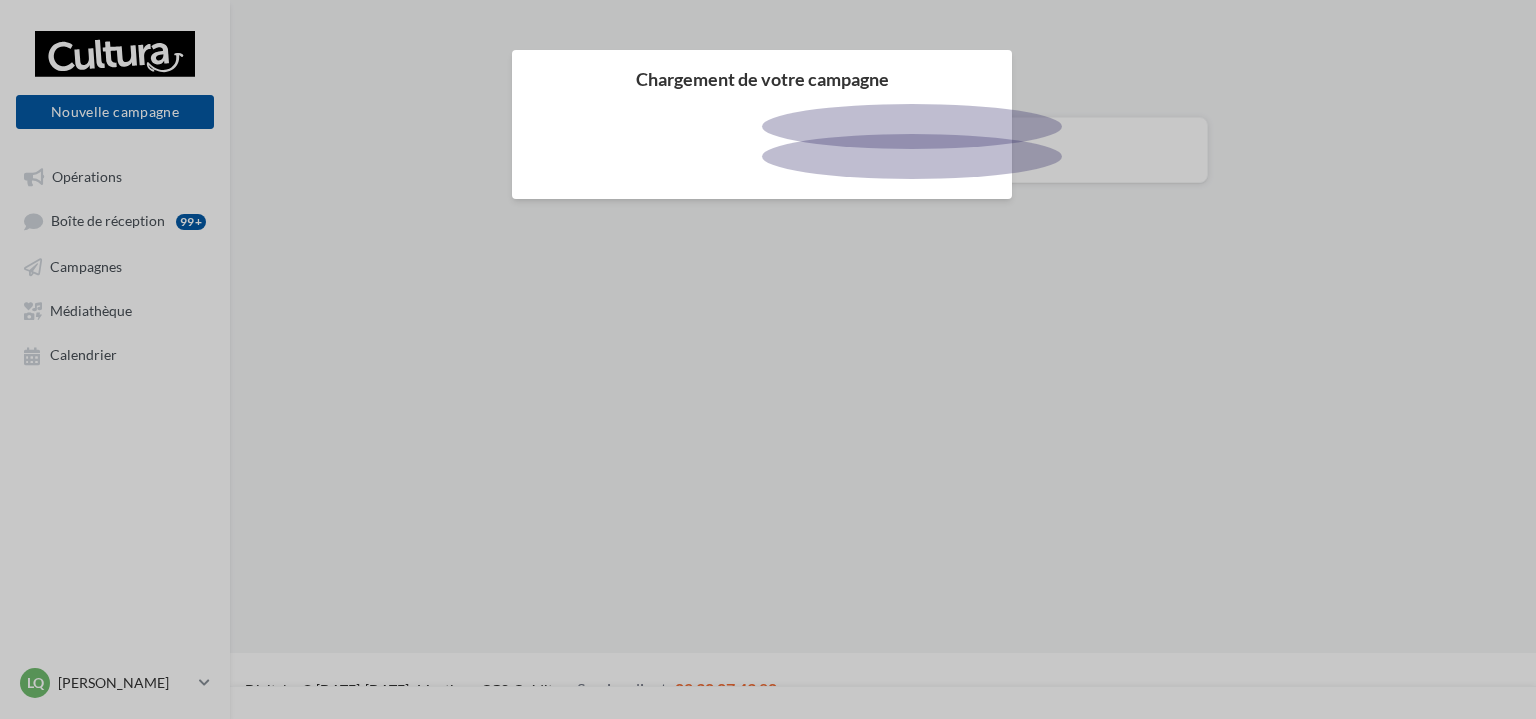 scroll, scrollTop: 0, scrollLeft: 0, axis: both 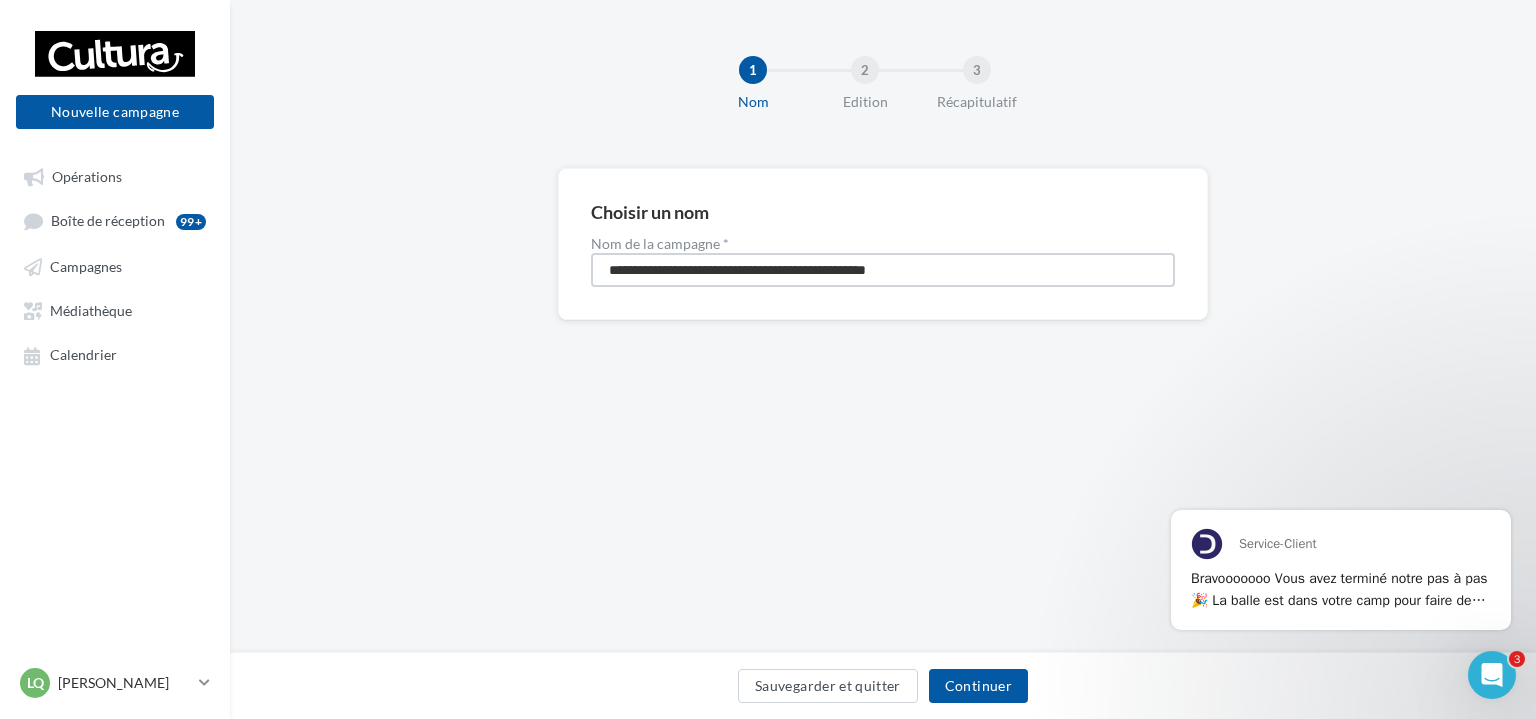 drag, startPoint x: 951, startPoint y: 262, endPoint x: 604, endPoint y: 281, distance: 347.51978 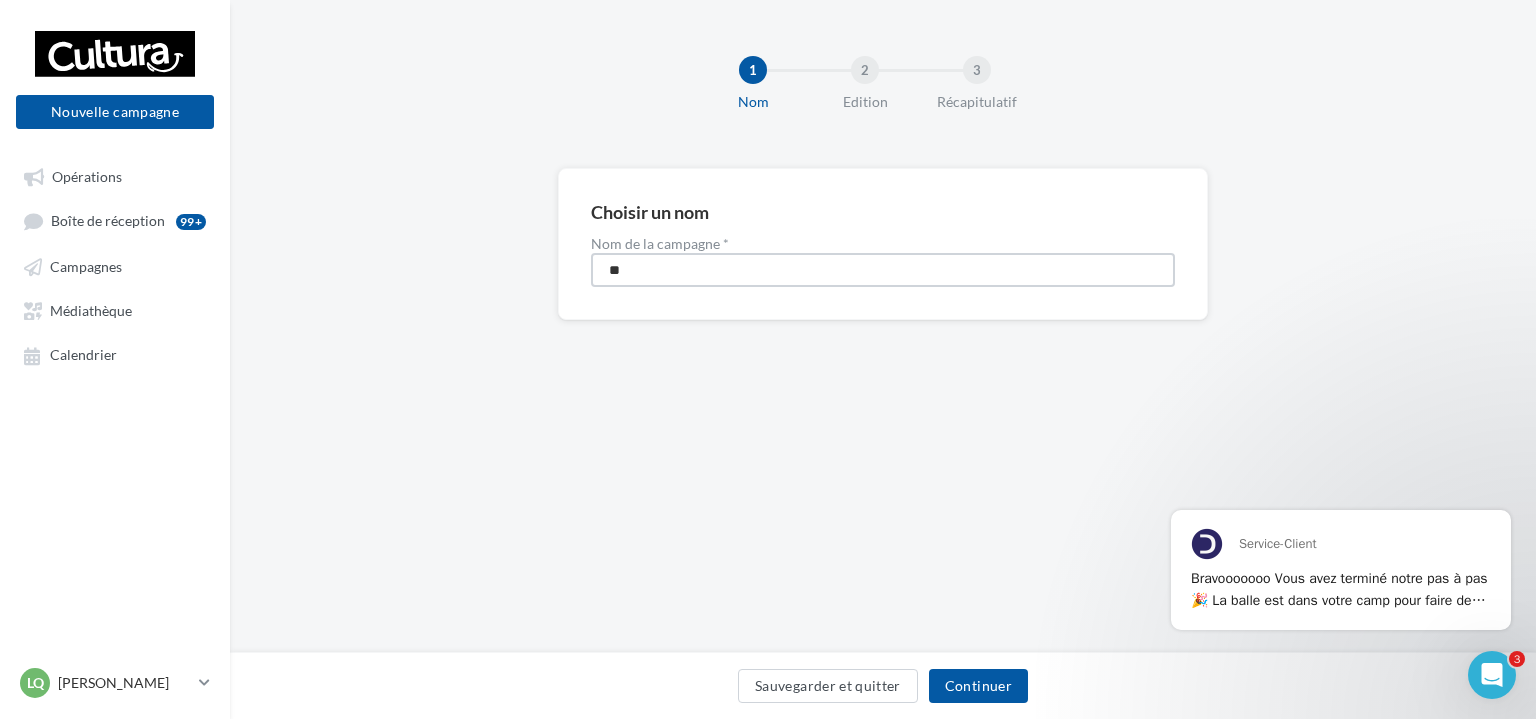 type on "*" 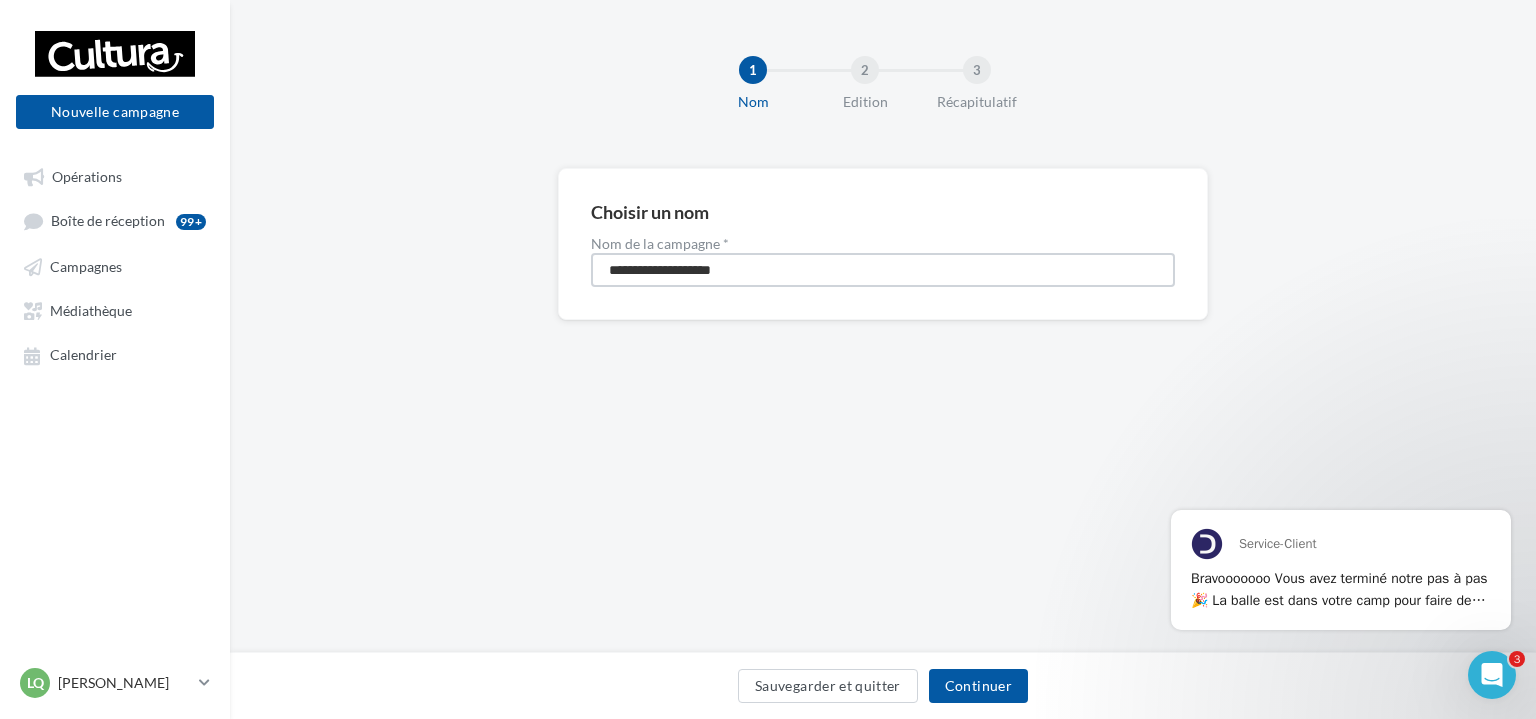 type on "**********" 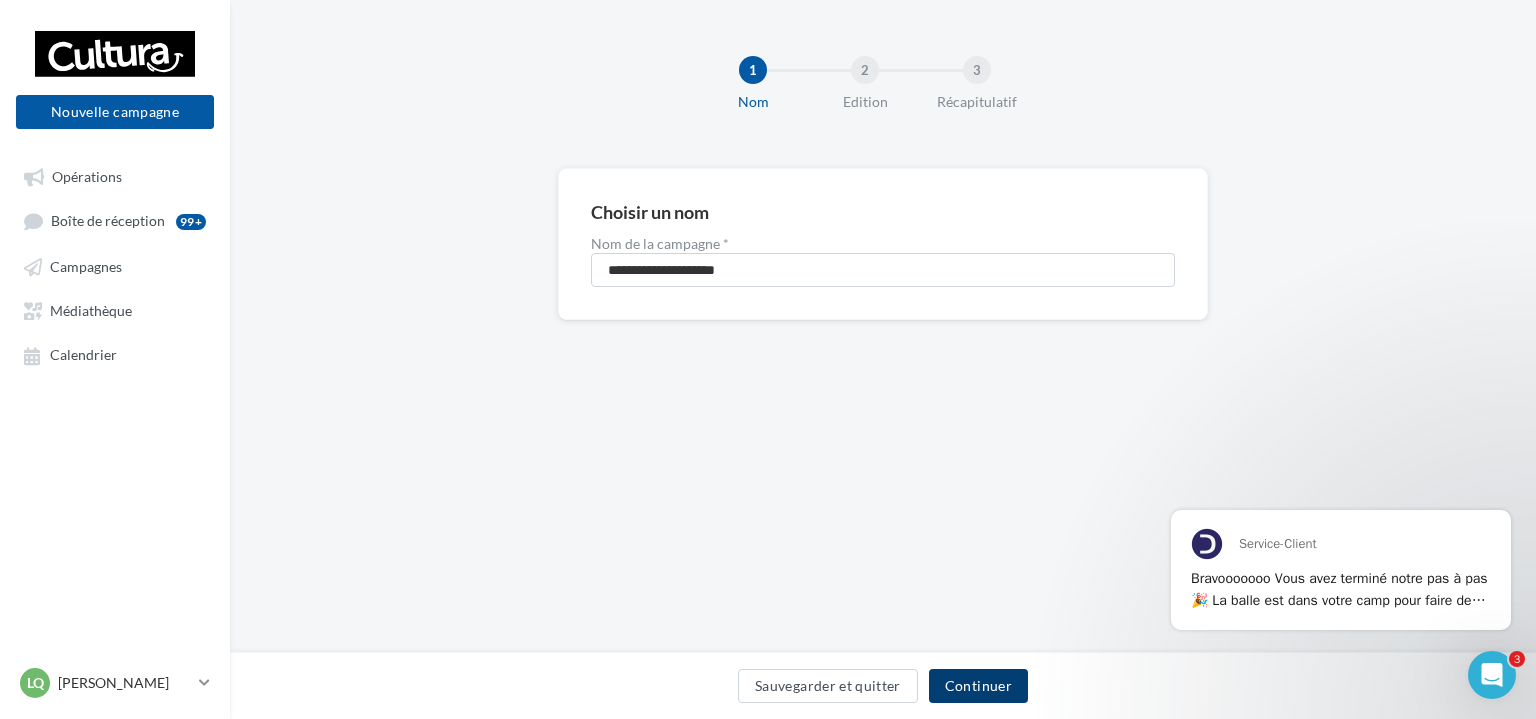 click on "Continuer" at bounding box center (978, 686) 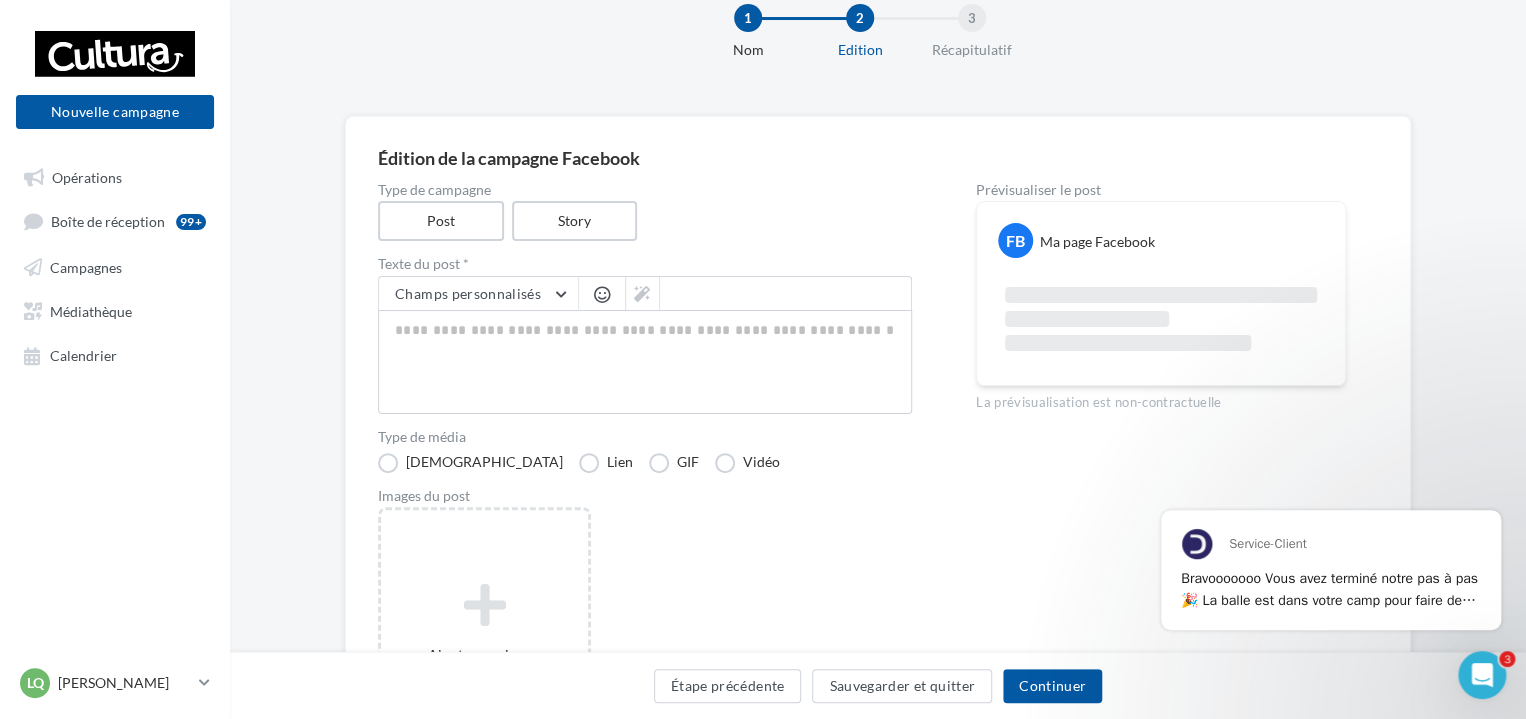 scroll, scrollTop: 100, scrollLeft: 0, axis: vertical 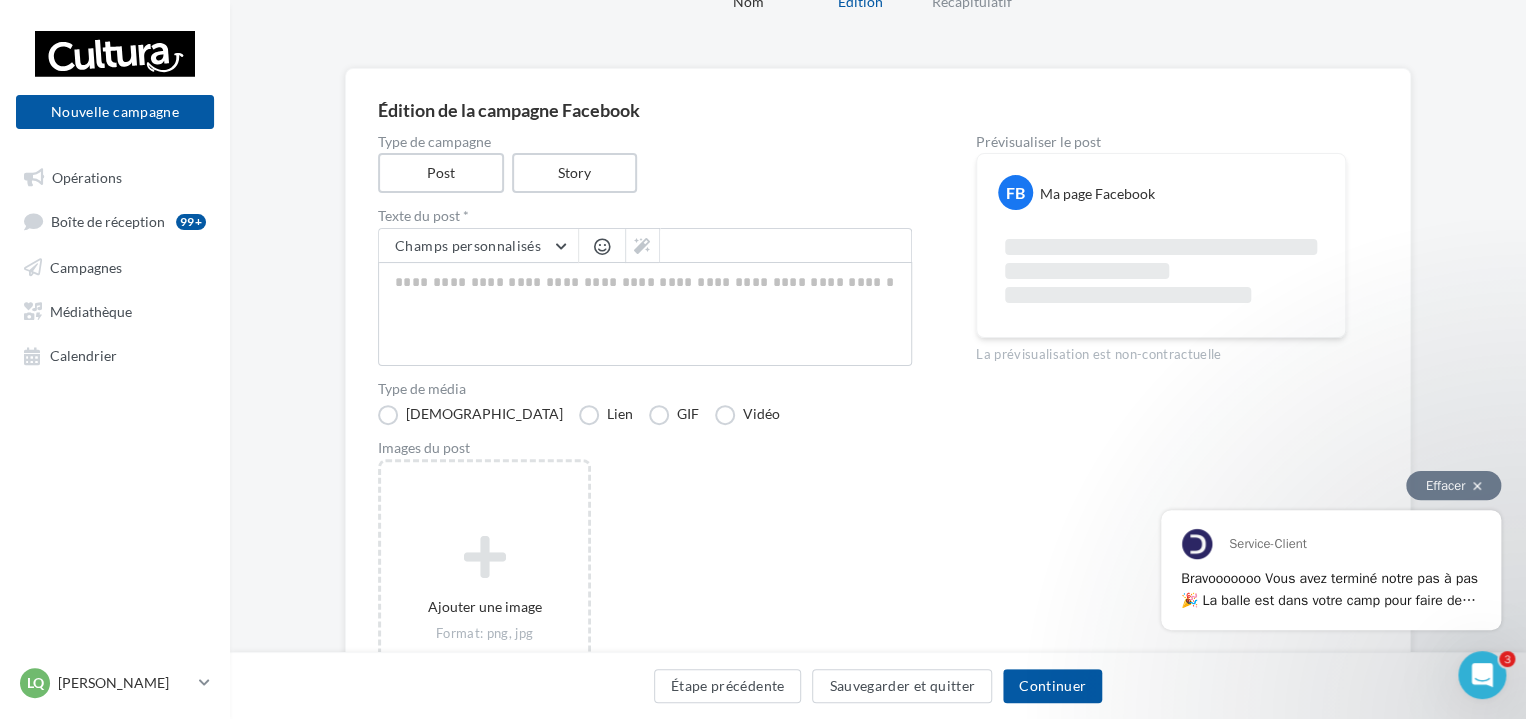 click on "Effacer" at bounding box center (1453, 485) 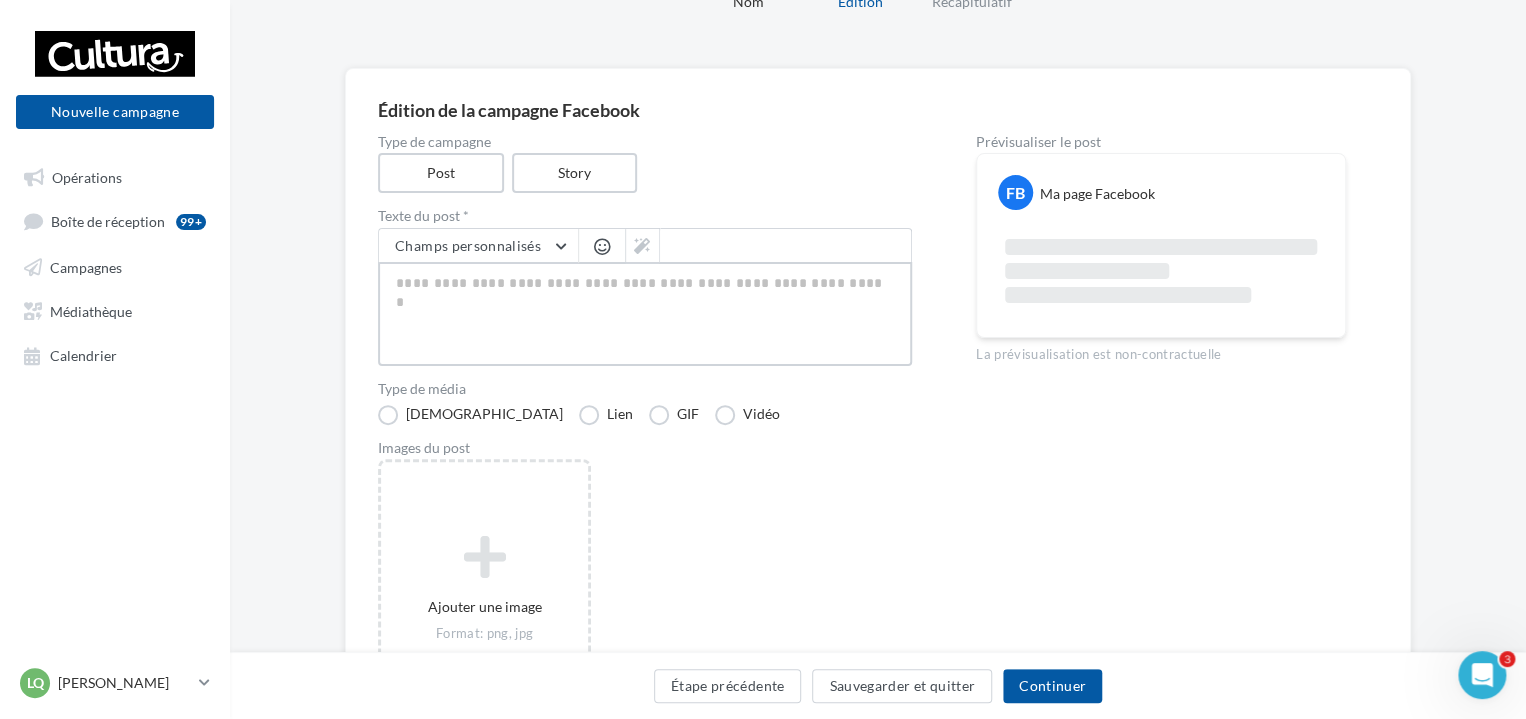 click at bounding box center (645, 314) 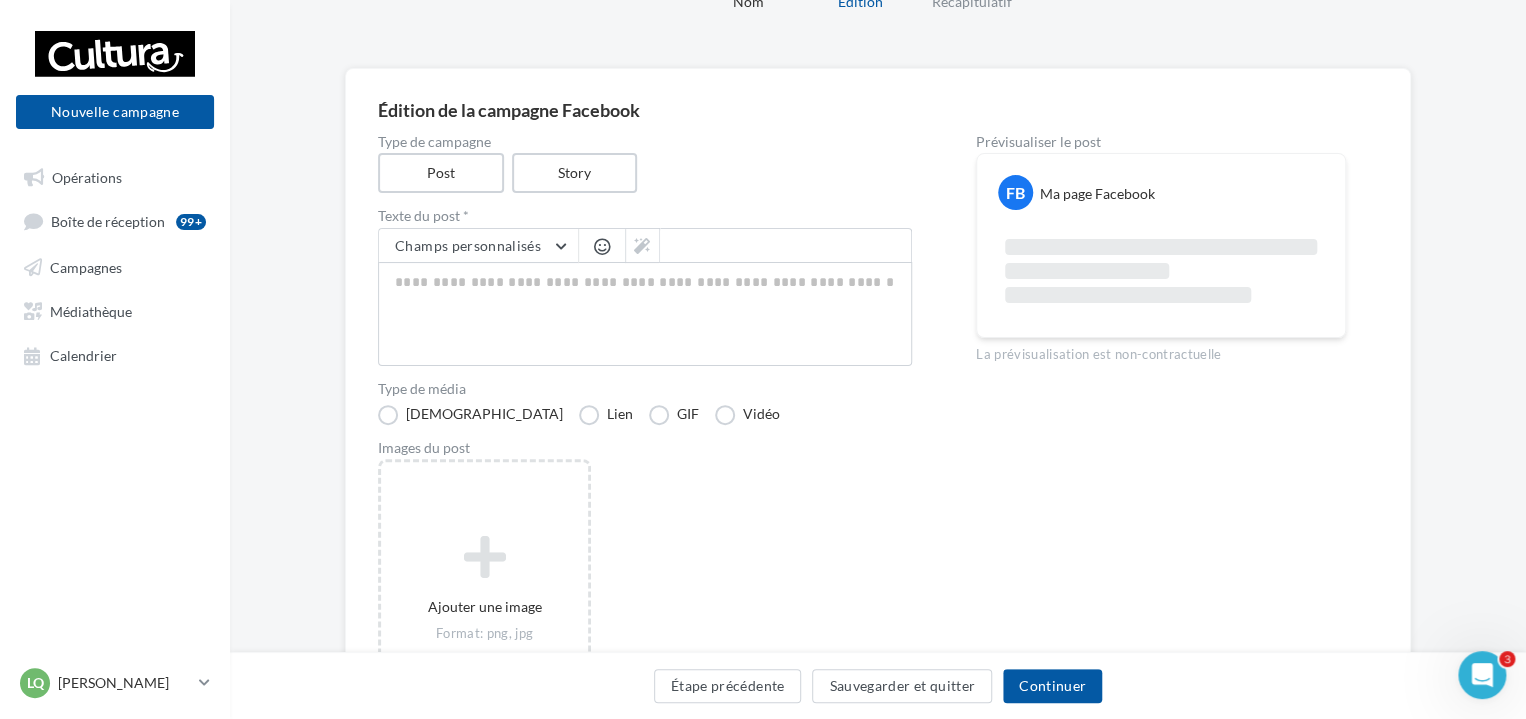 click at bounding box center [602, 246] 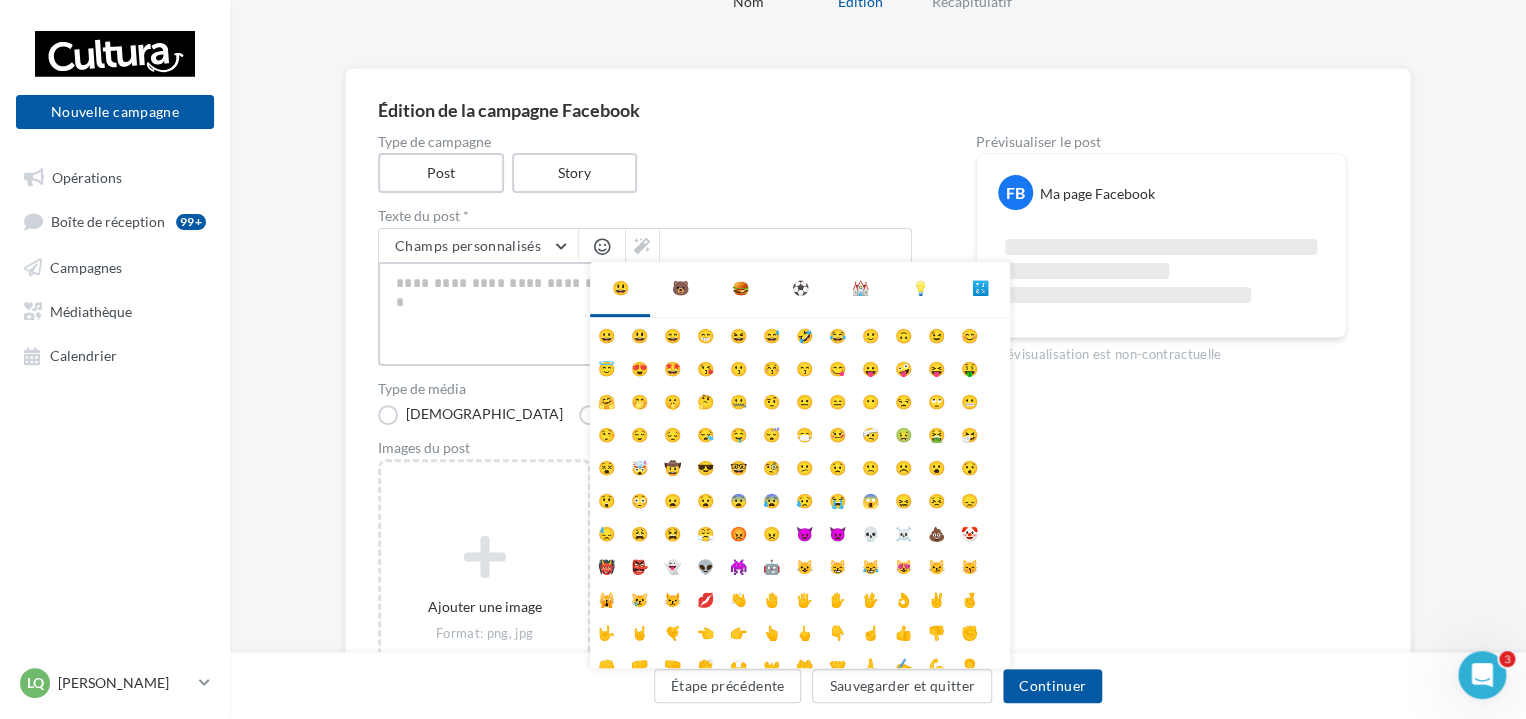 click at bounding box center [645, 314] 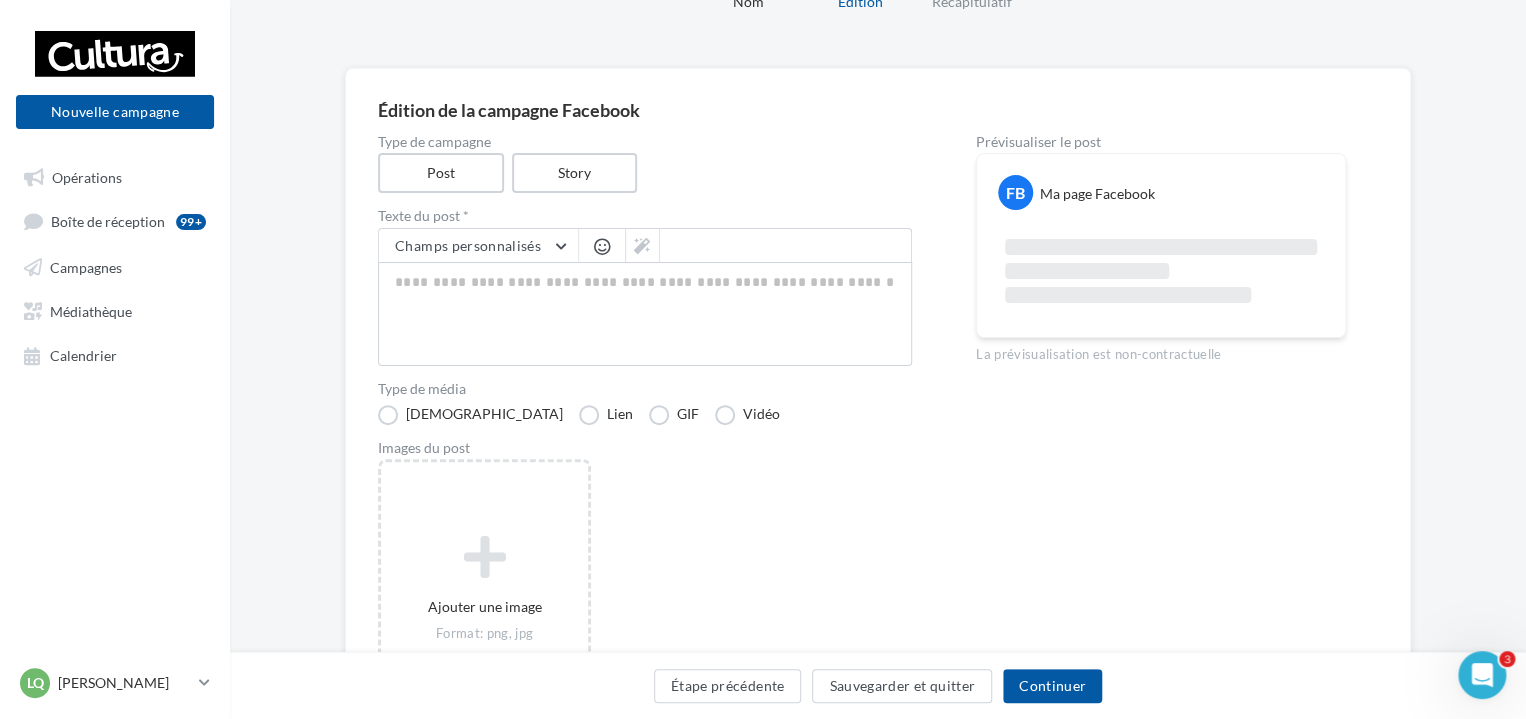 click at bounding box center (602, 246) 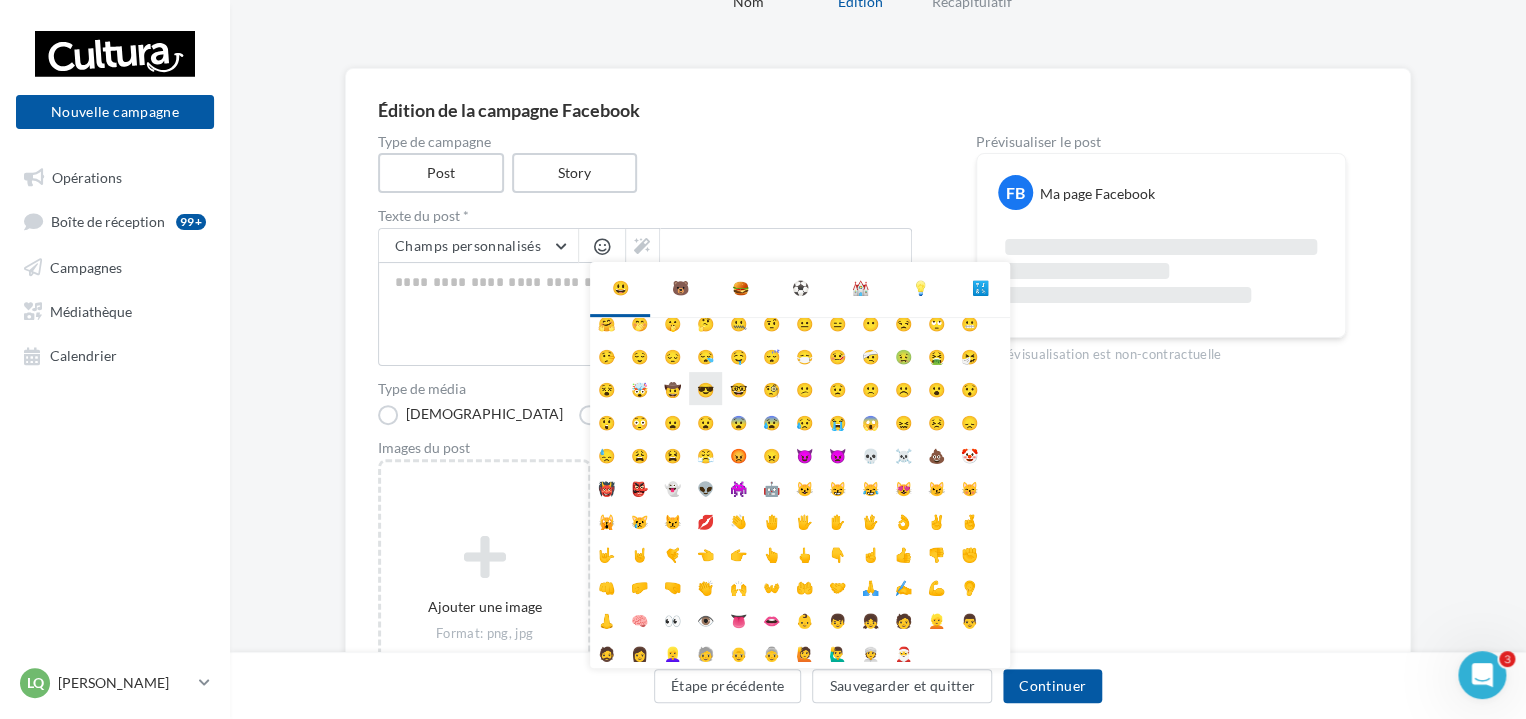scroll, scrollTop: 0, scrollLeft: 0, axis: both 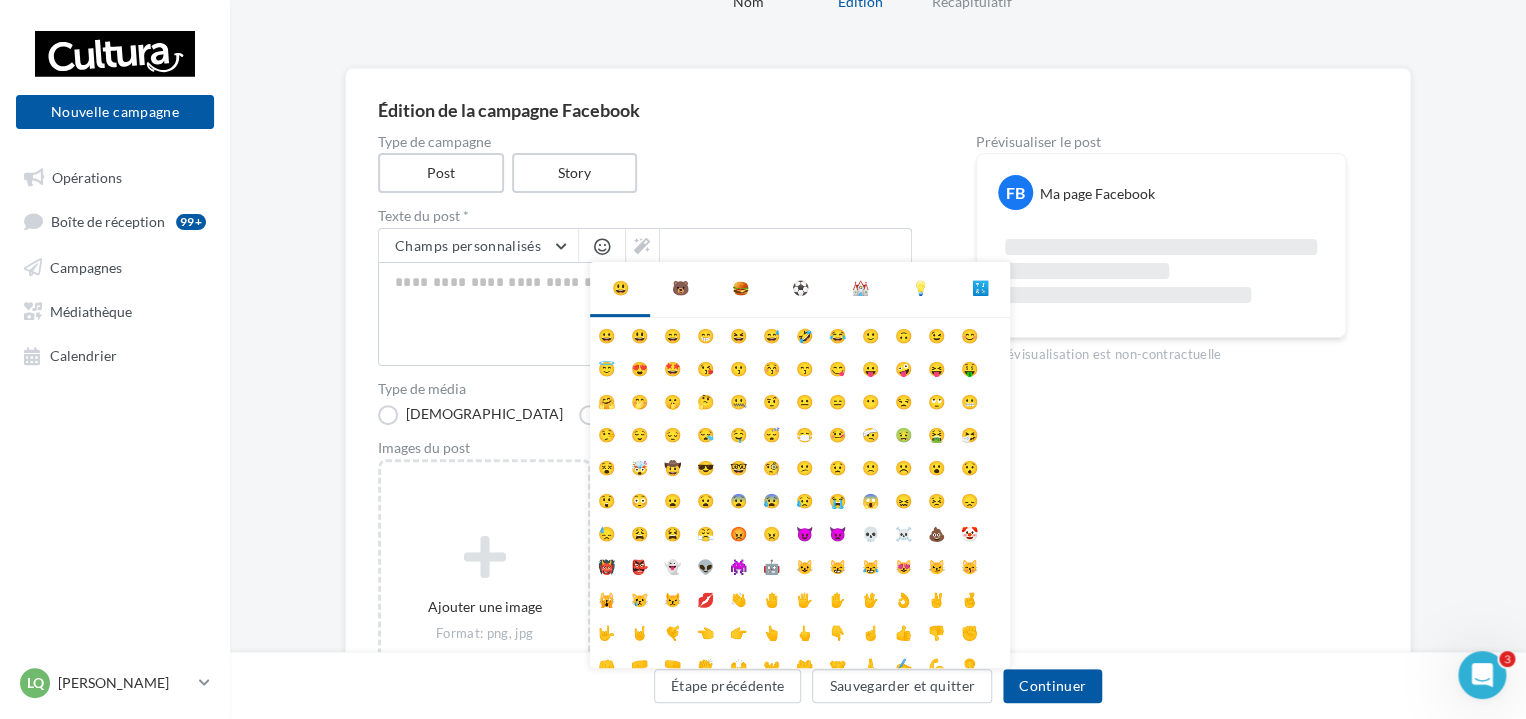 click on "🐻" at bounding box center (680, 288) 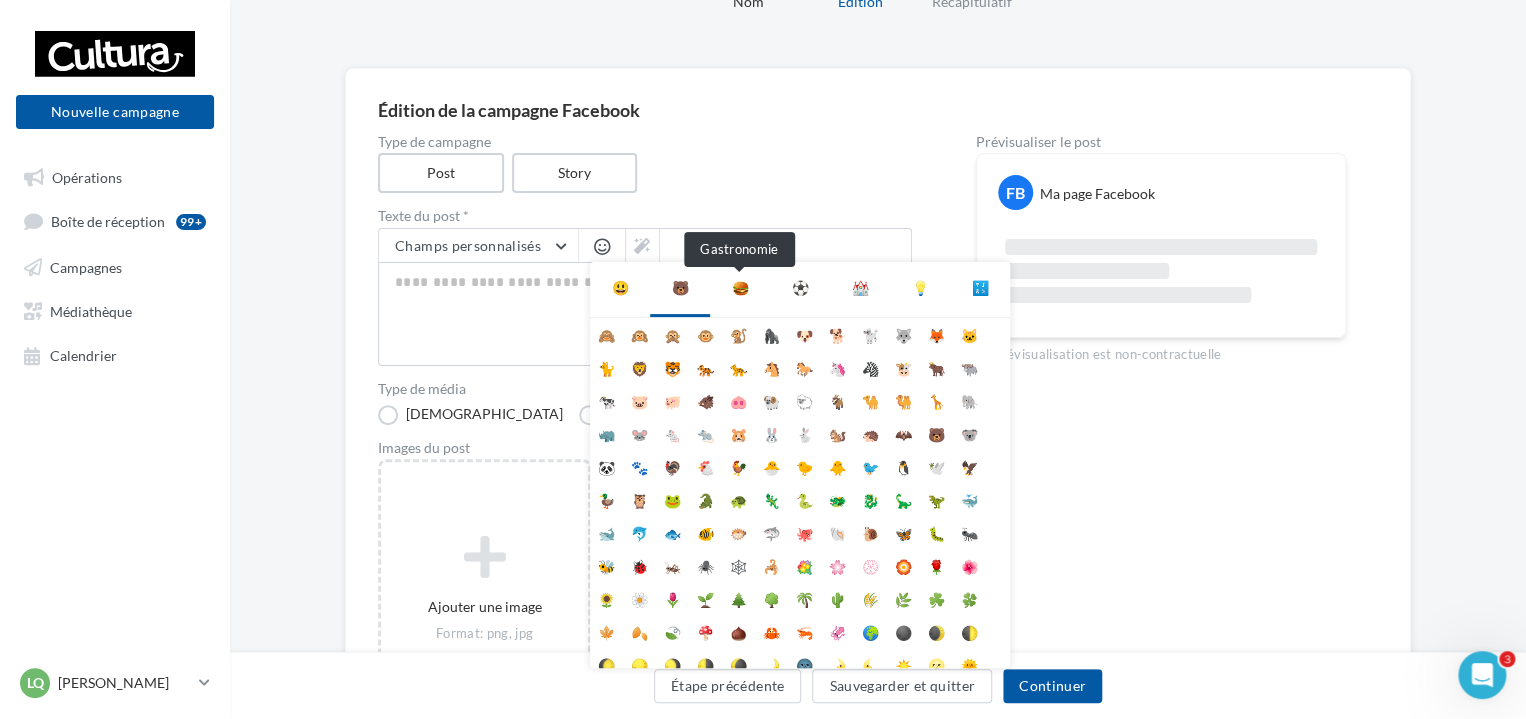 click on "🍔" at bounding box center [740, 288] 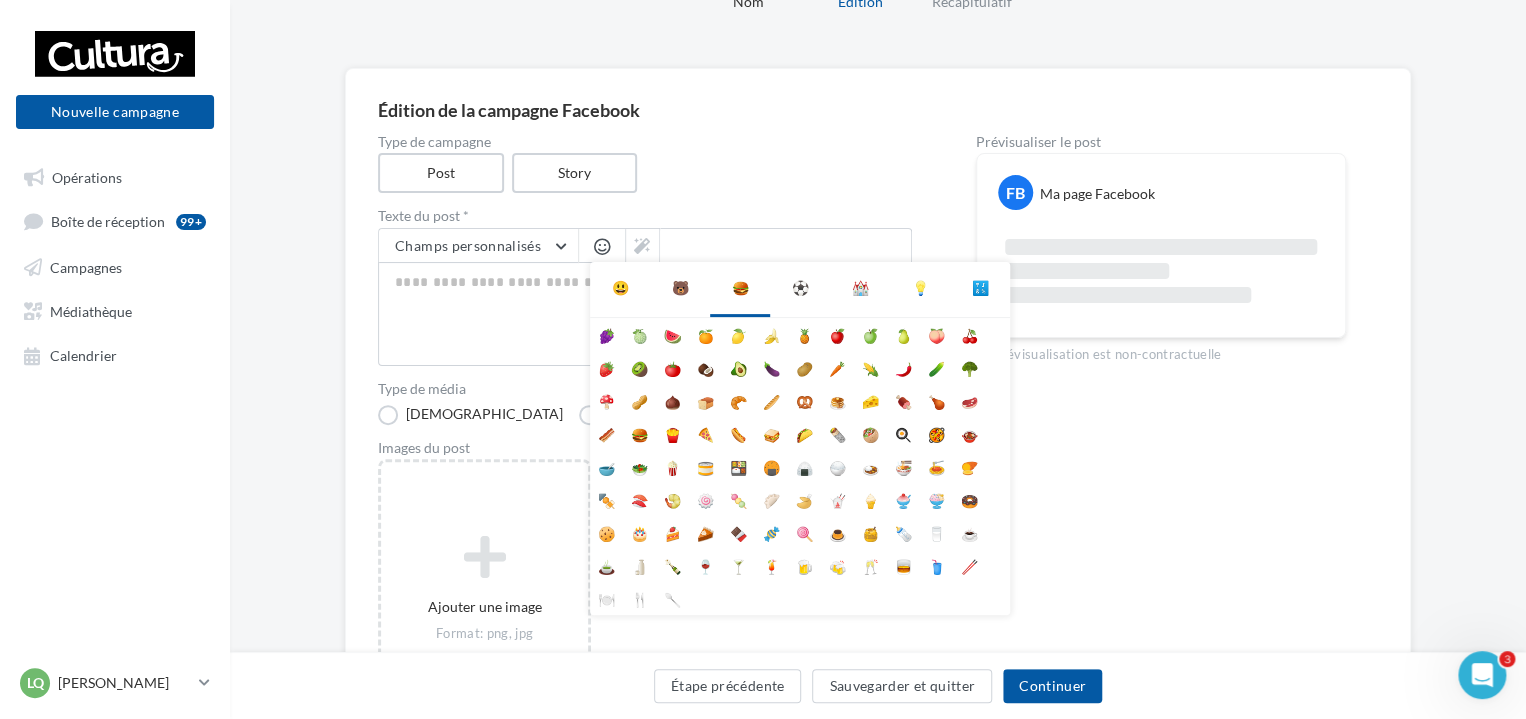 click on "⚽" at bounding box center [800, 288] 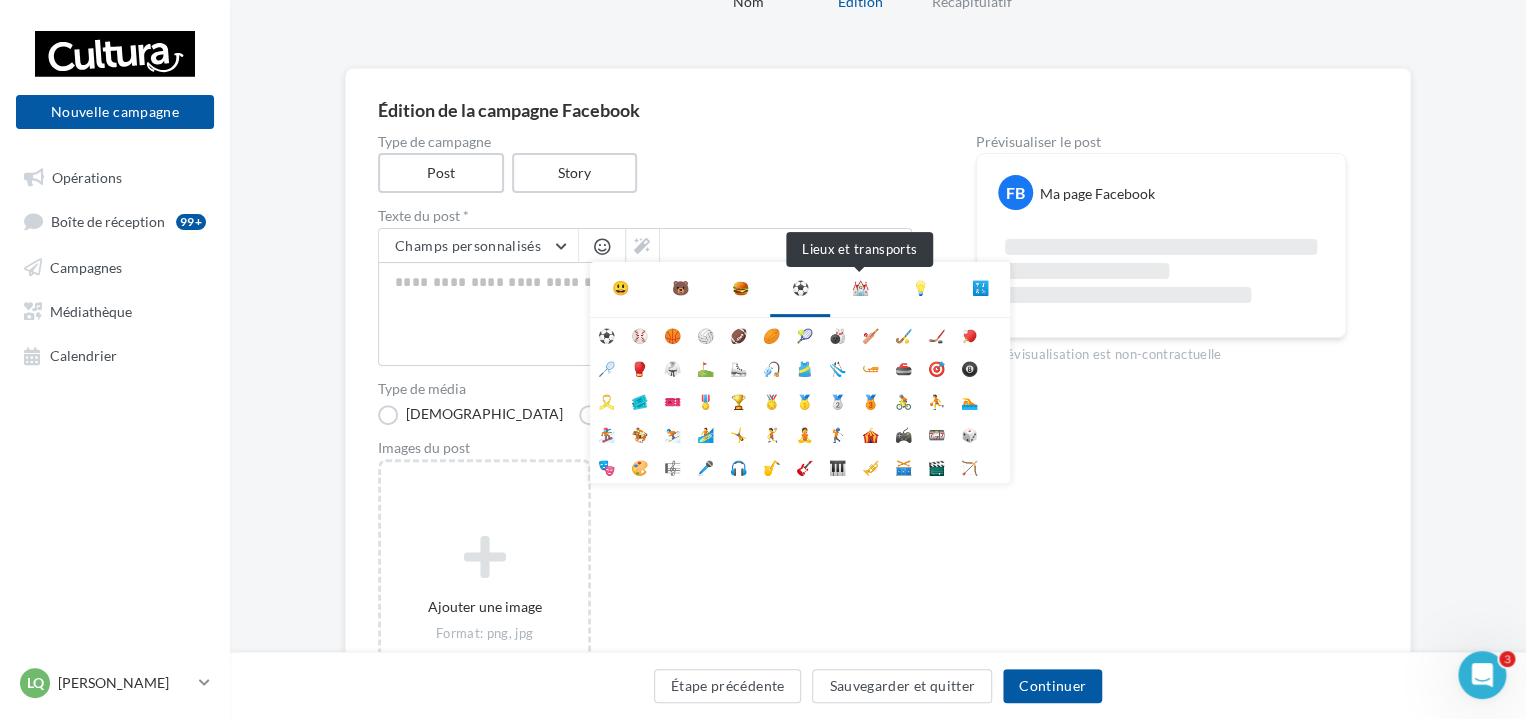 click on "⛪" at bounding box center (860, 288) 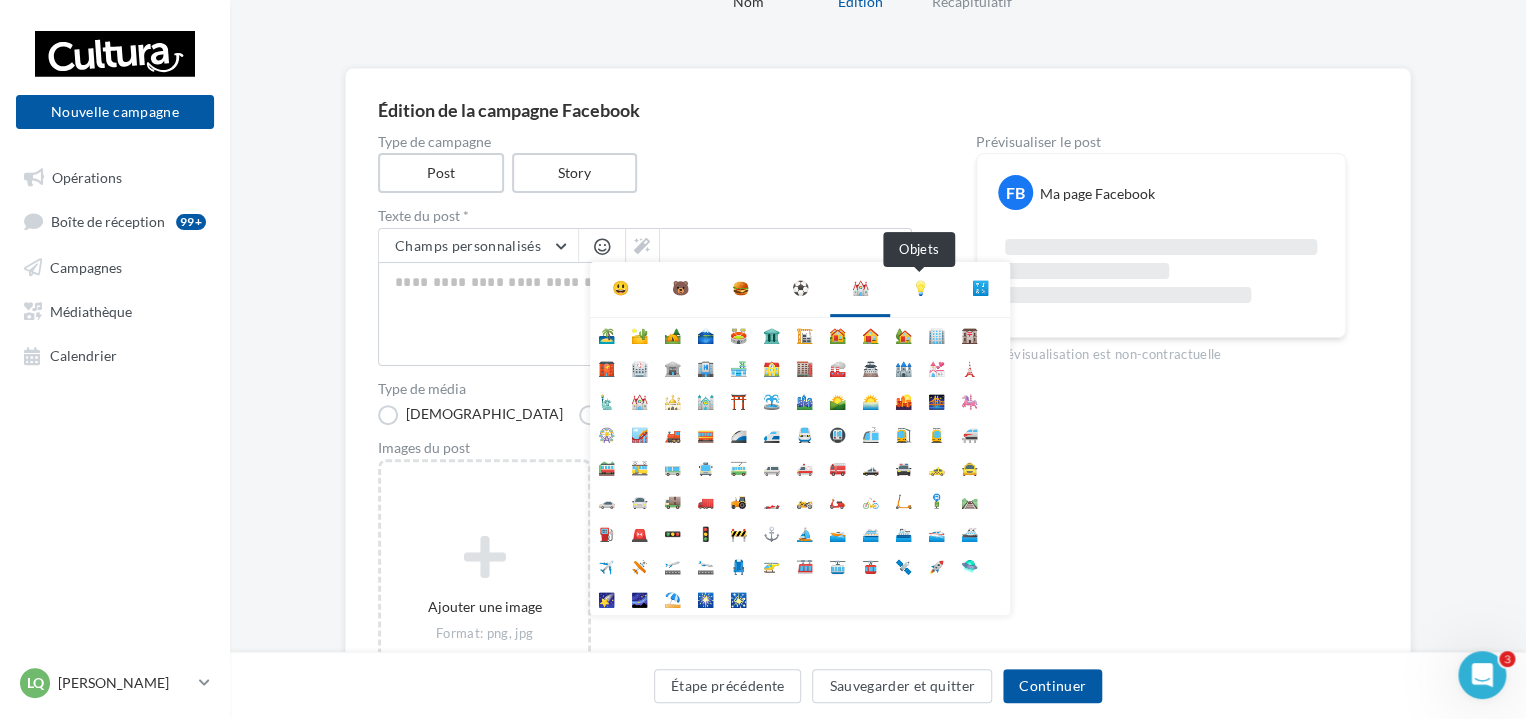 click on "💡" at bounding box center (920, 288) 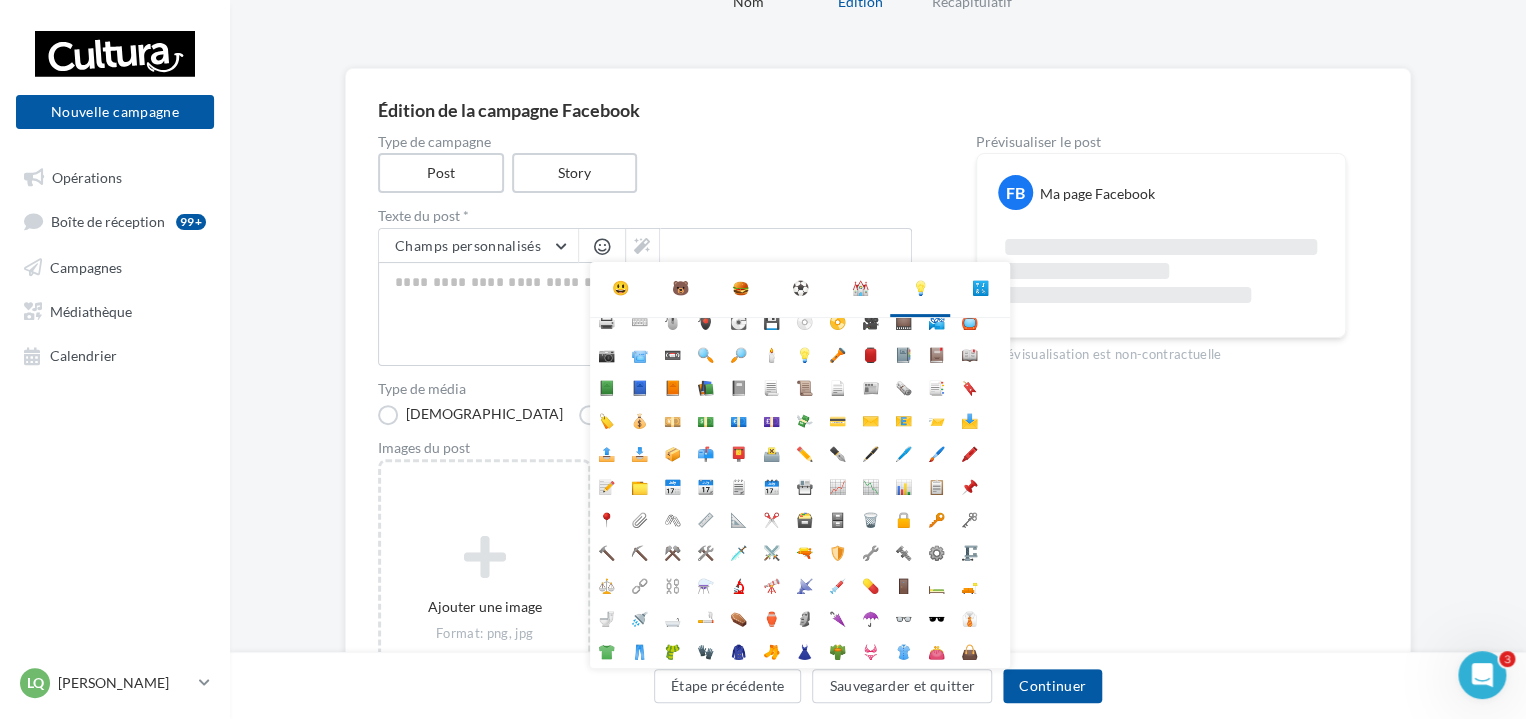 scroll, scrollTop: 0, scrollLeft: 0, axis: both 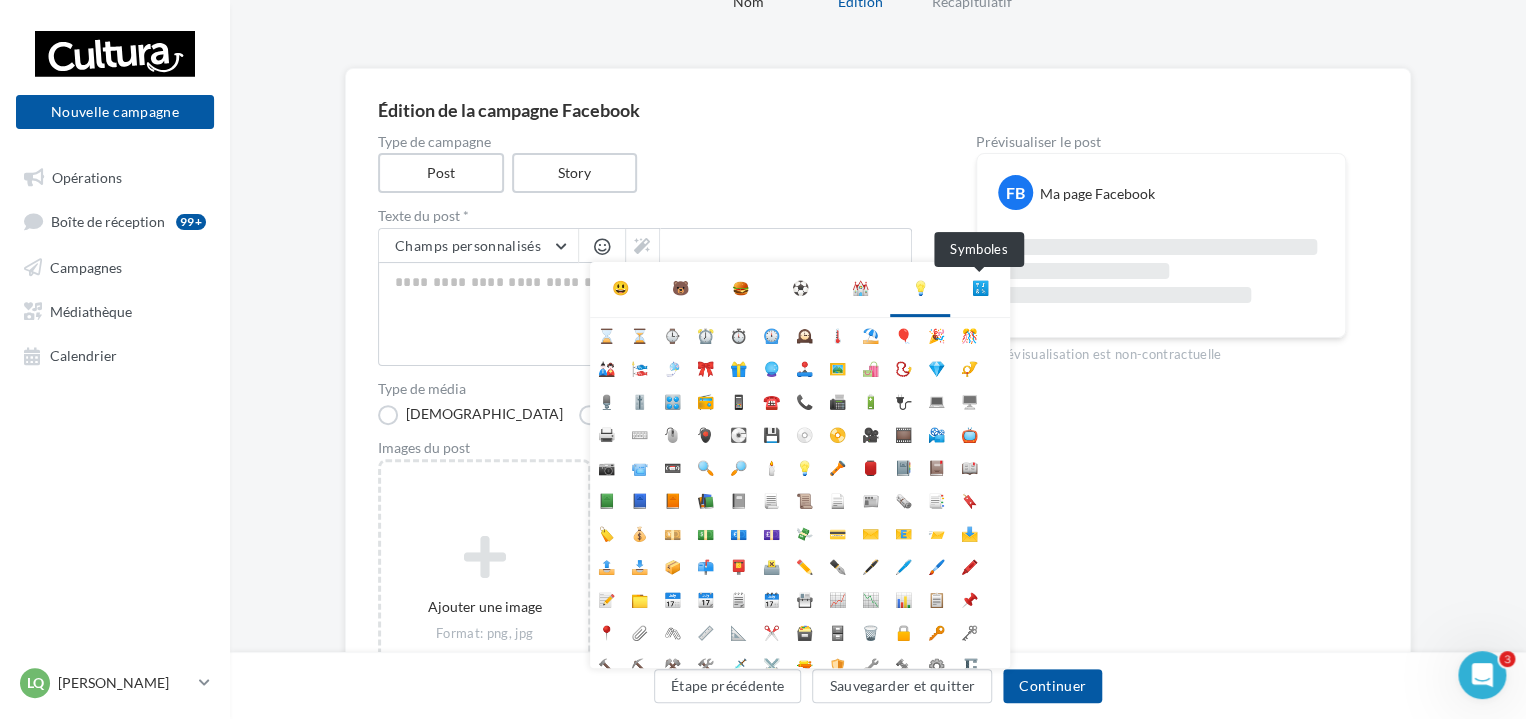 click on "🔣" at bounding box center [980, 288] 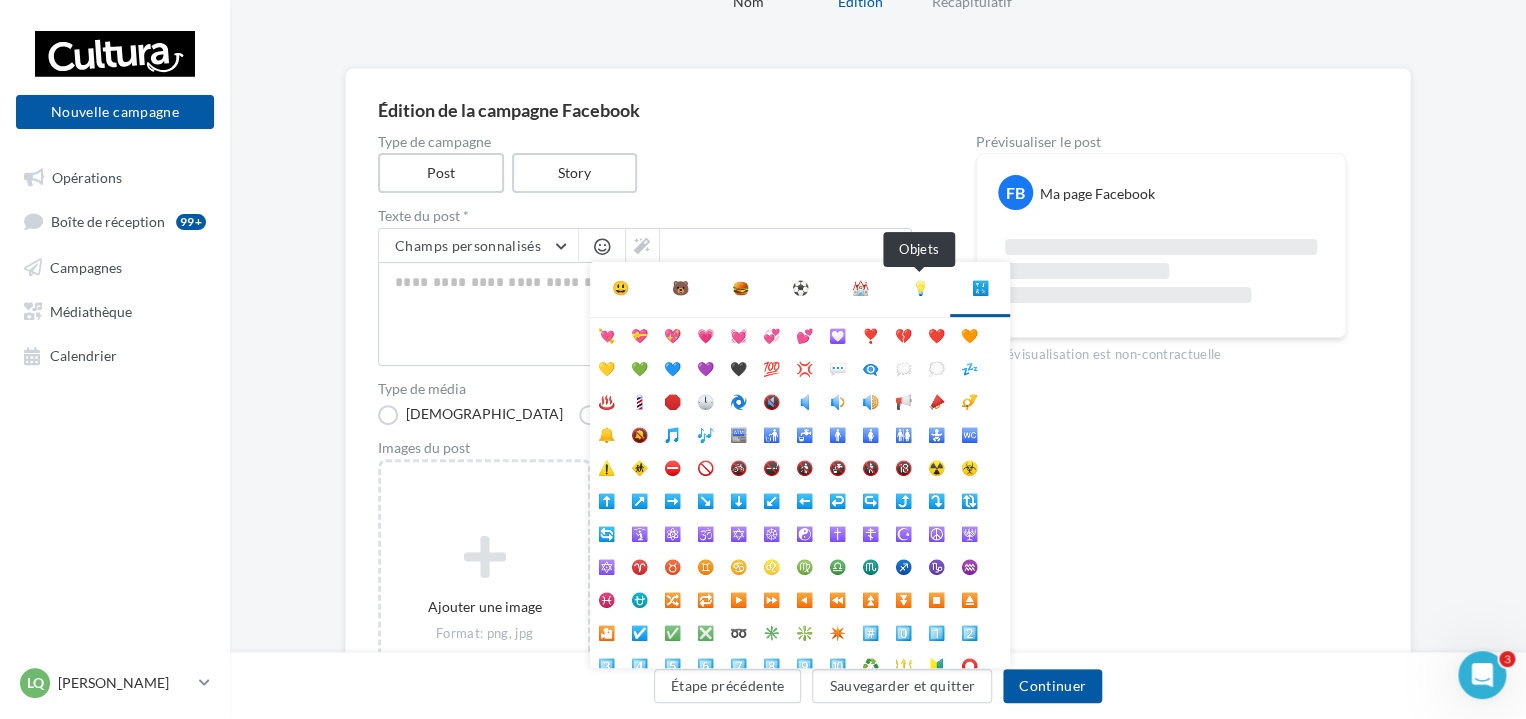 click on "💡" at bounding box center (920, 288) 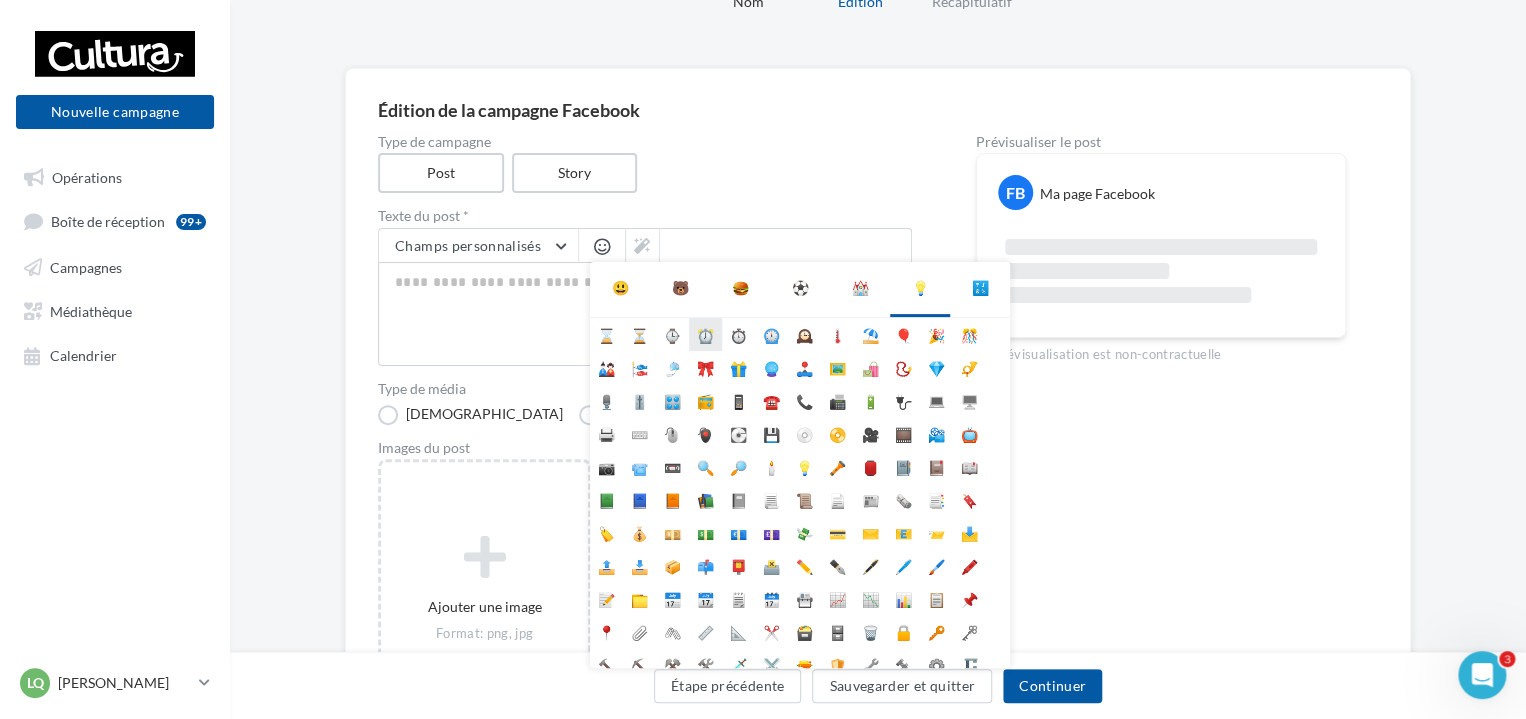 click on "⏰" at bounding box center (705, 334) 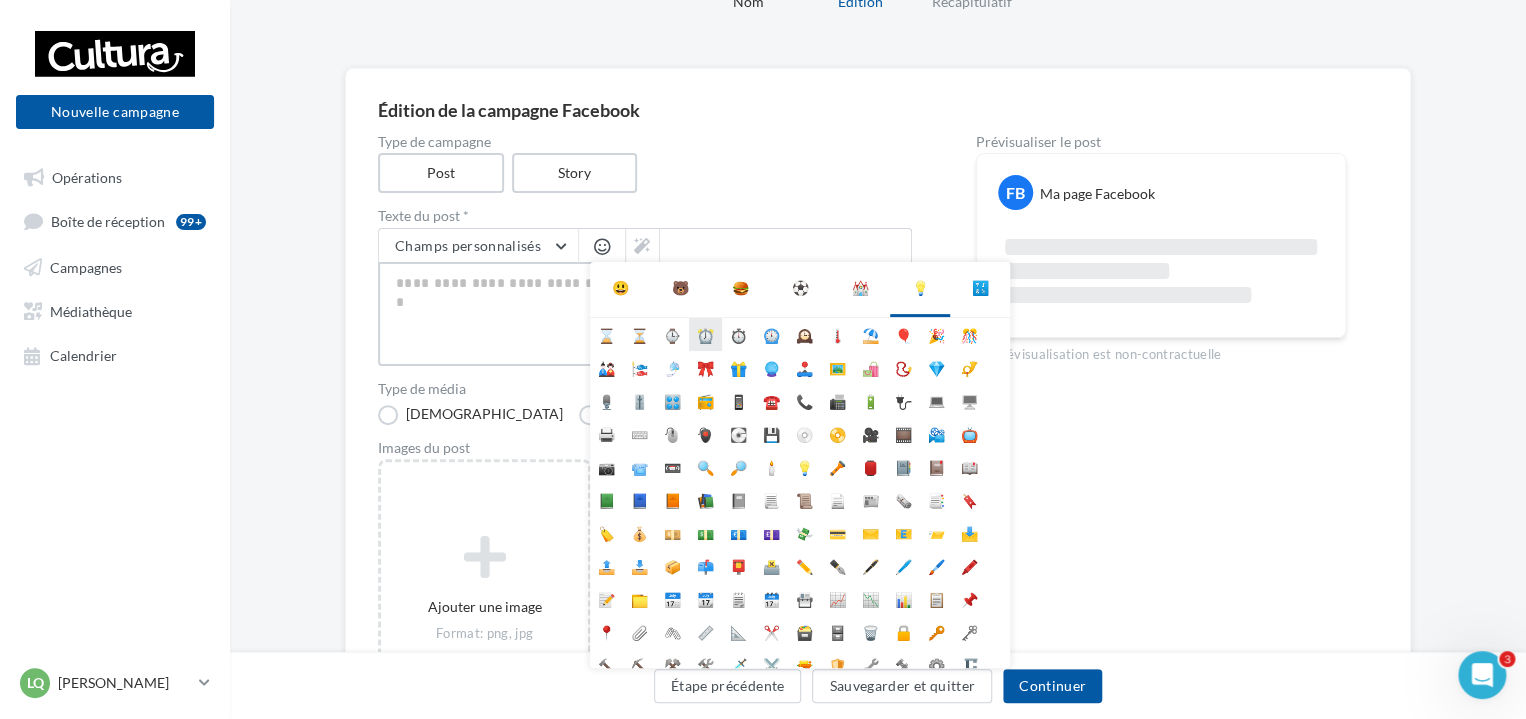 type on "*" 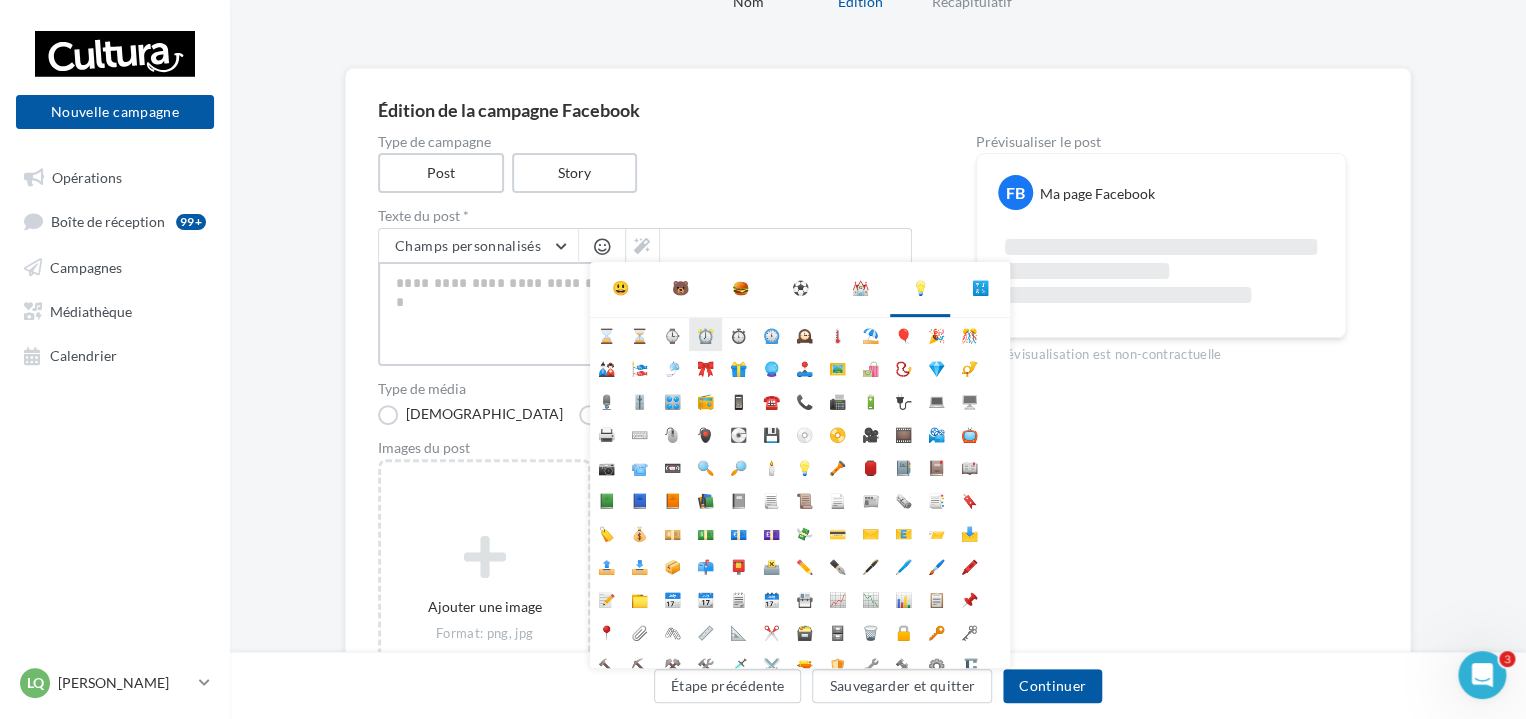 type on "*" 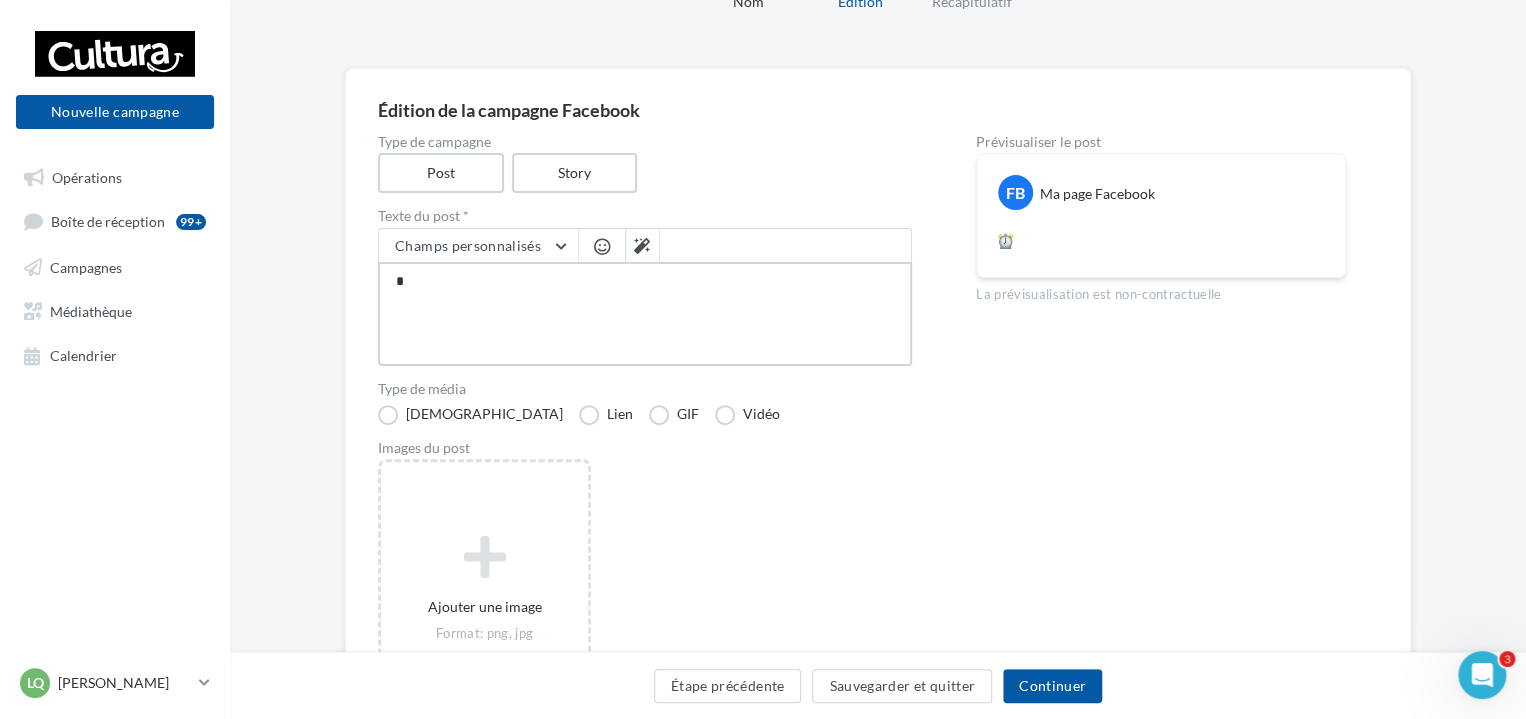 type on "**" 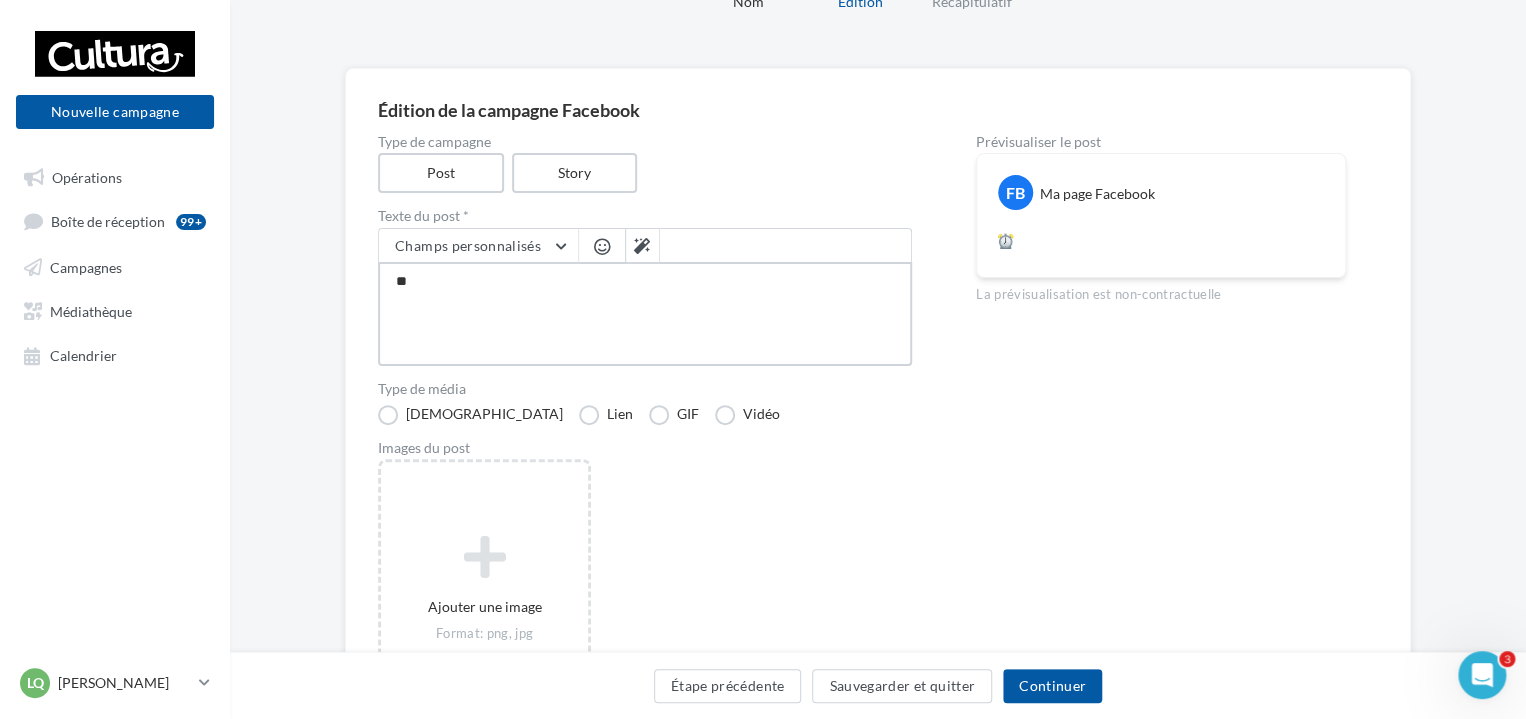 type on "***" 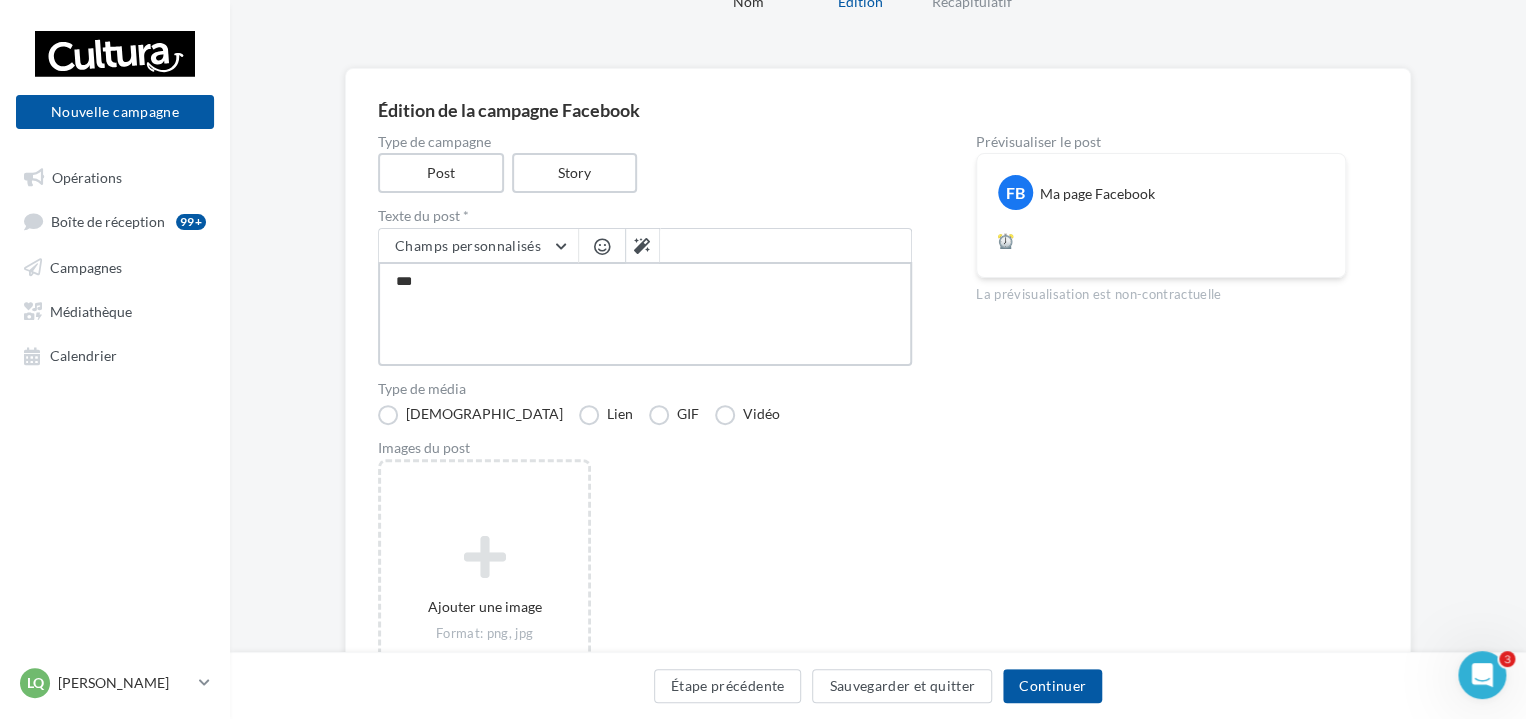 type on "****" 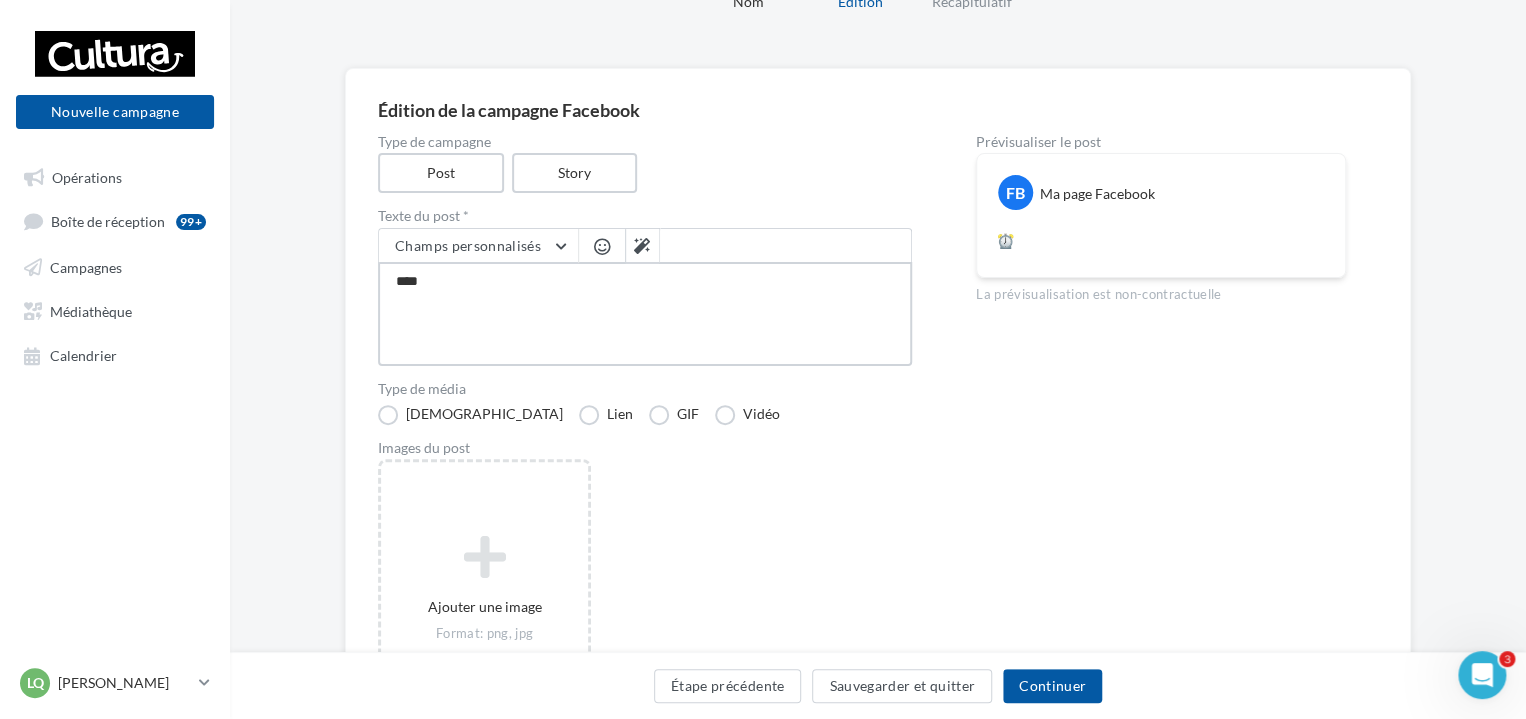 type on "*****" 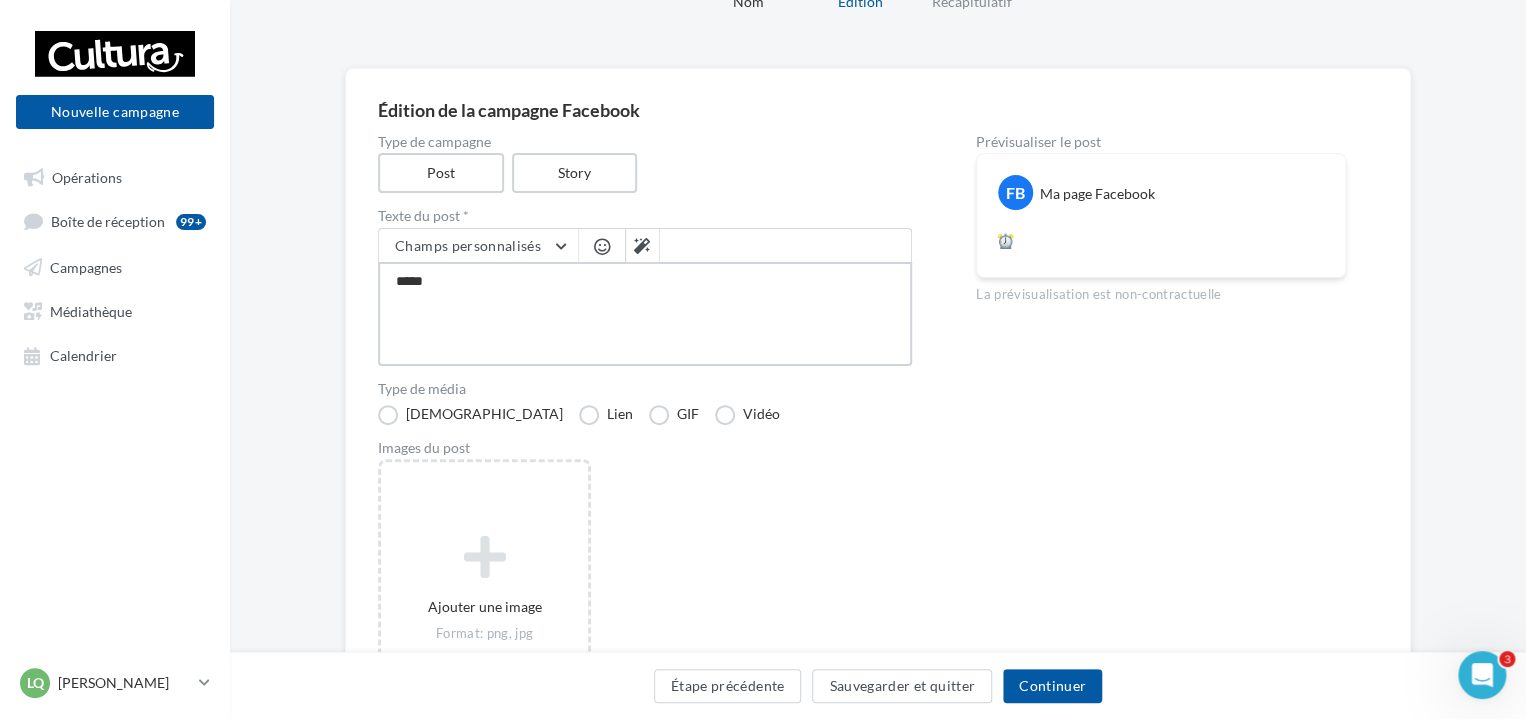 type on "******" 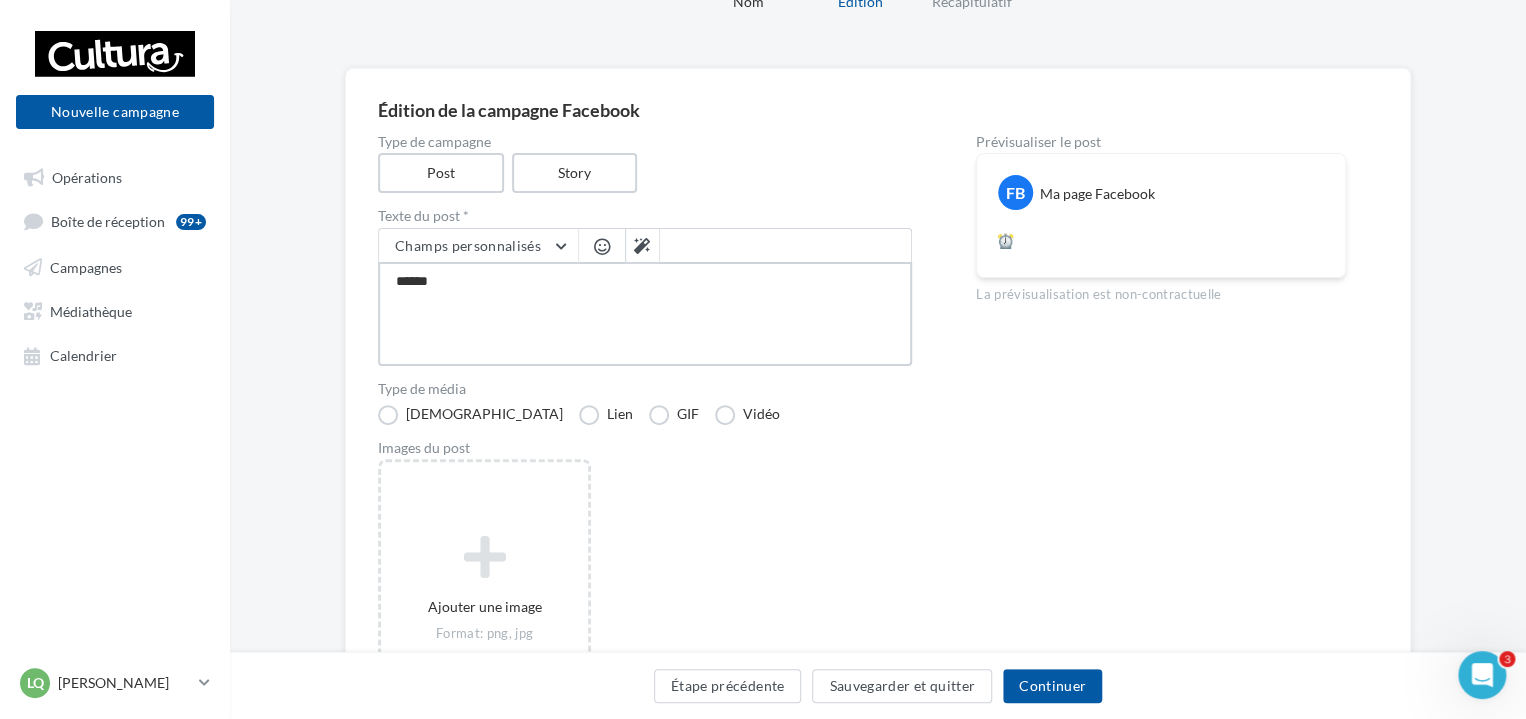 type on "*******" 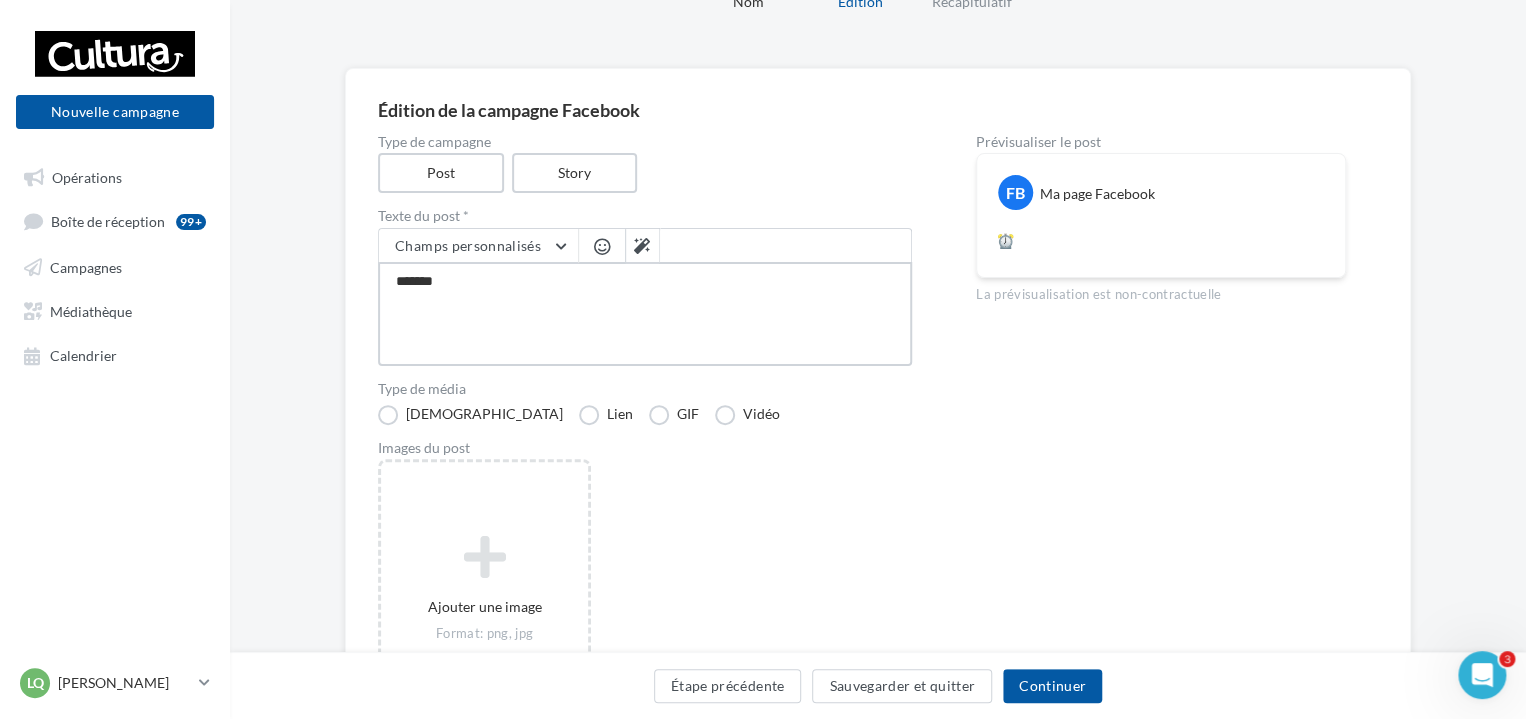 type on "********" 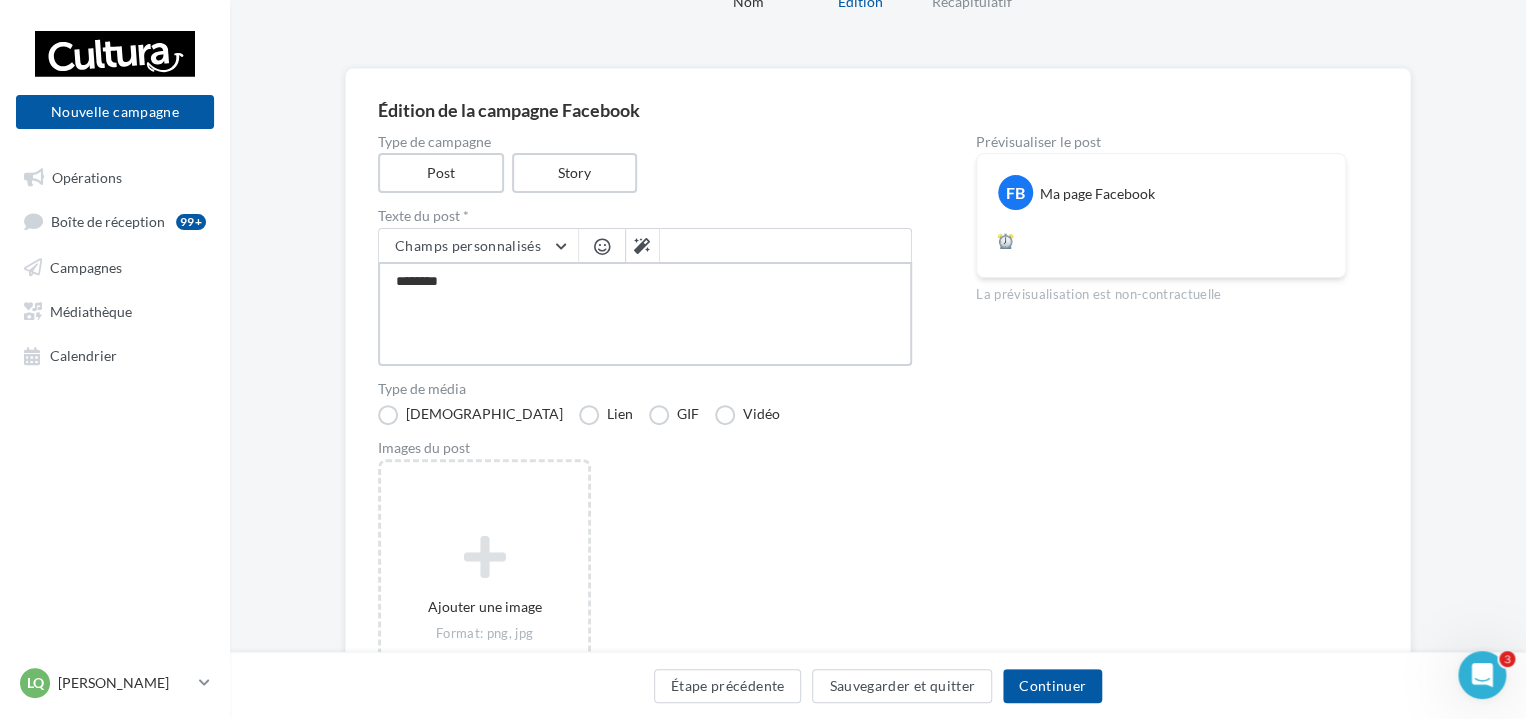 type on "*********" 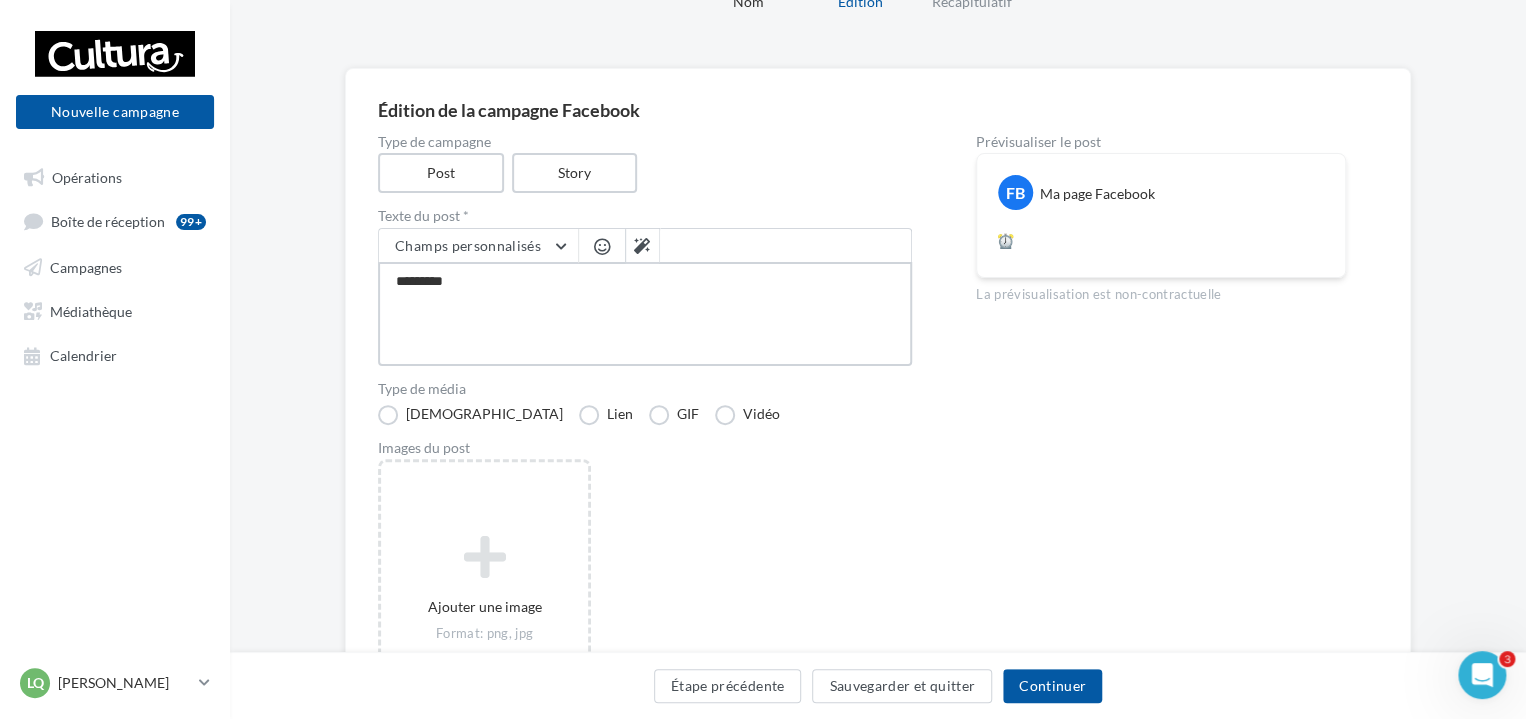 type on "**********" 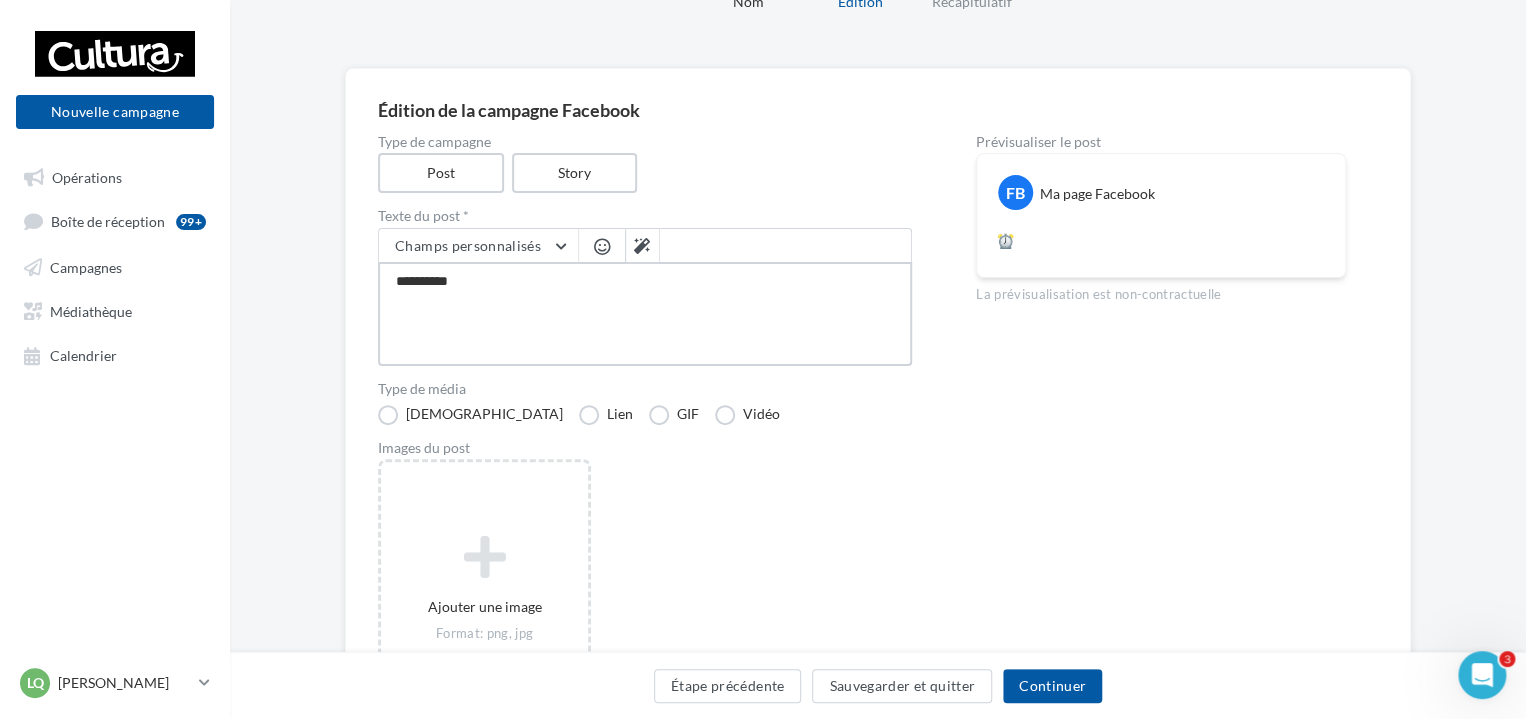 type on "**********" 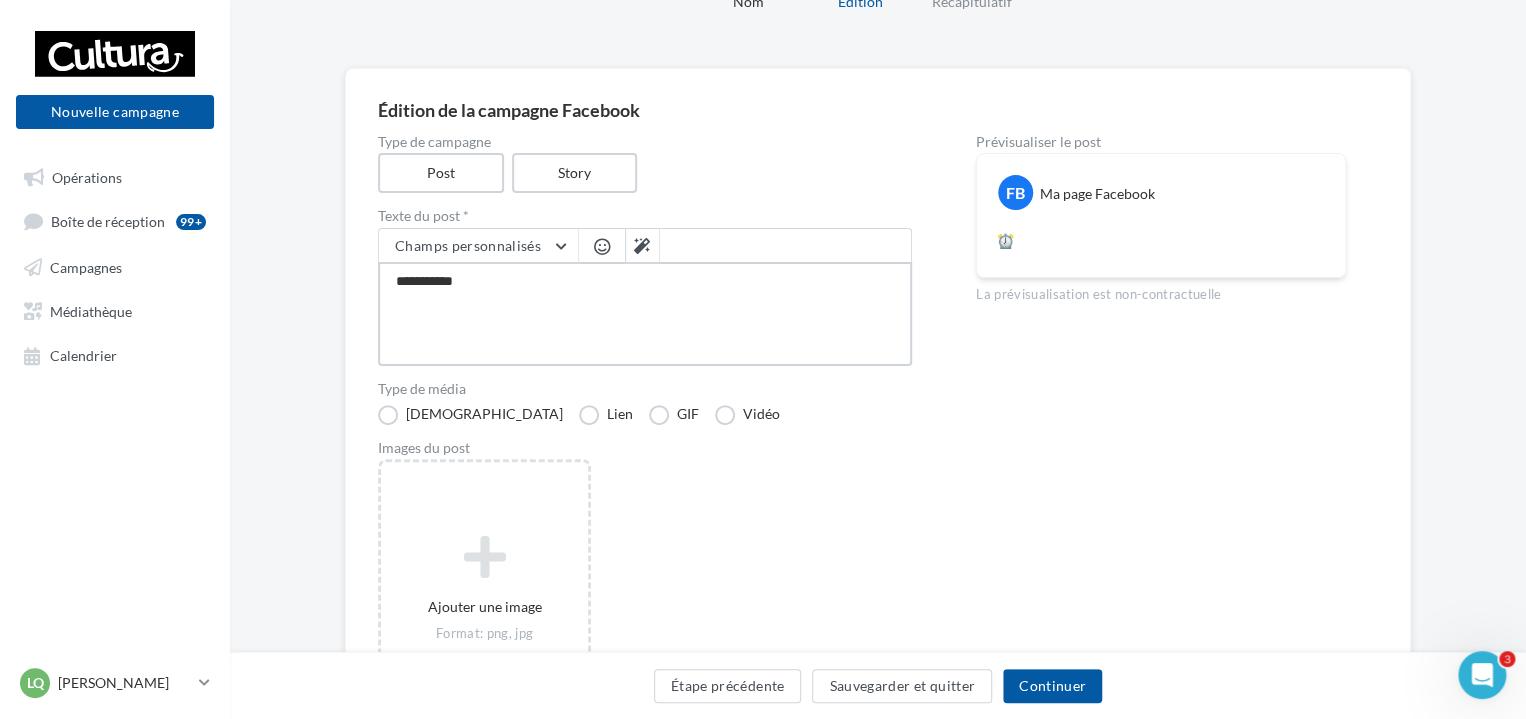 type on "**********" 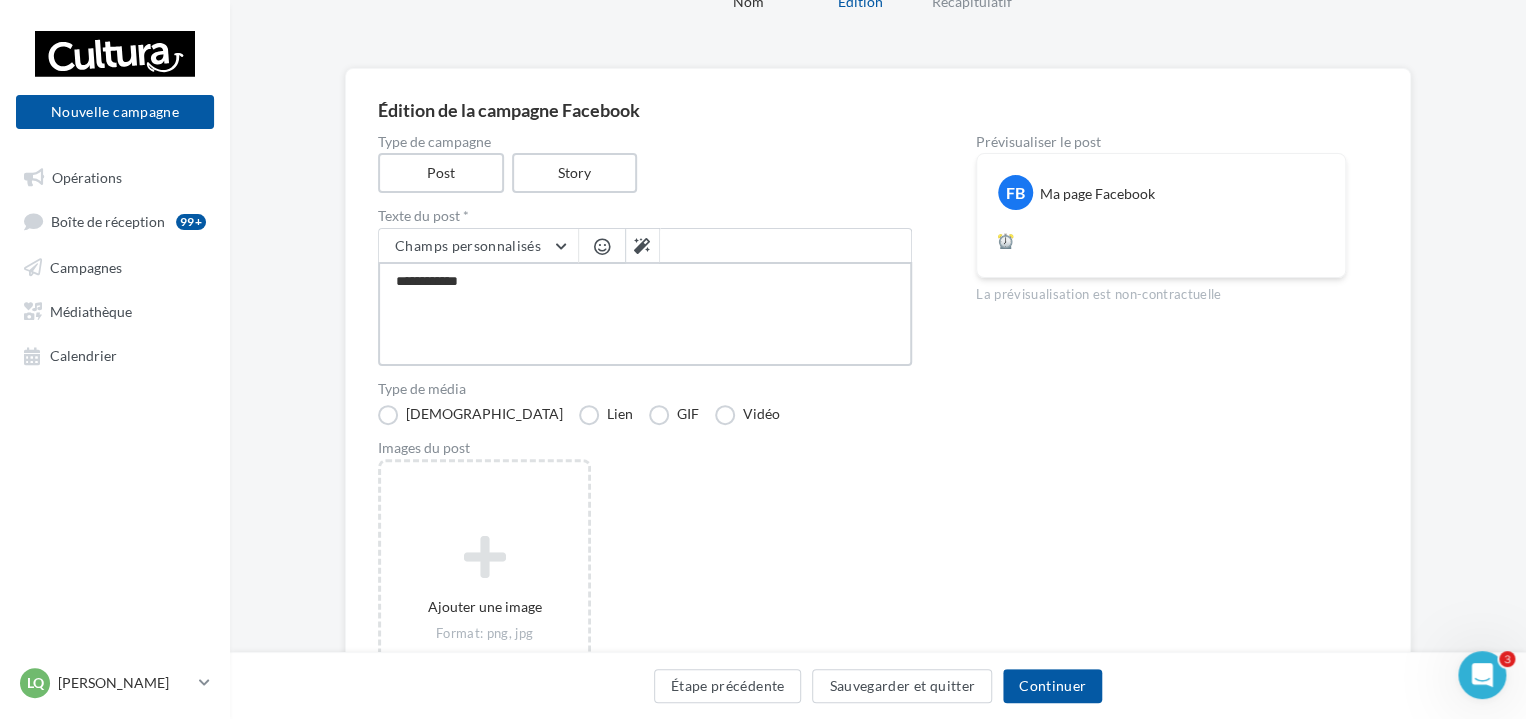 type on "**********" 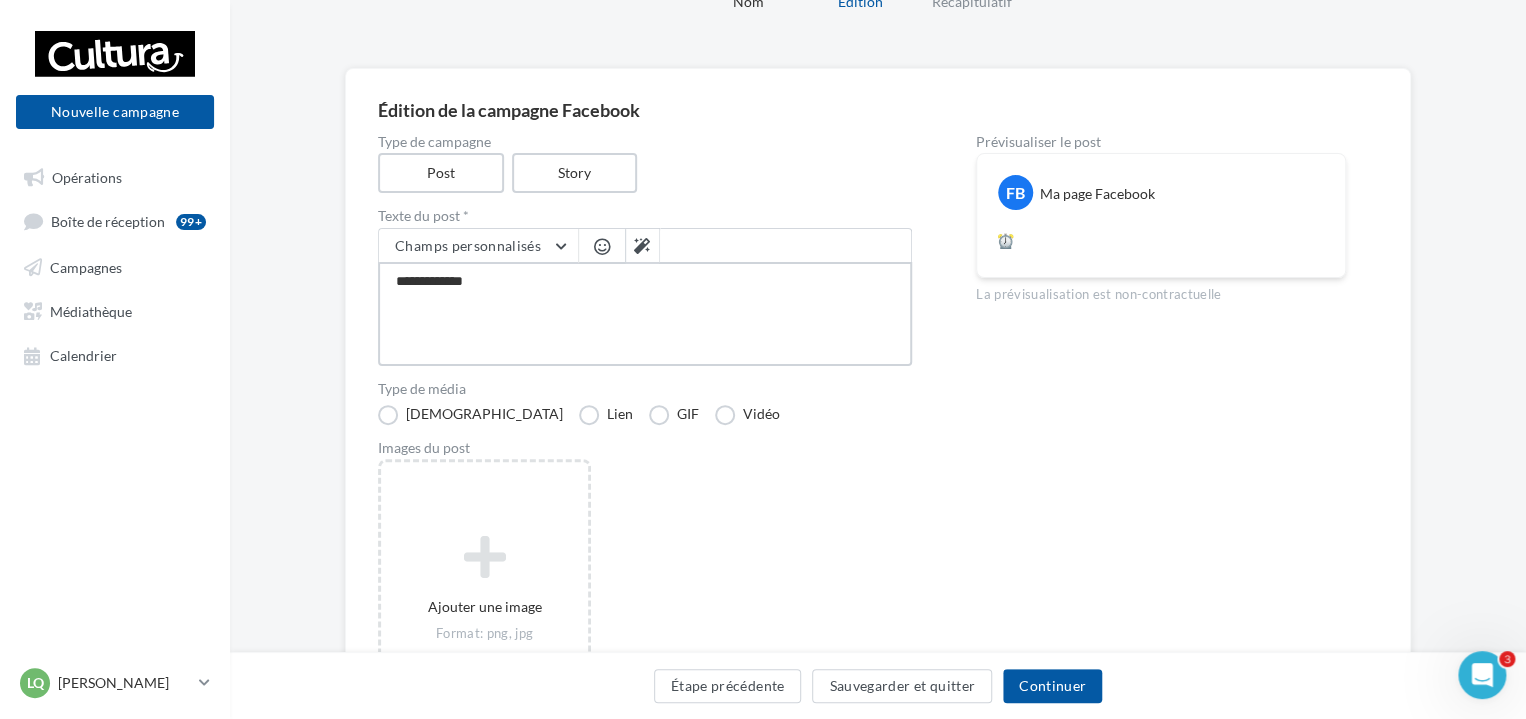 type on "**********" 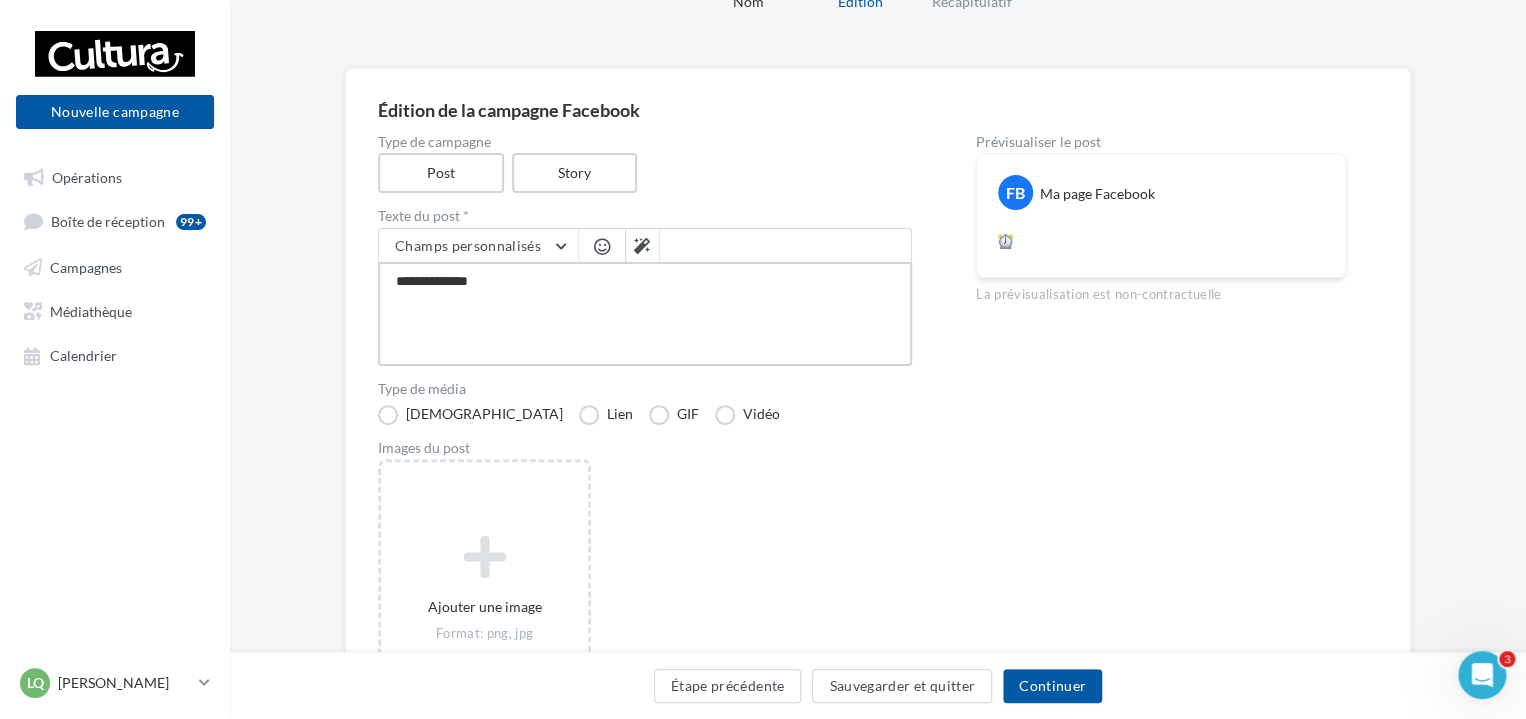 type on "**********" 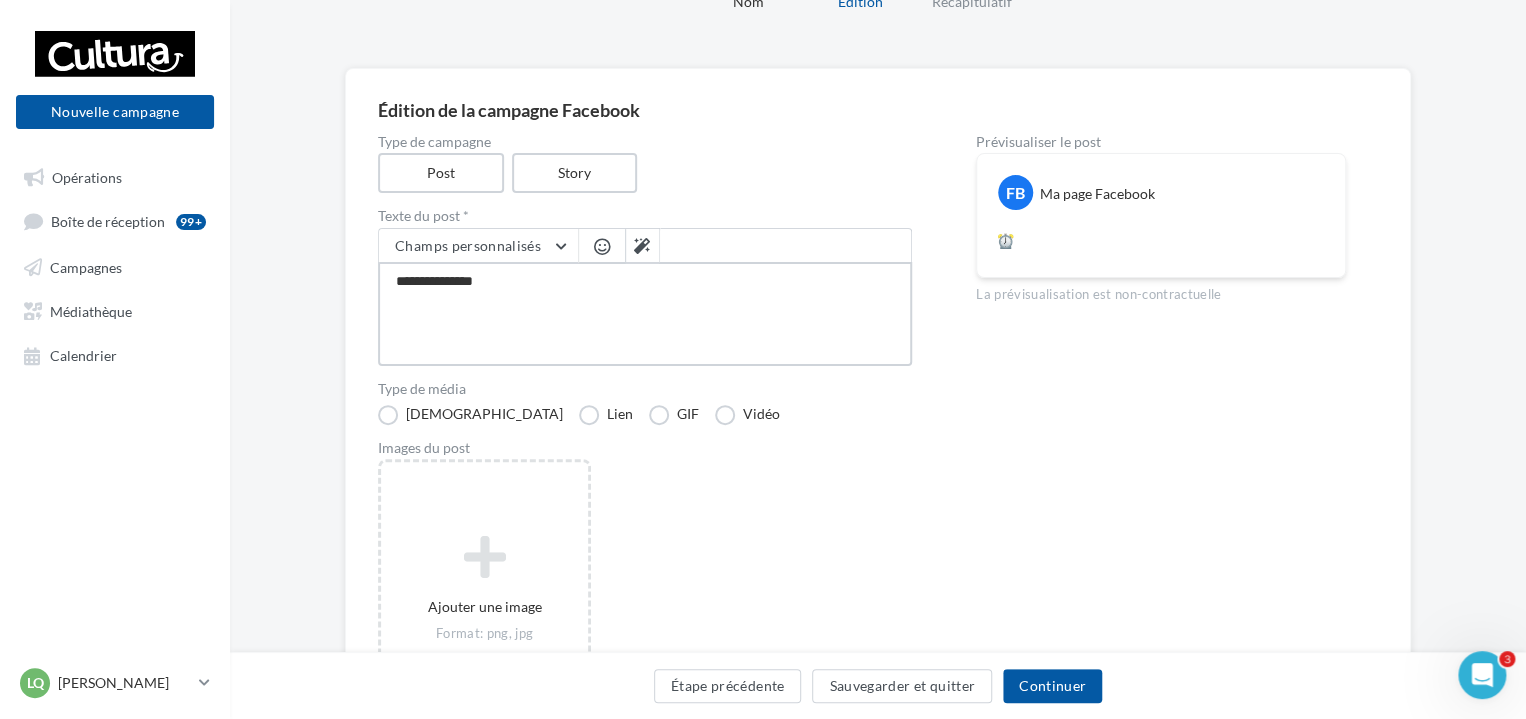 type on "**********" 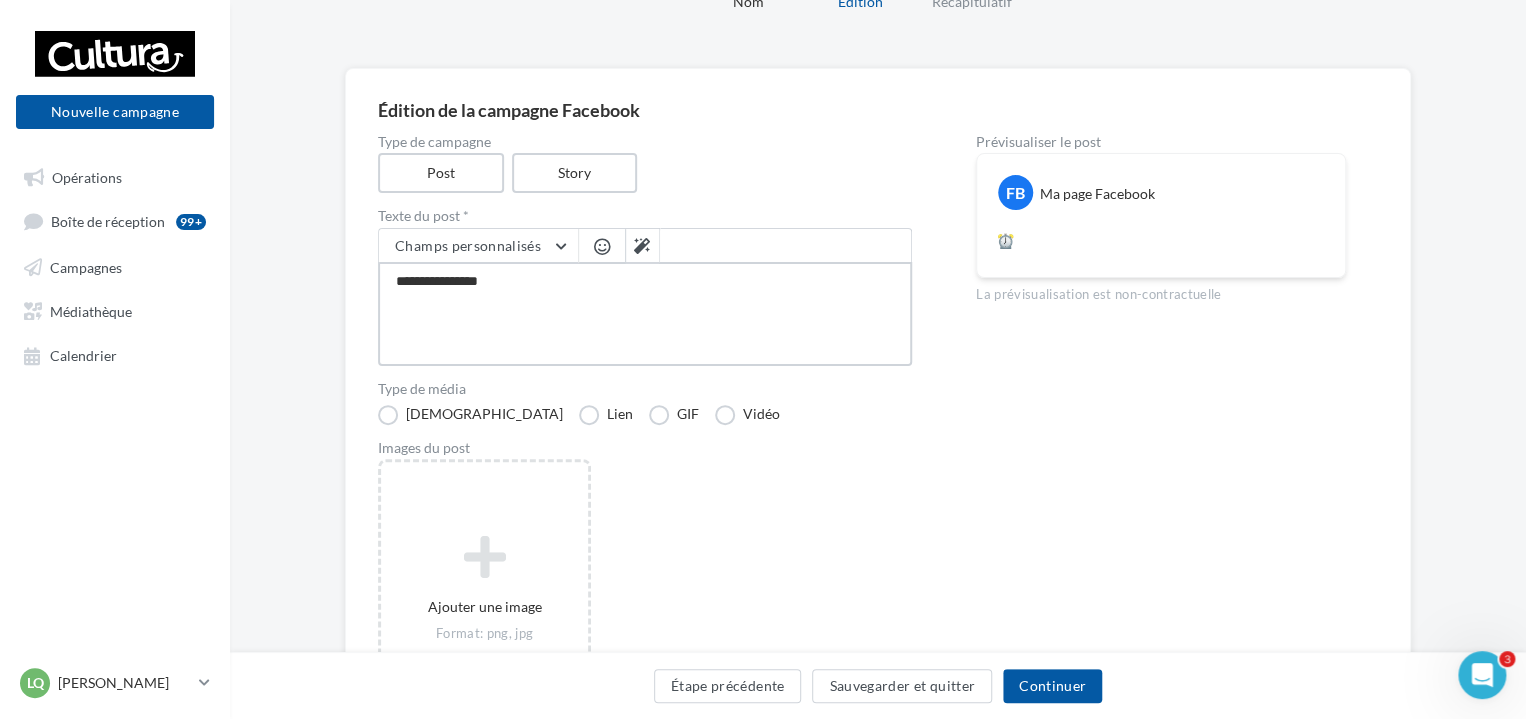 type on "**********" 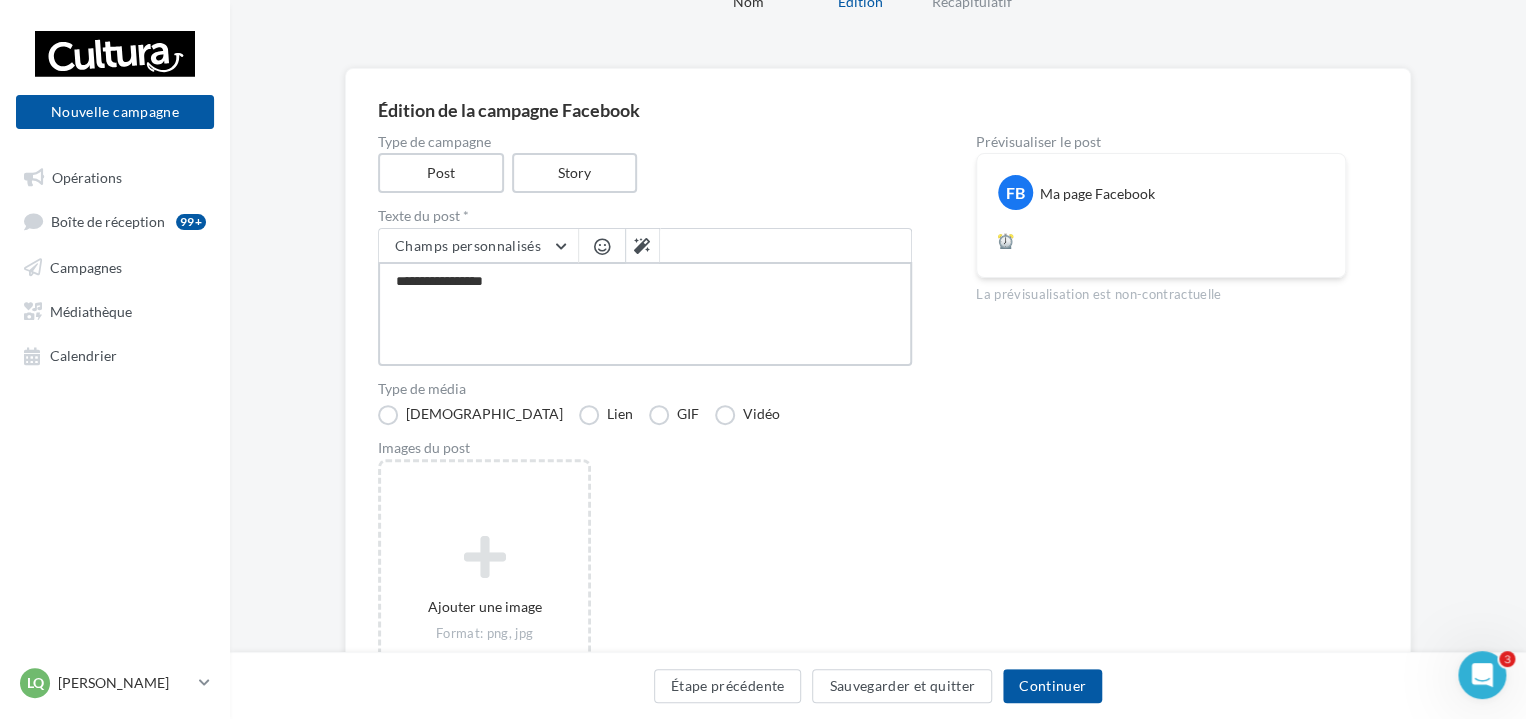 type on "**********" 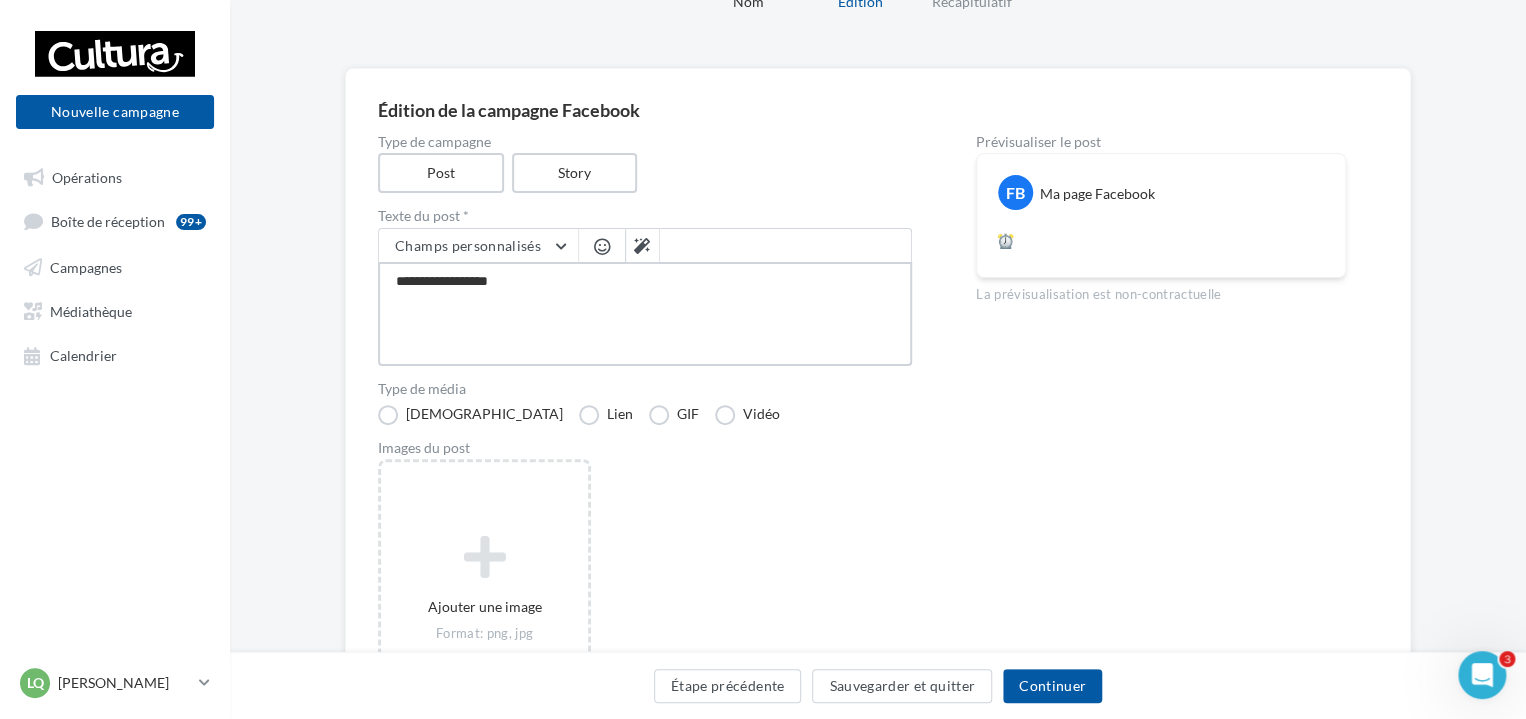 type on "**********" 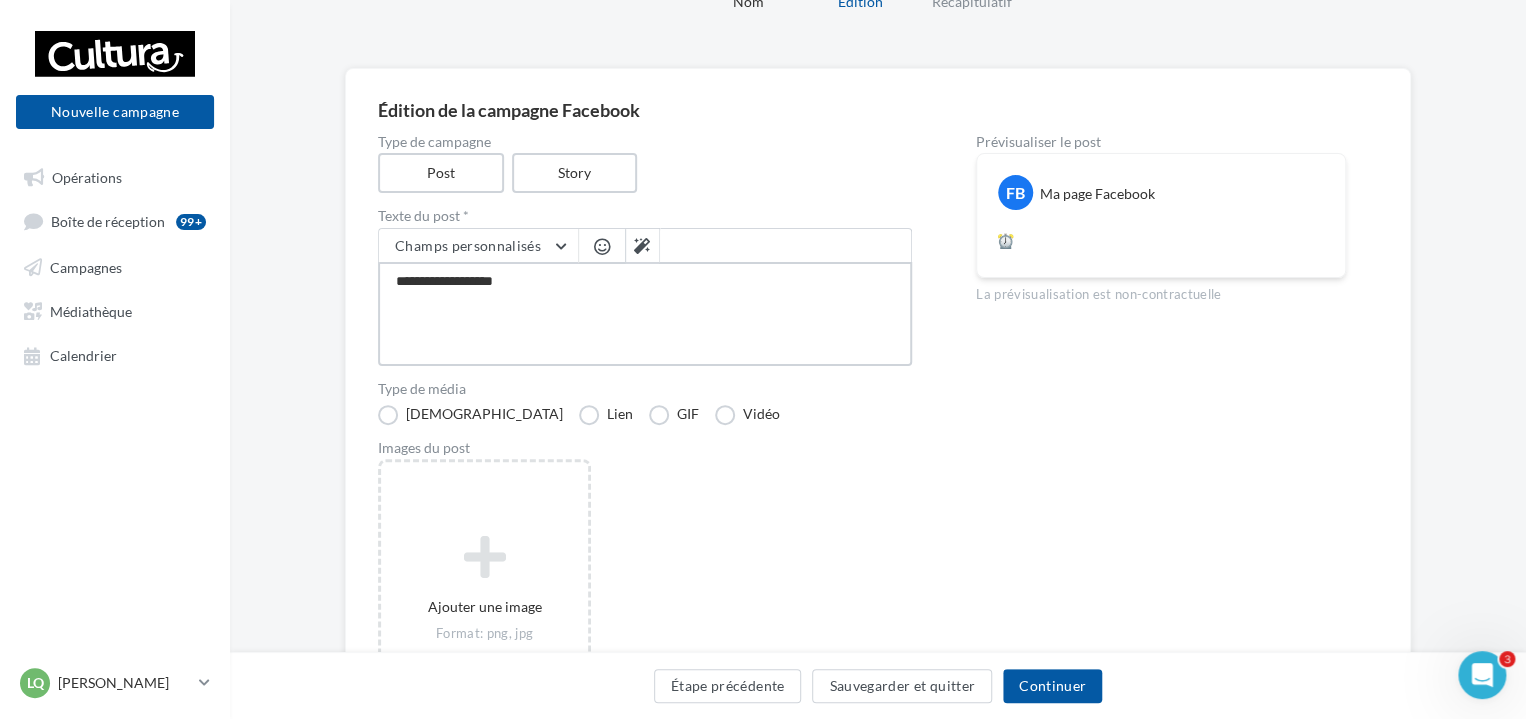 type on "**********" 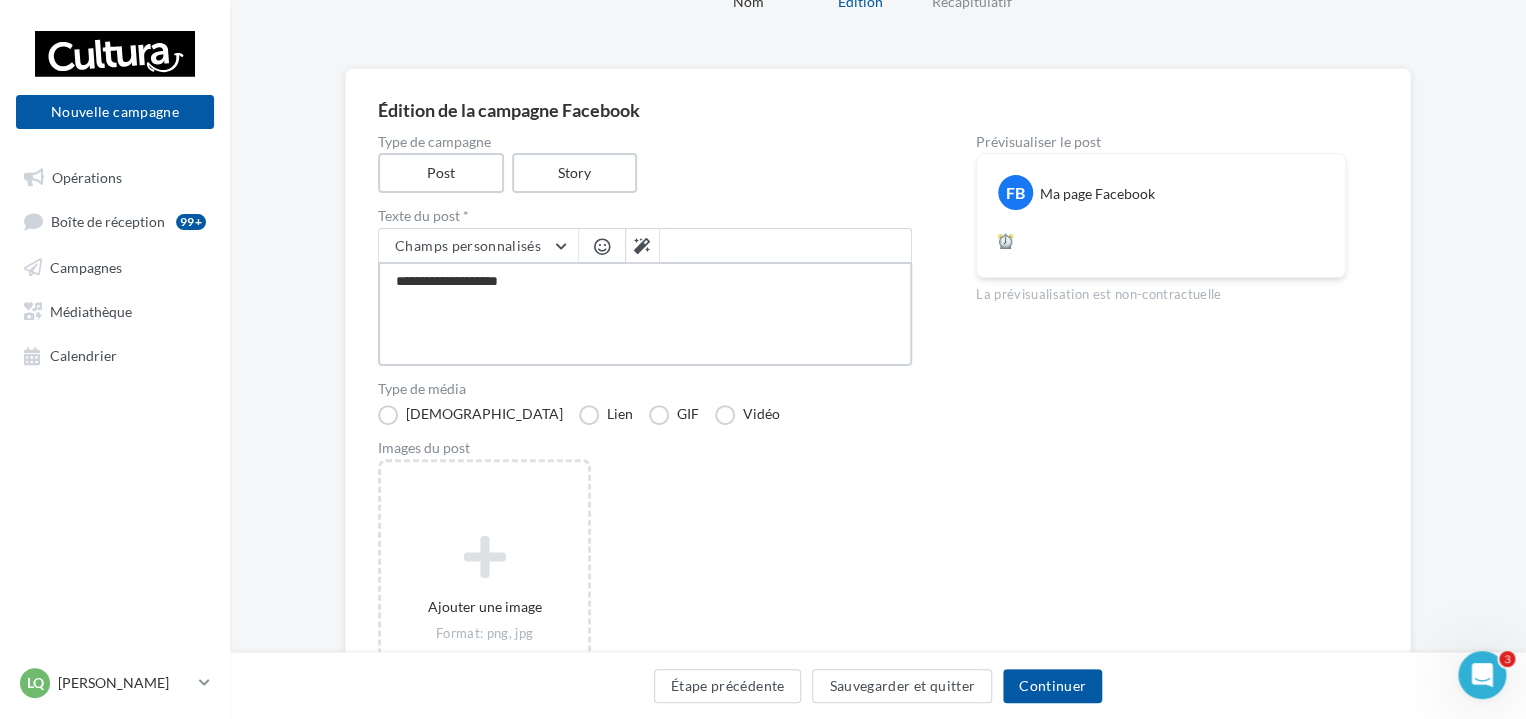 type on "**********" 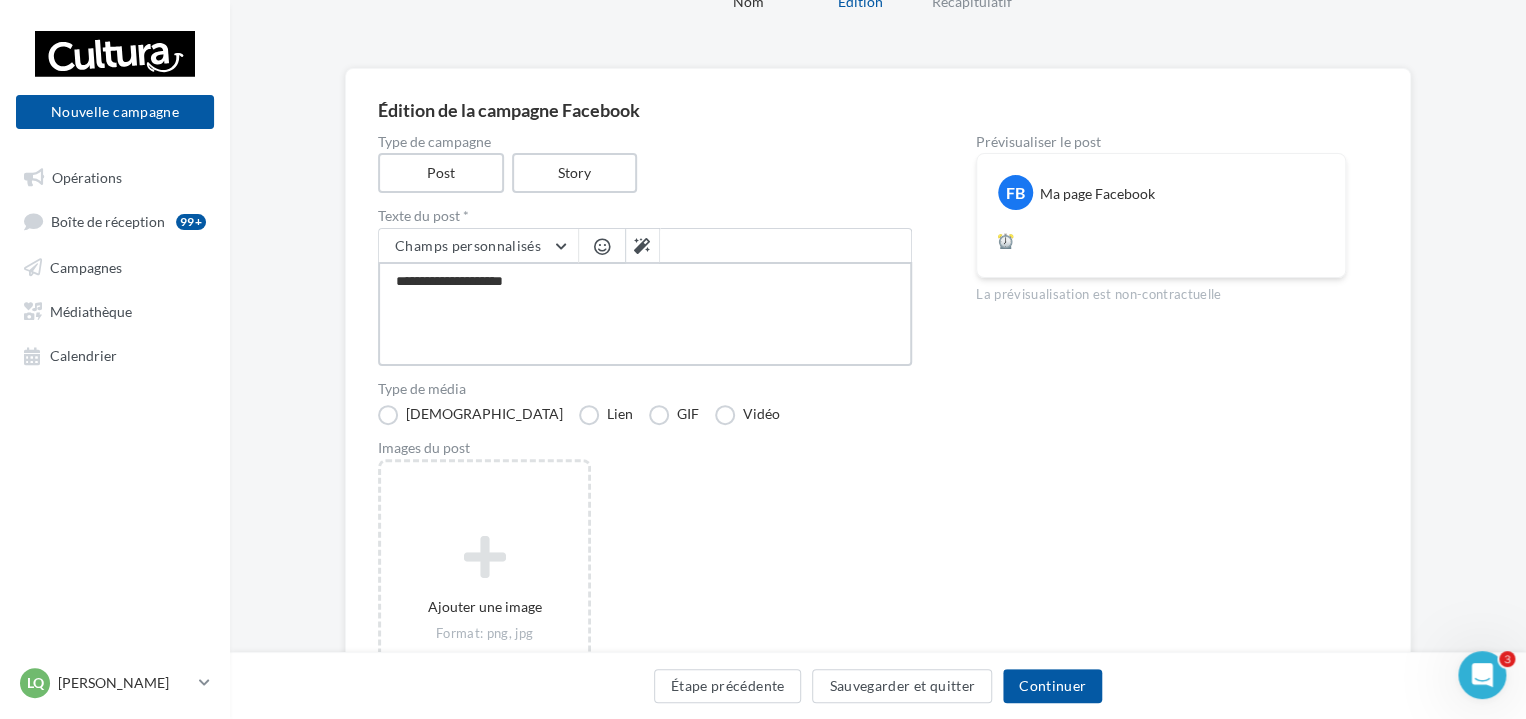 type on "**********" 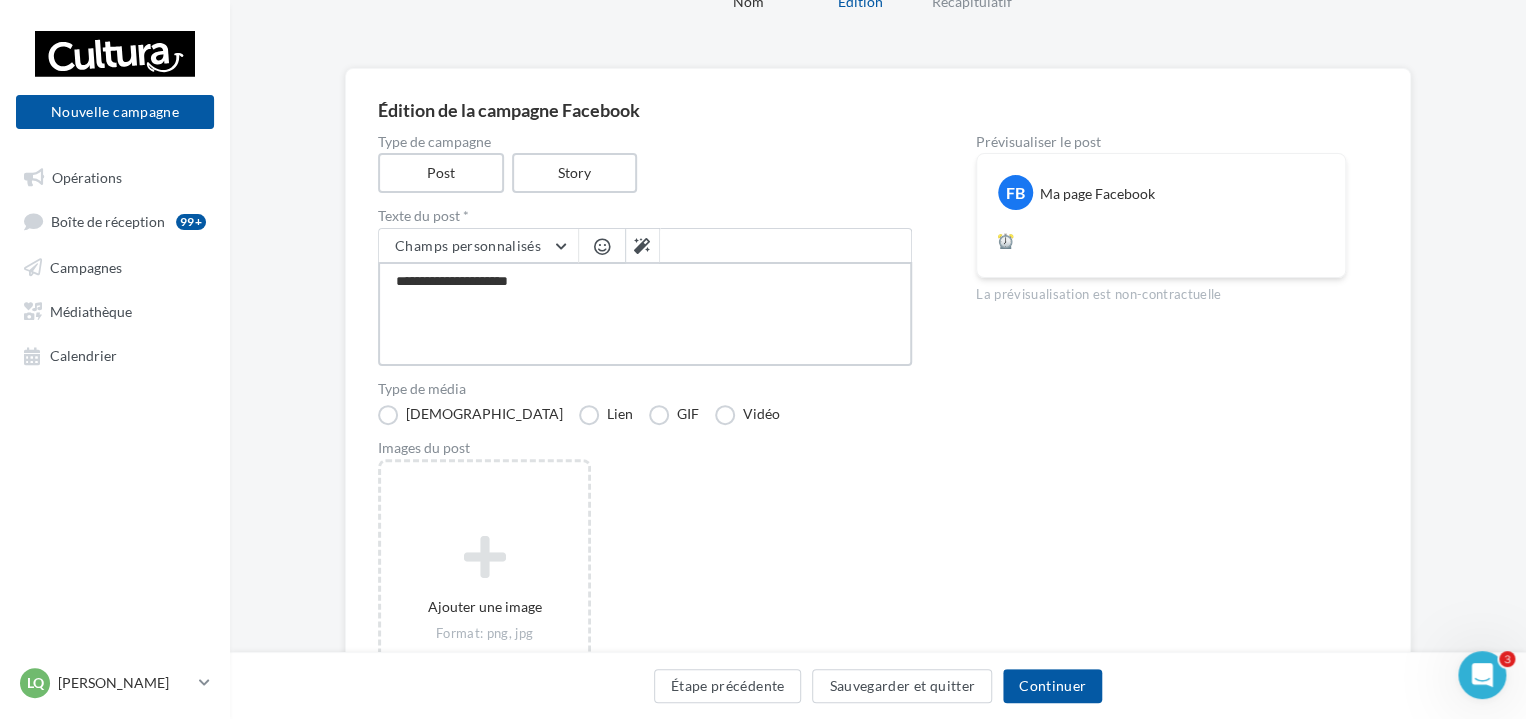 type on "**********" 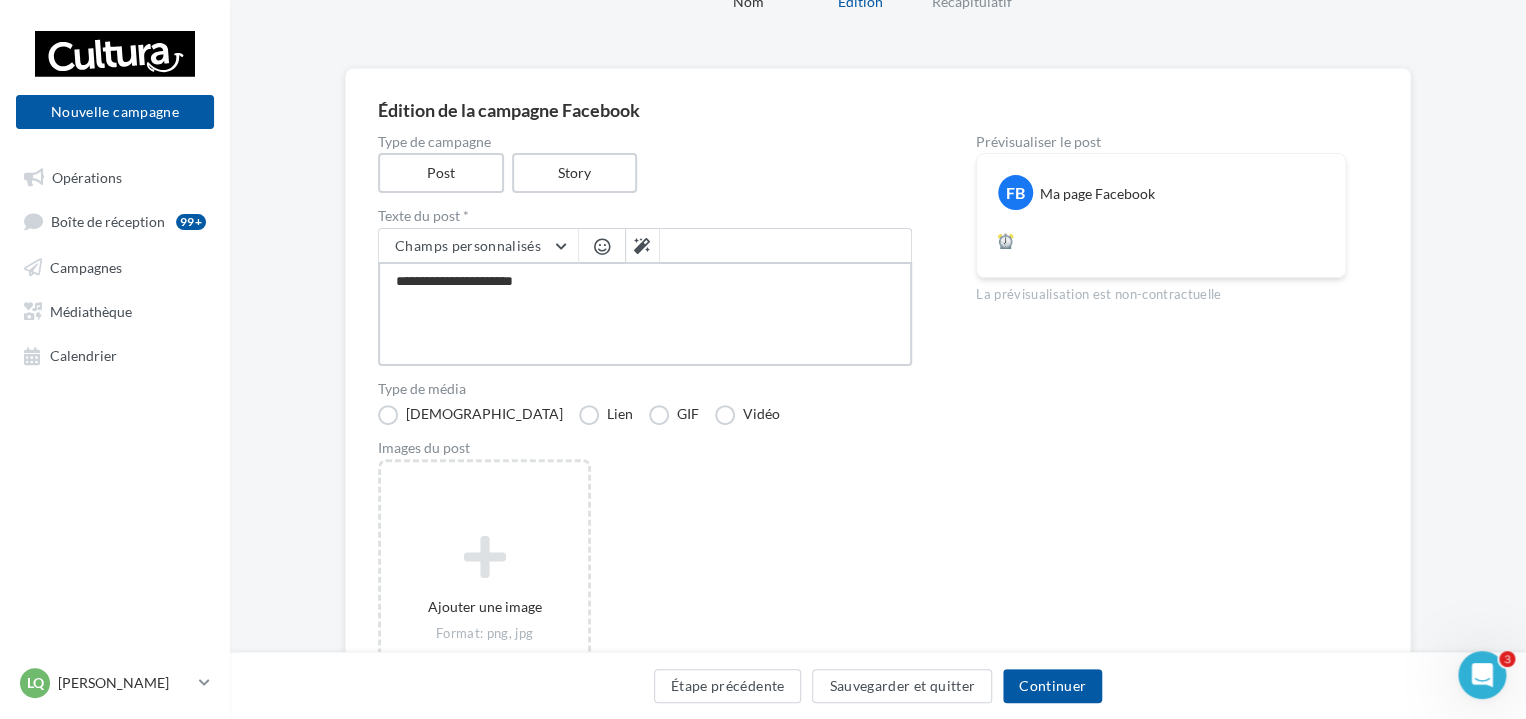 type on "**********" 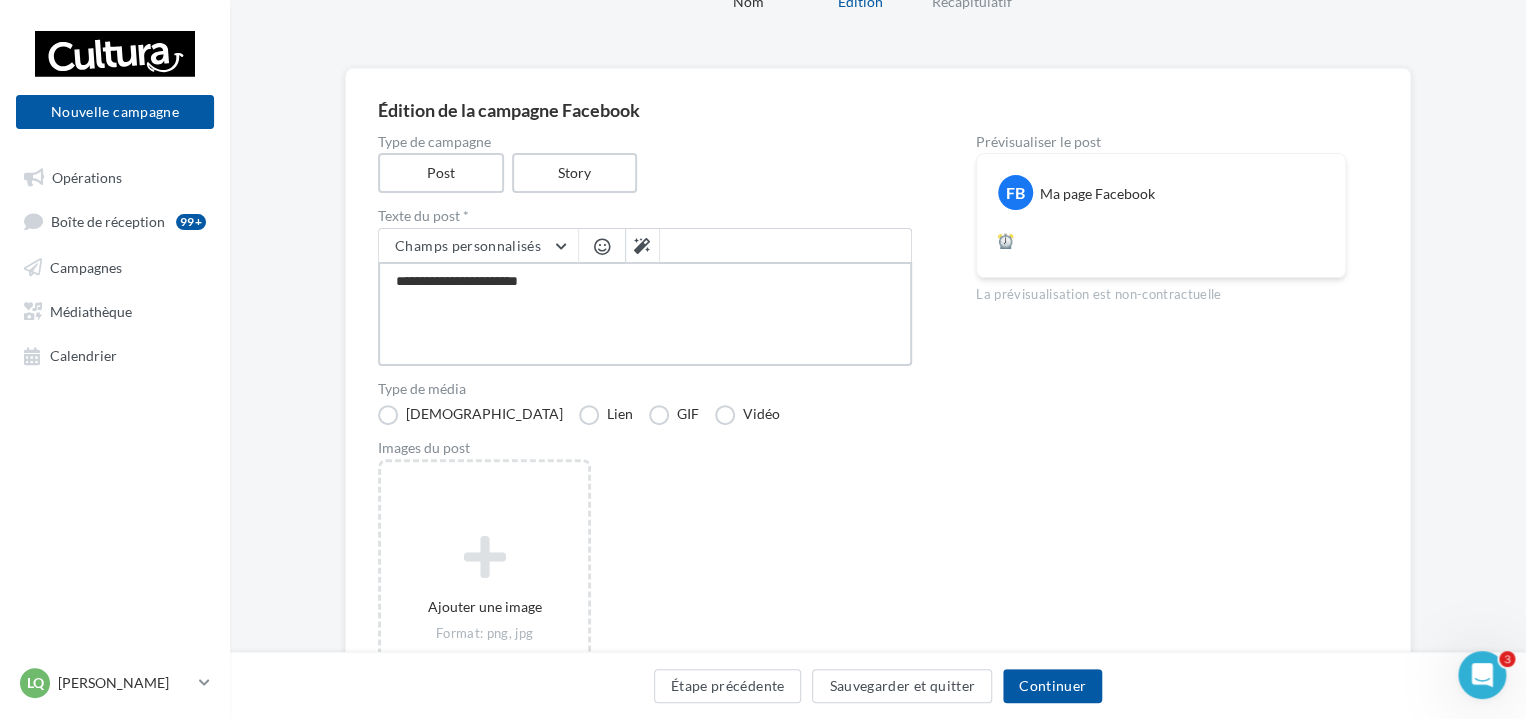 type on "**********" 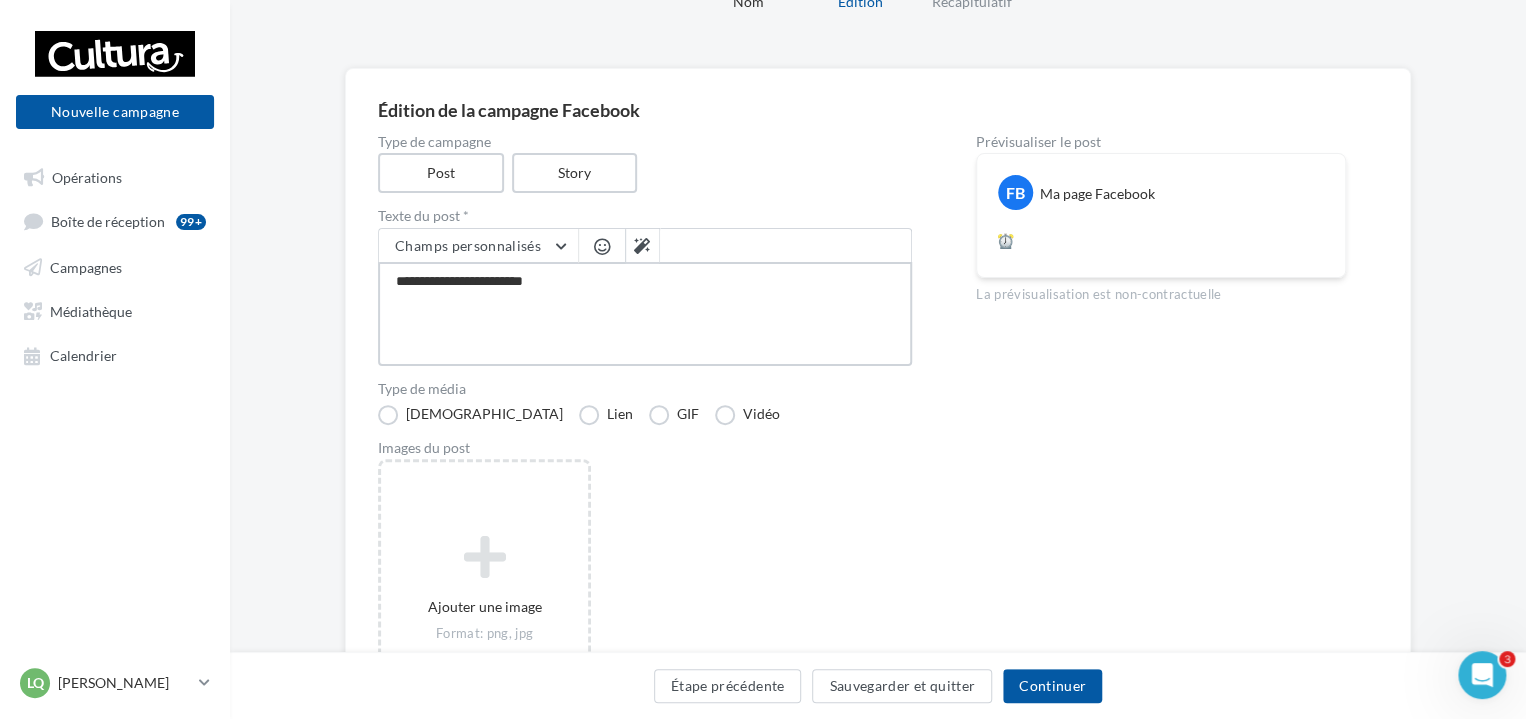 type on "**********" 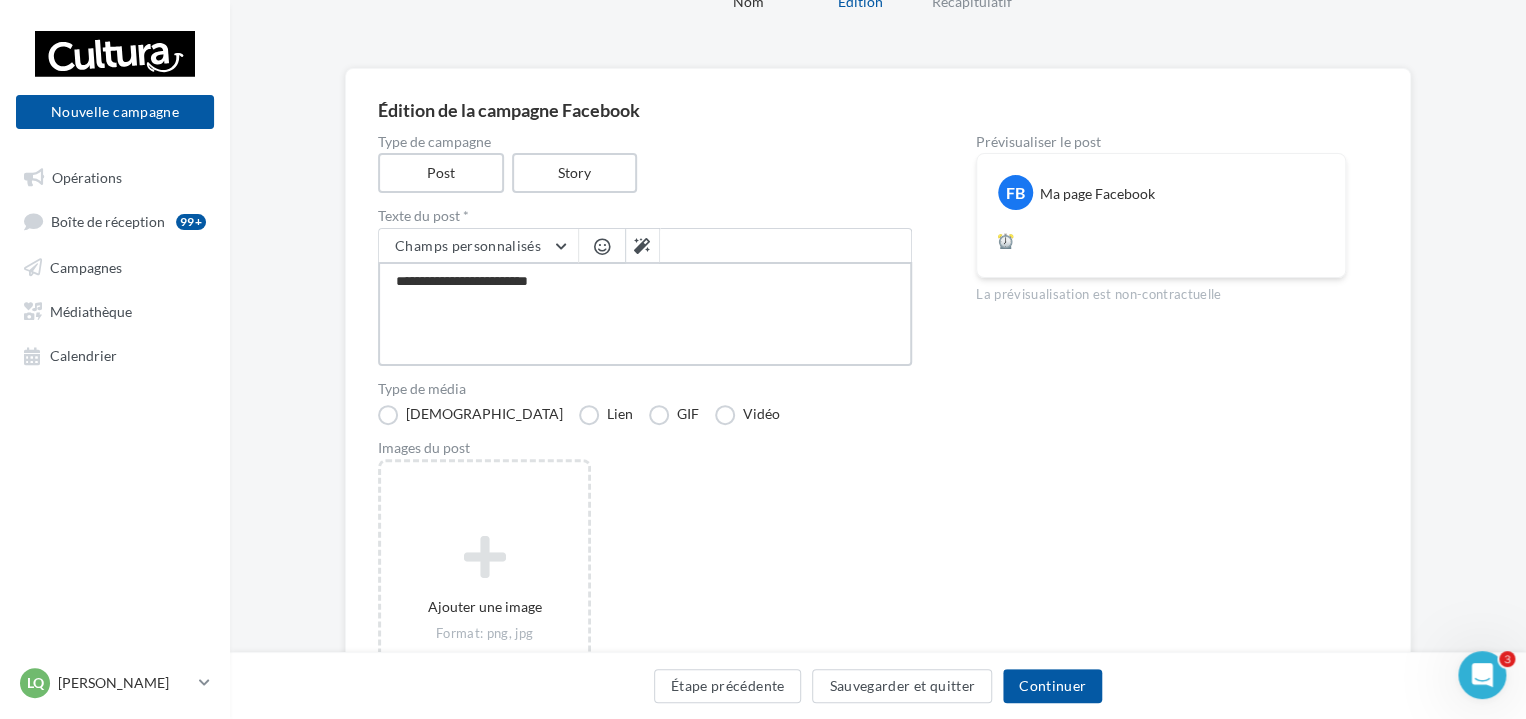 type on "**********" 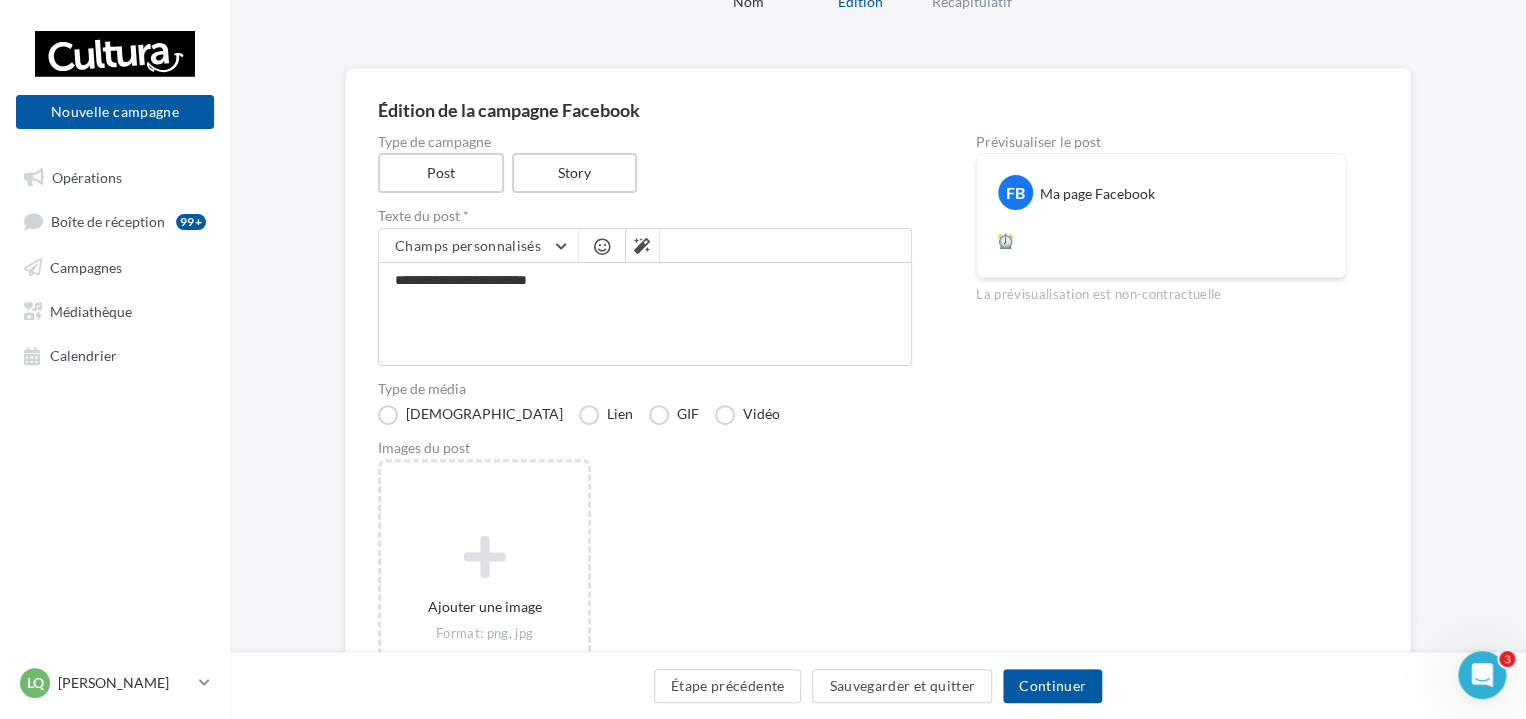 click at bounding box center [602, 247] 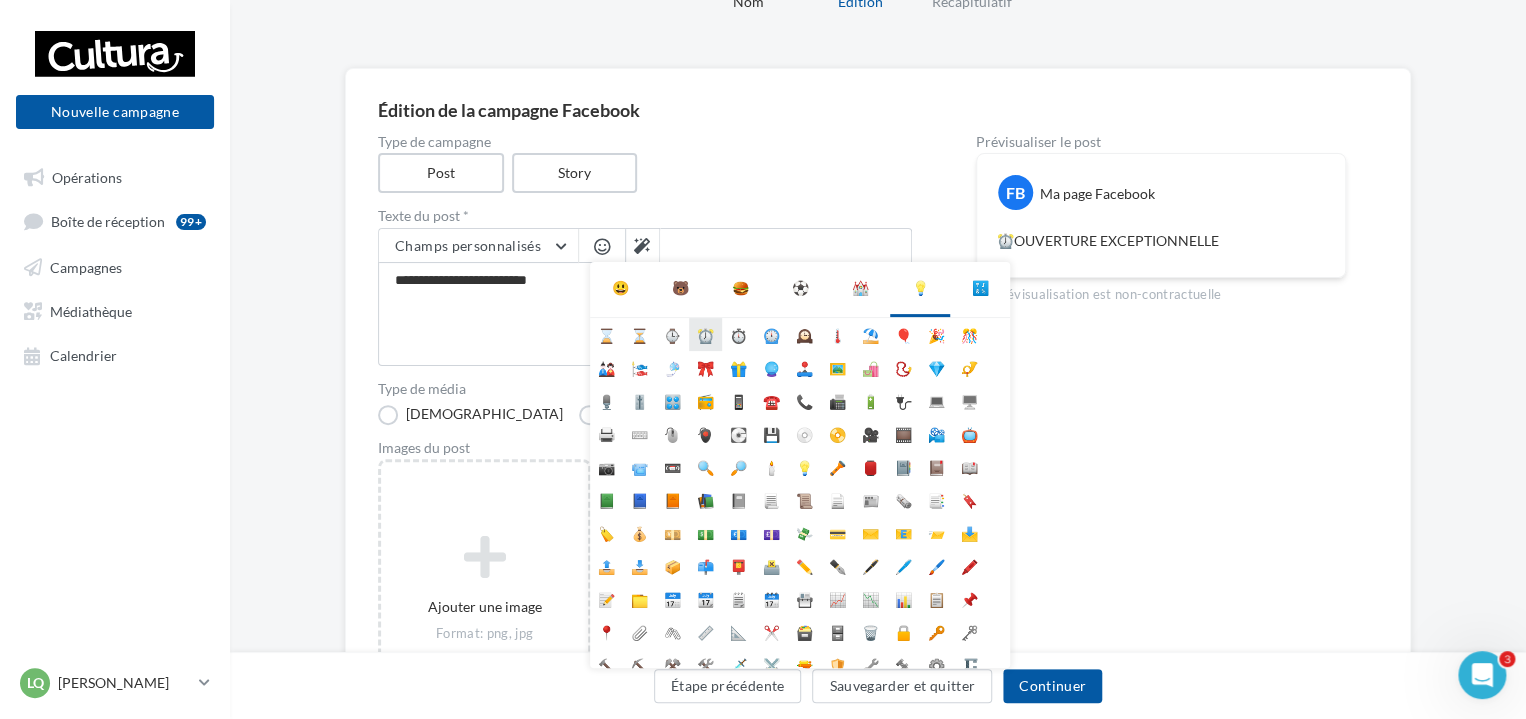 click on "⏰" at bounding box center (705, 334) 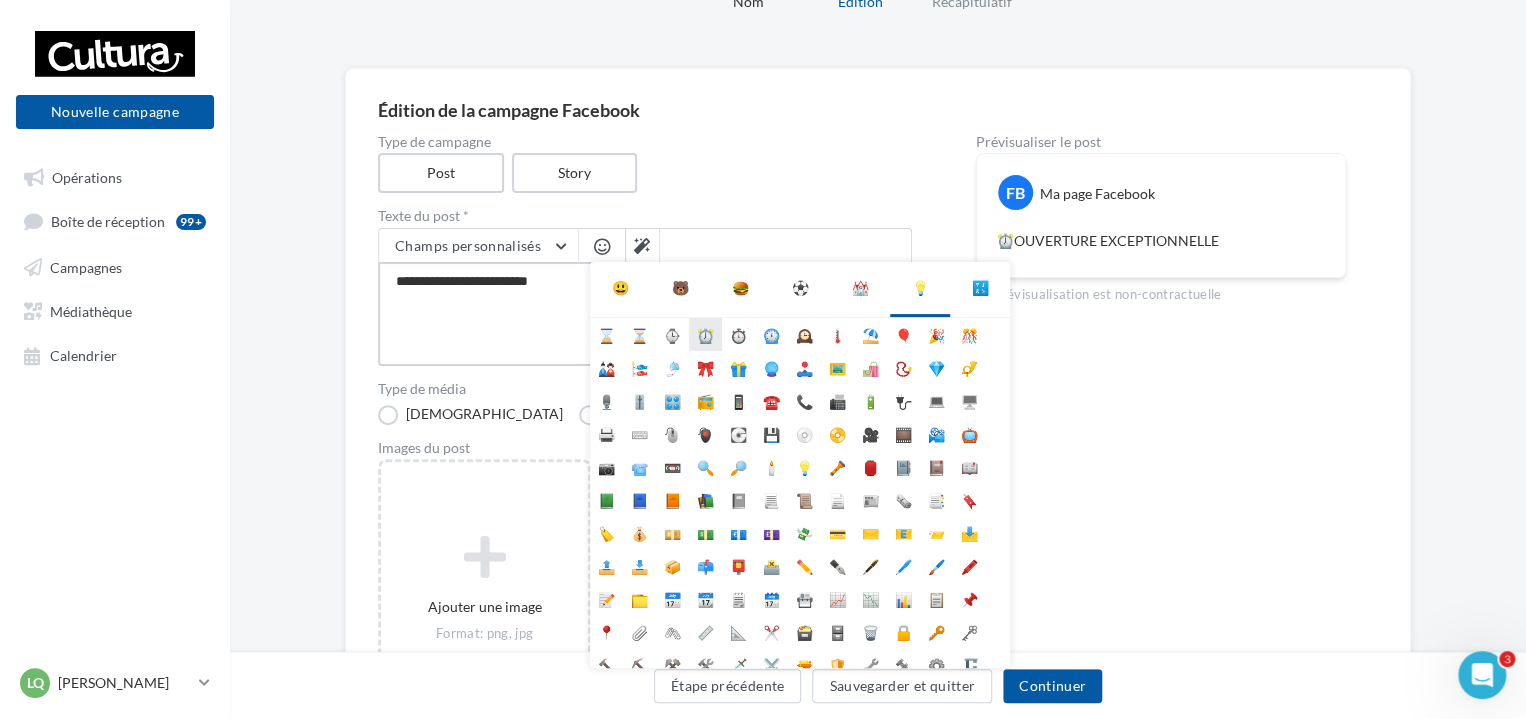 type on "**********" 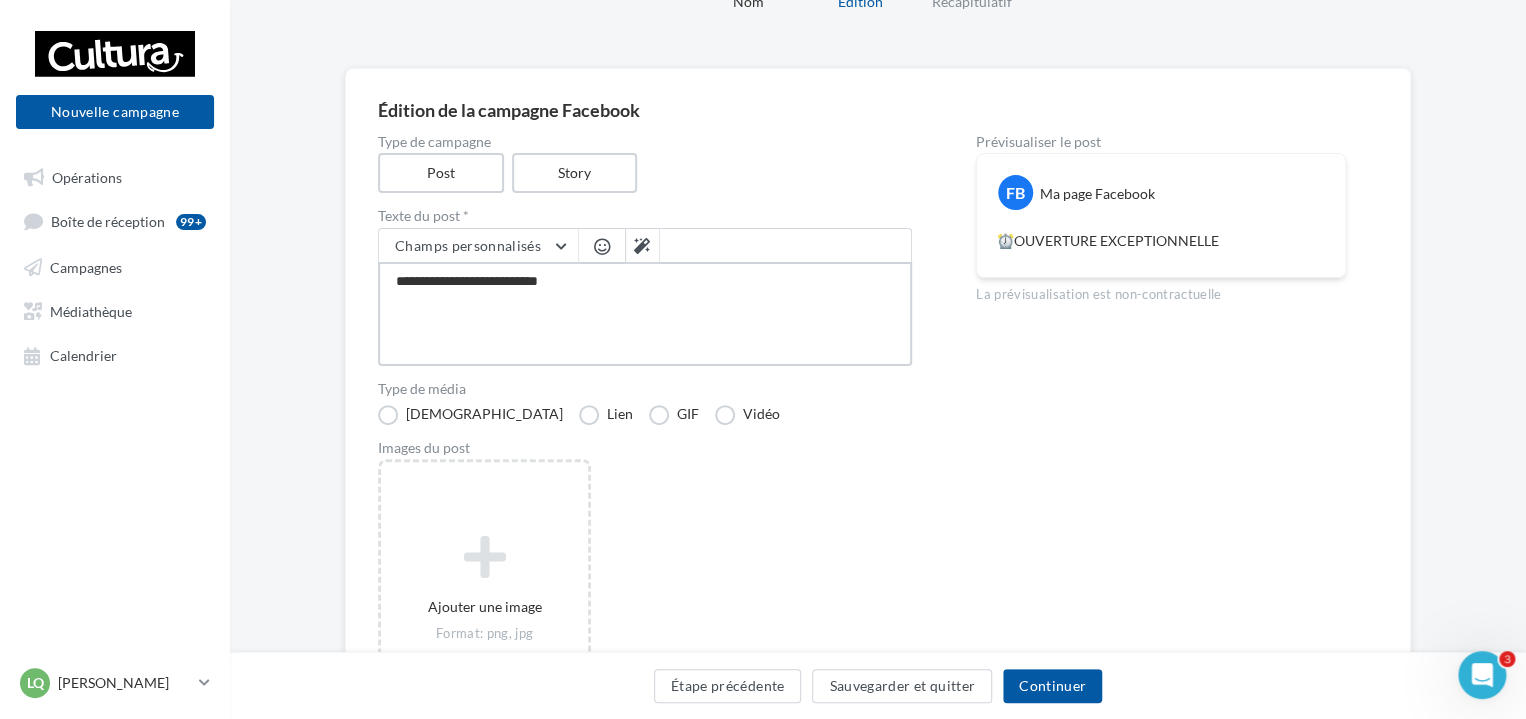 click on "**********" at bounding box center (645, 314) 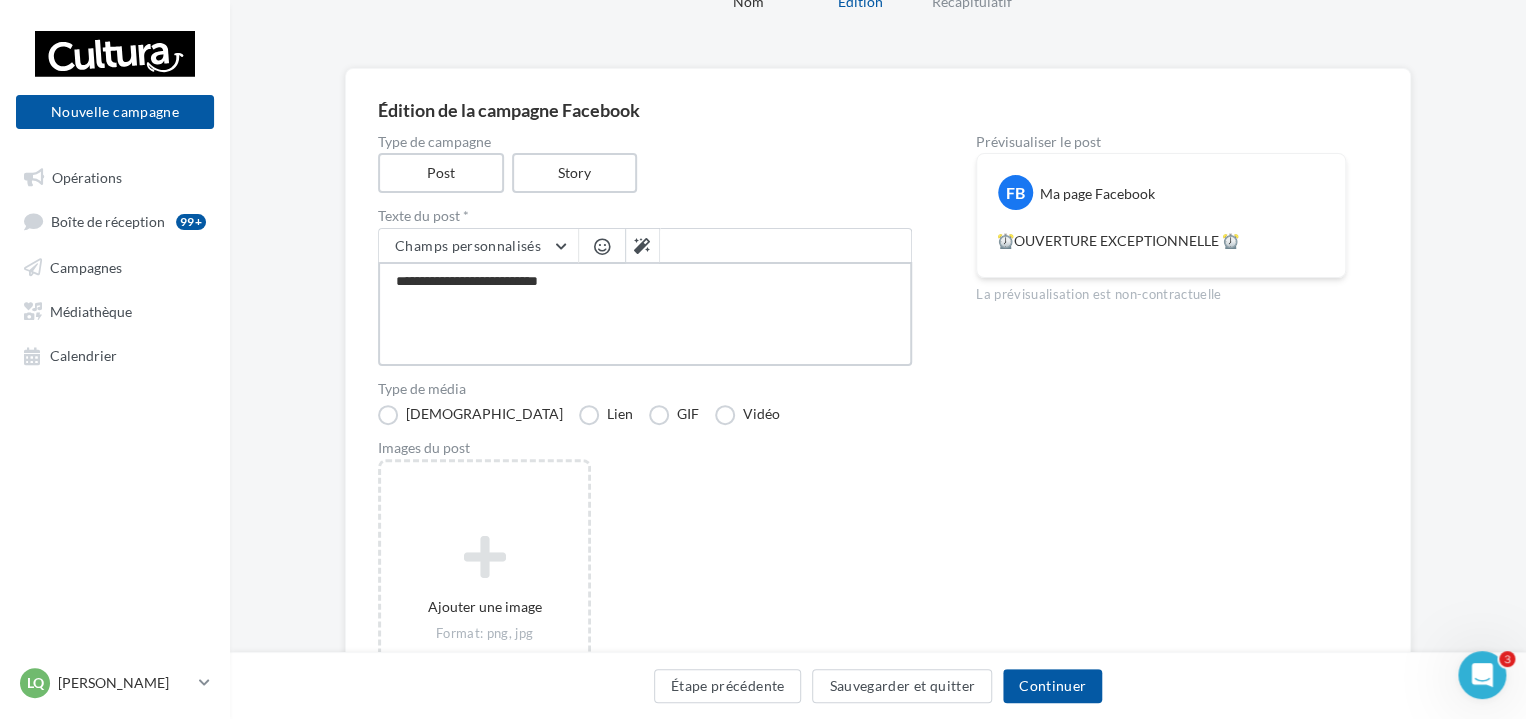 type on "**********" 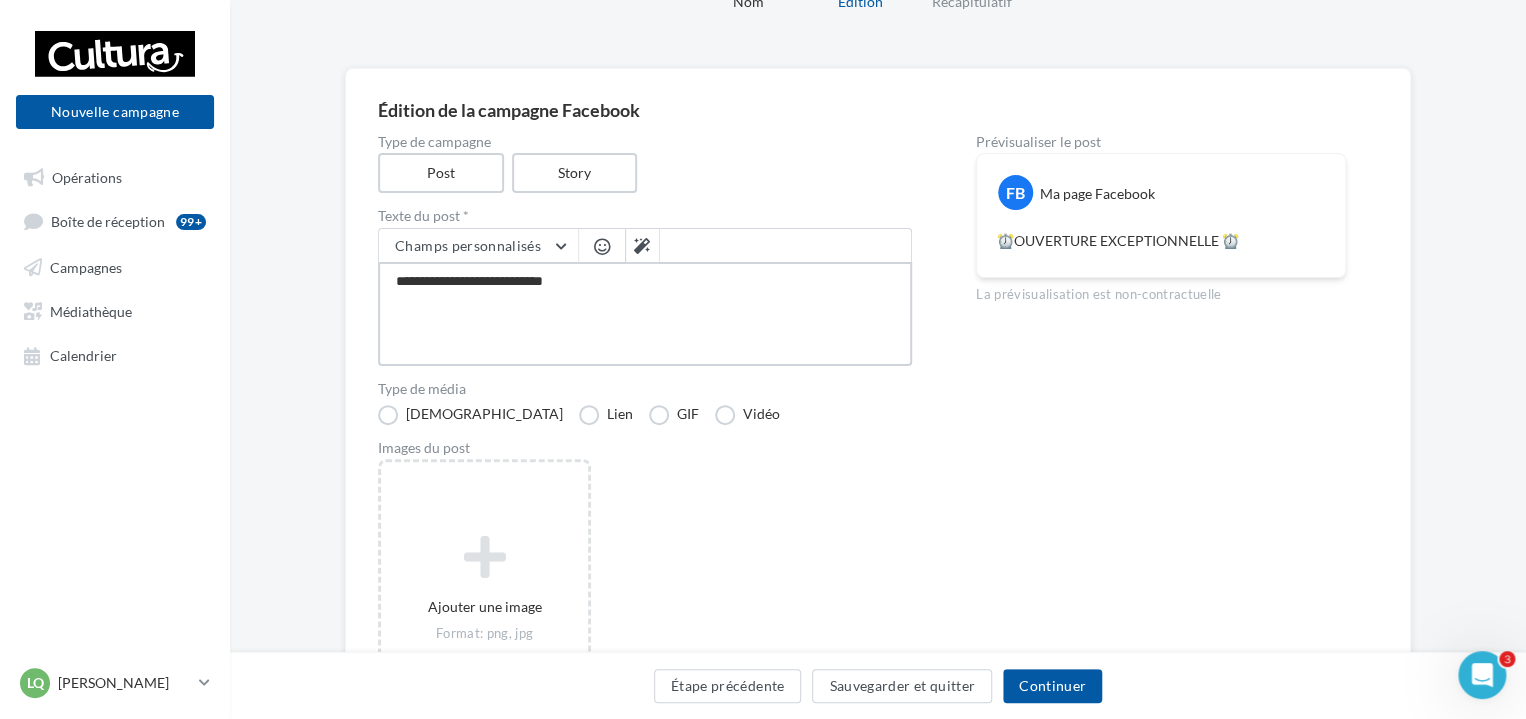 type on "**********" 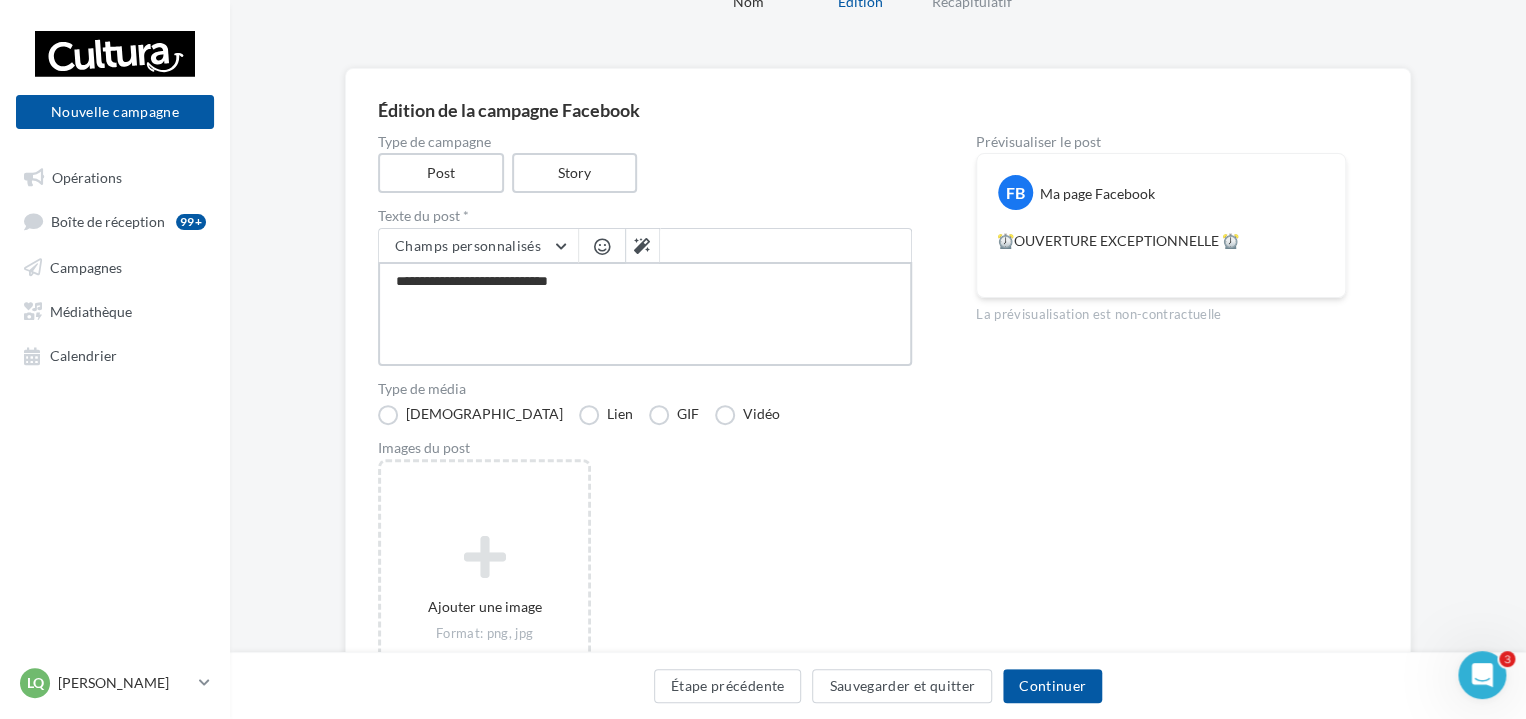 type on "**********" 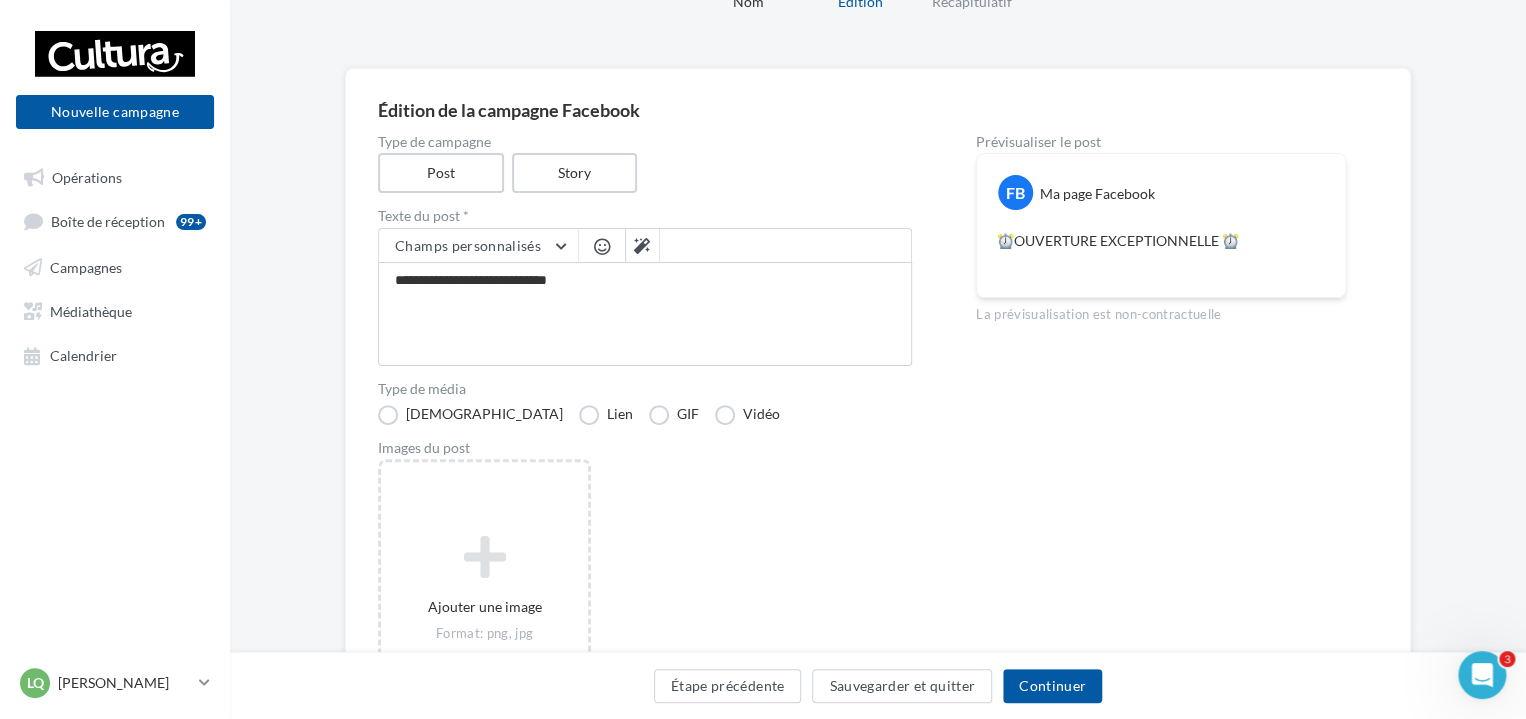 click at bounding box center (602, 246) 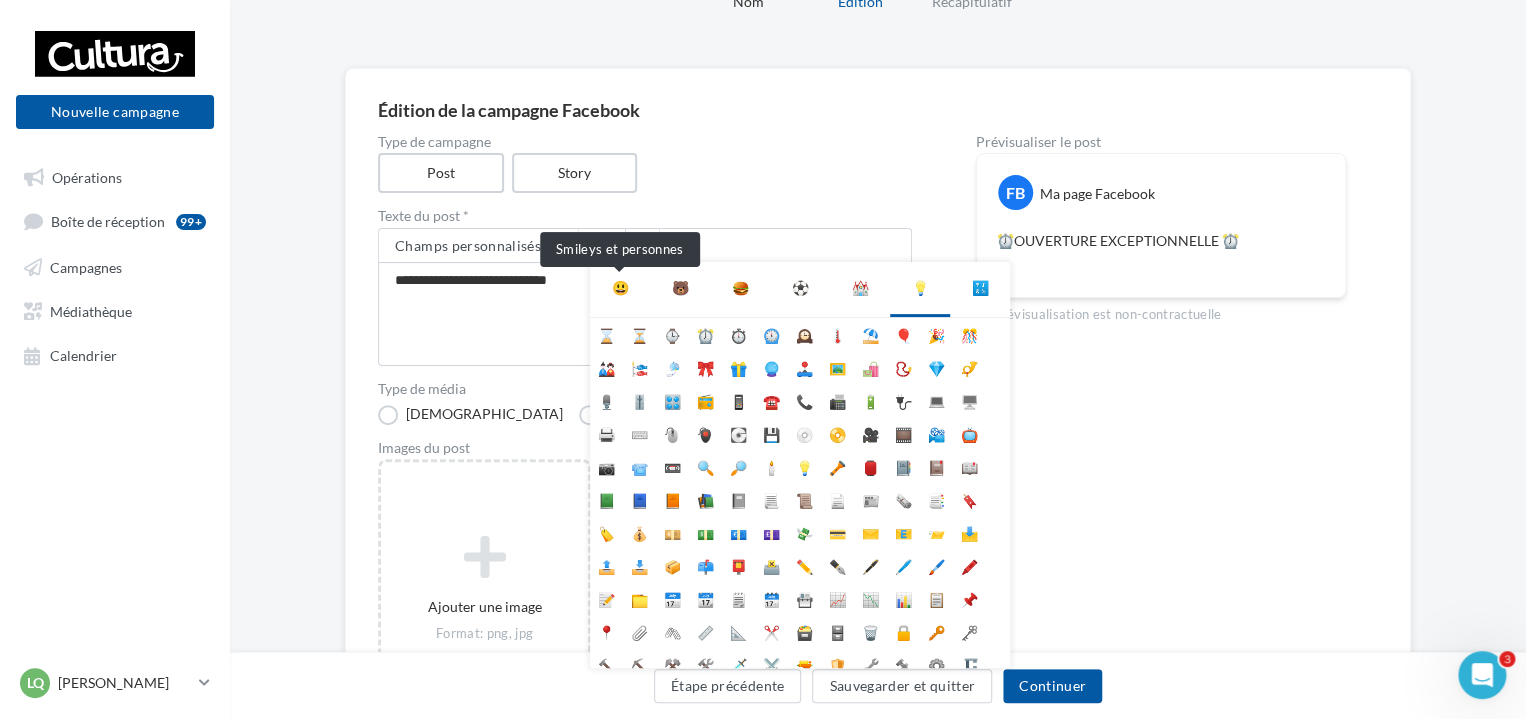 click on "😃" at bounding box center (620, 288) 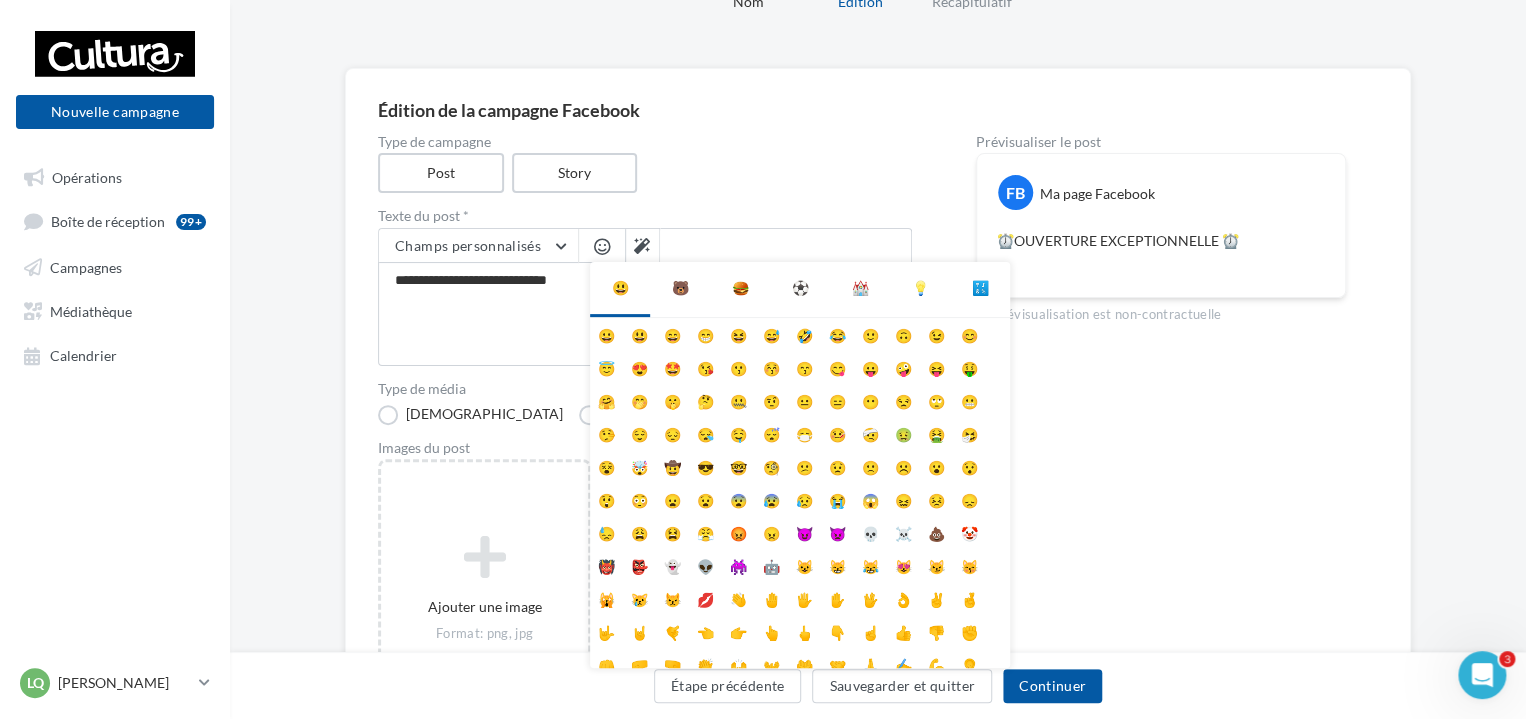 click on "🤩" at bounding box center [672, 367] 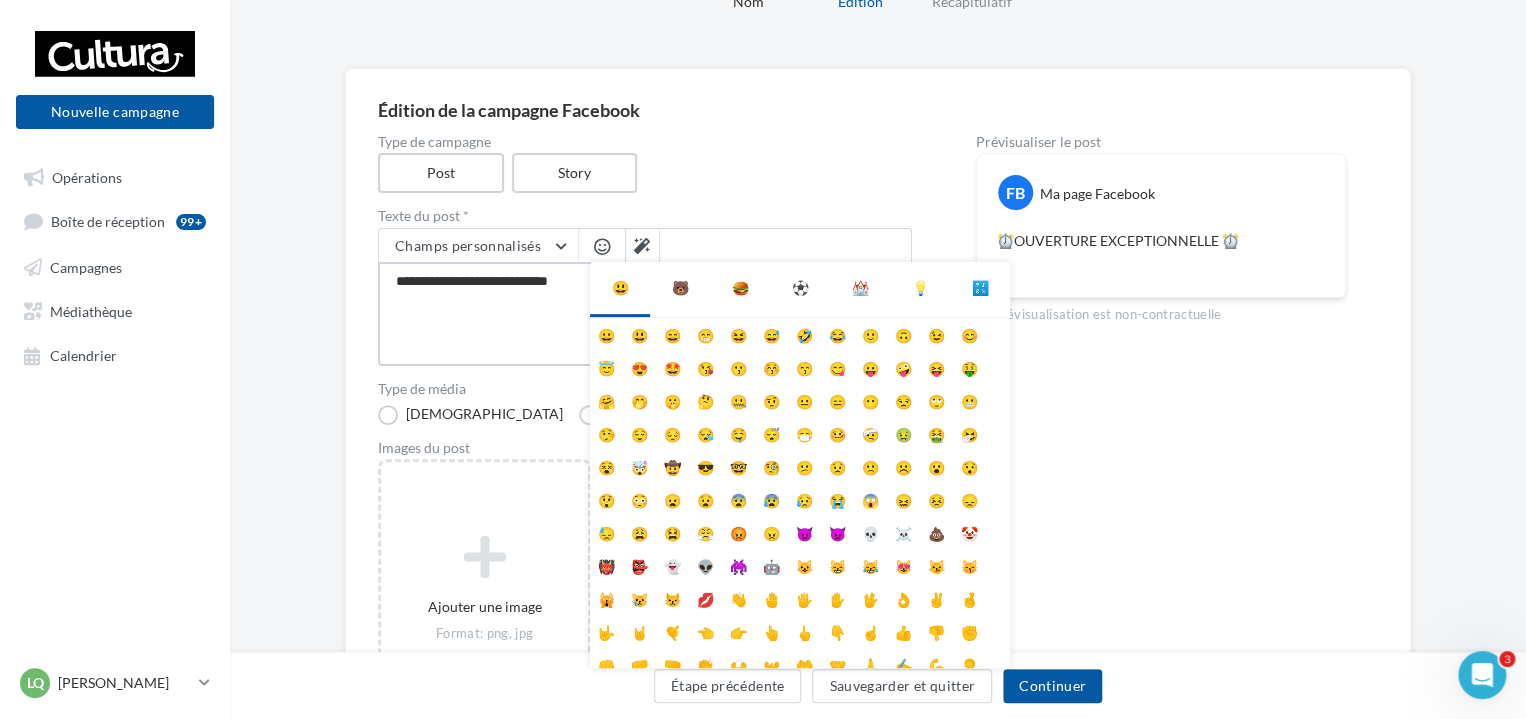 type on "**********" 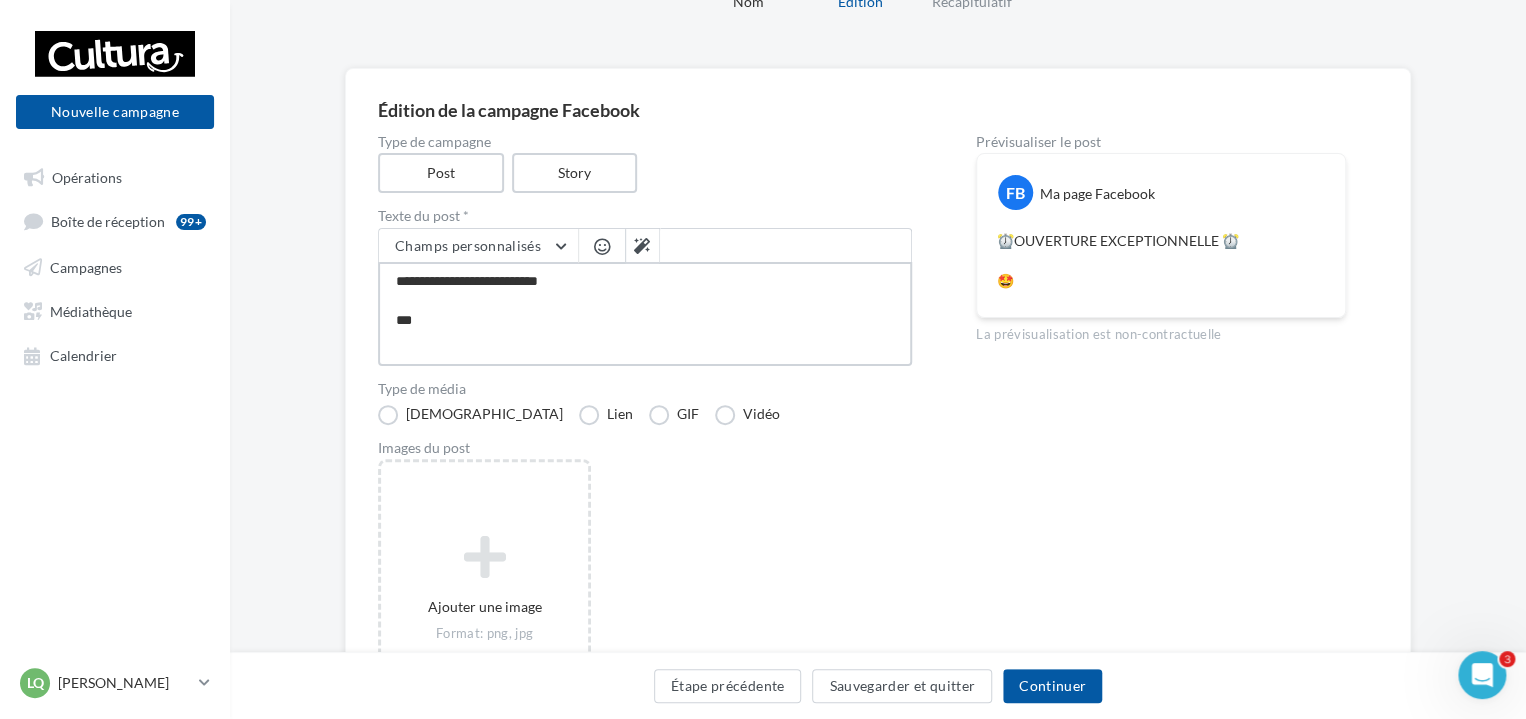type on "**********" 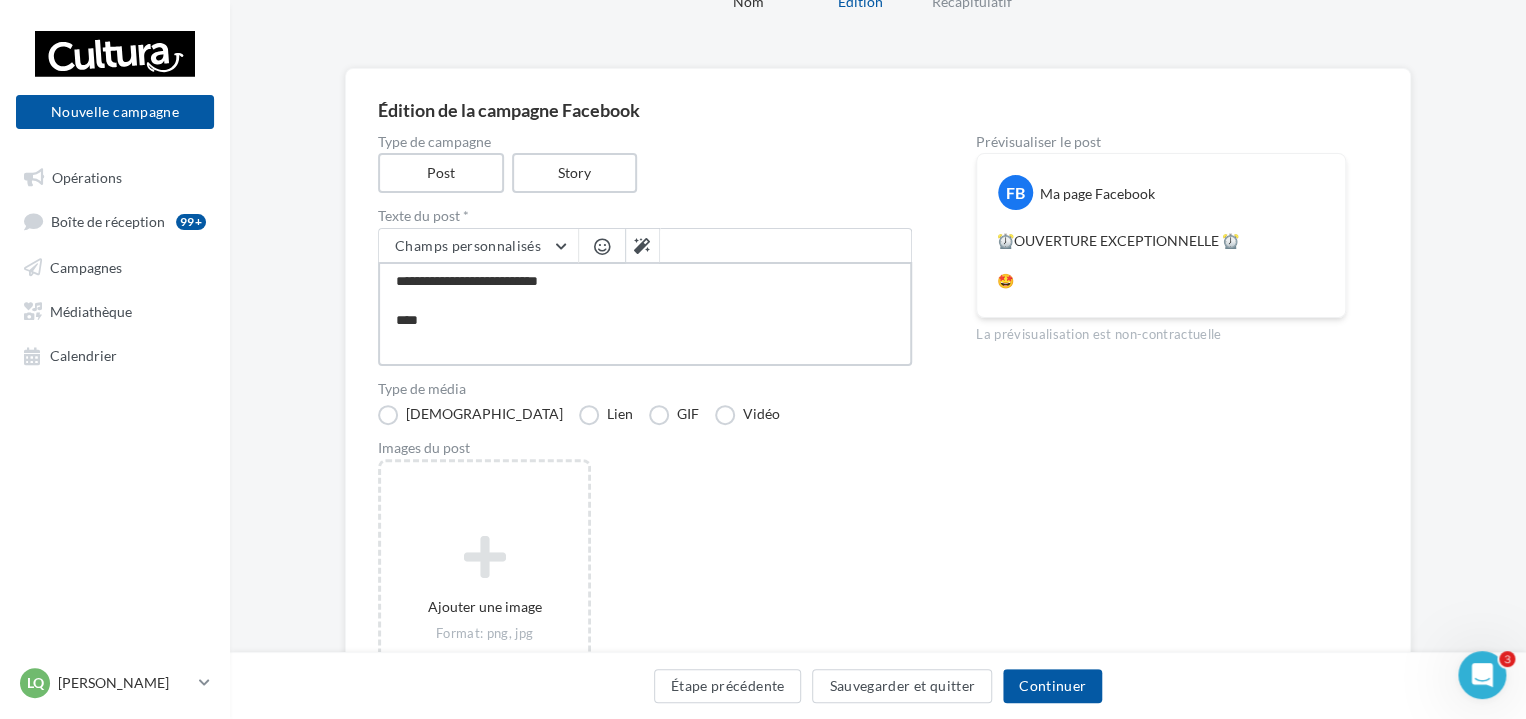type on "**********" 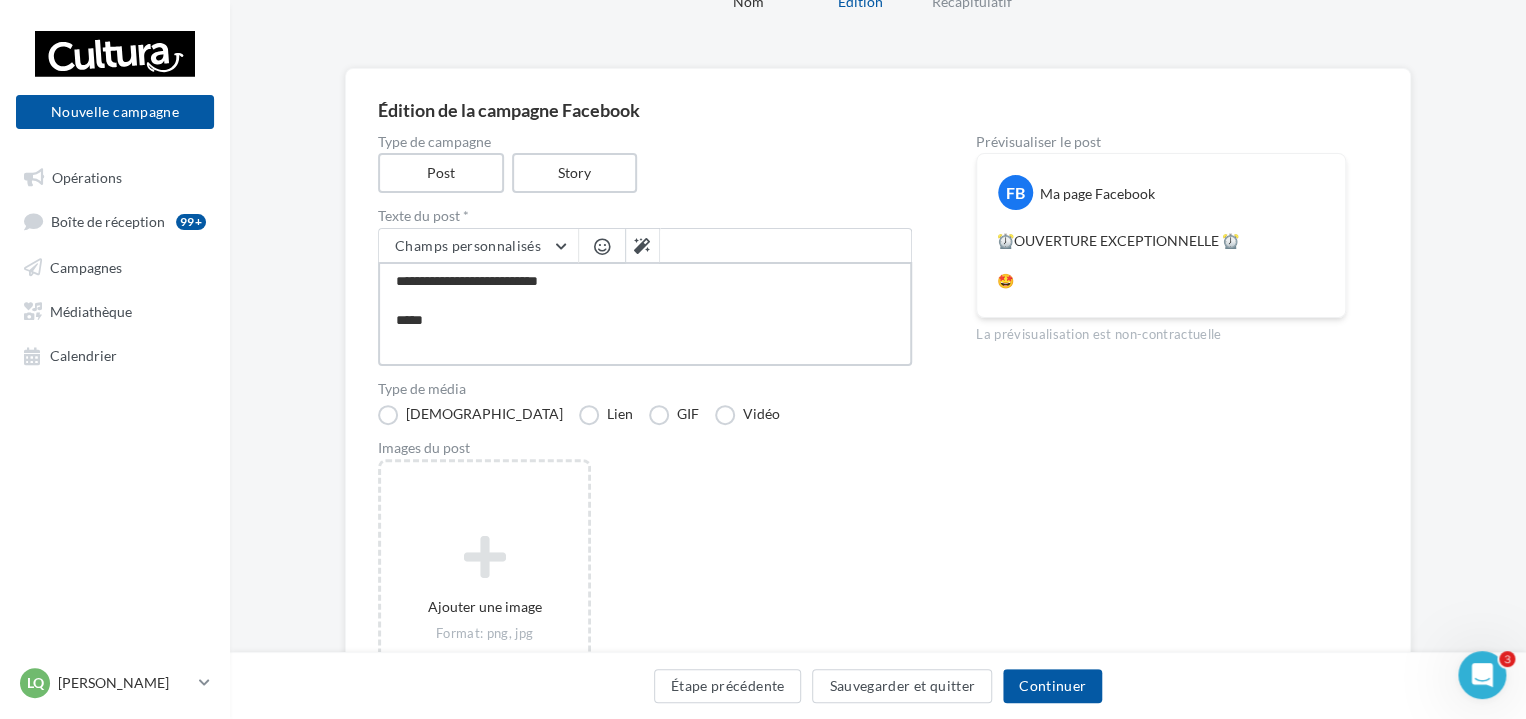 type on "**********" 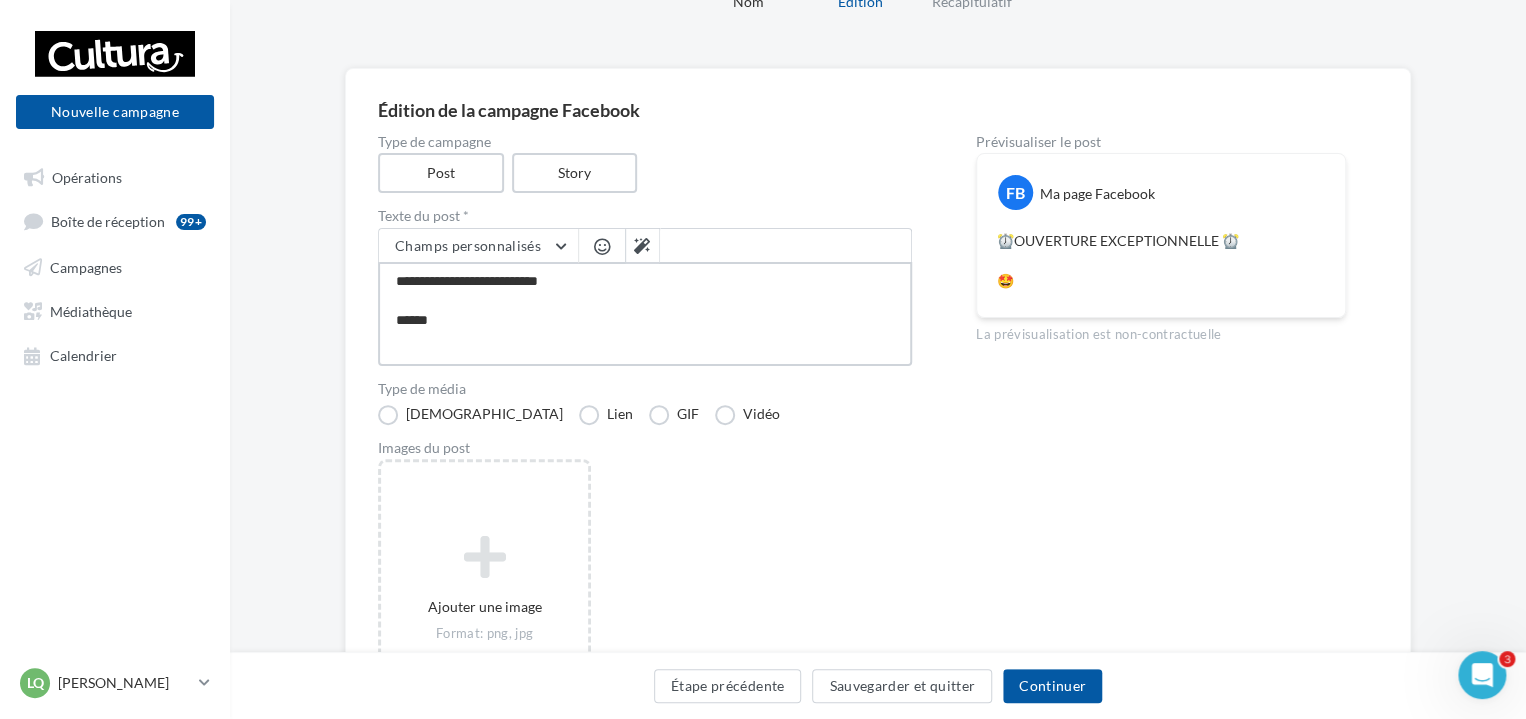 type on "**********" 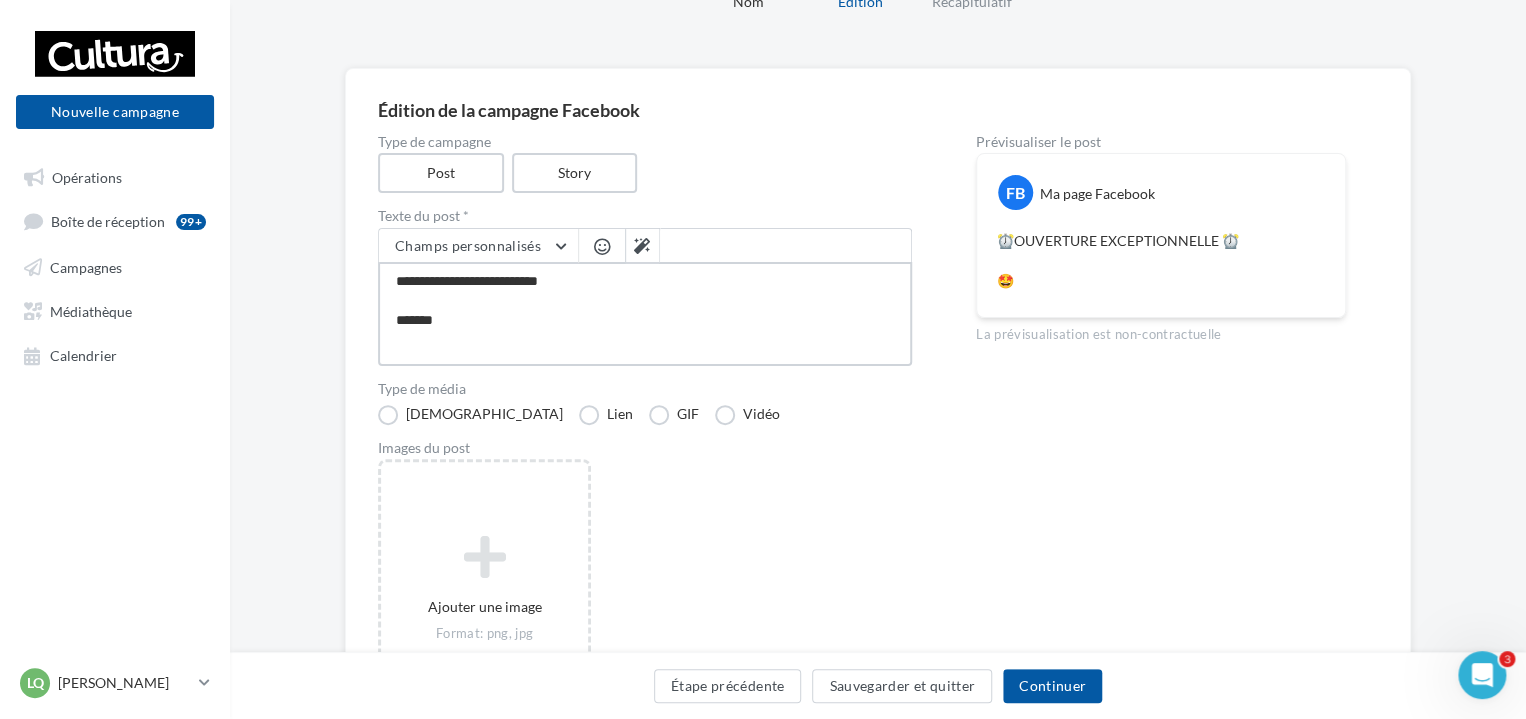 type on "**********" 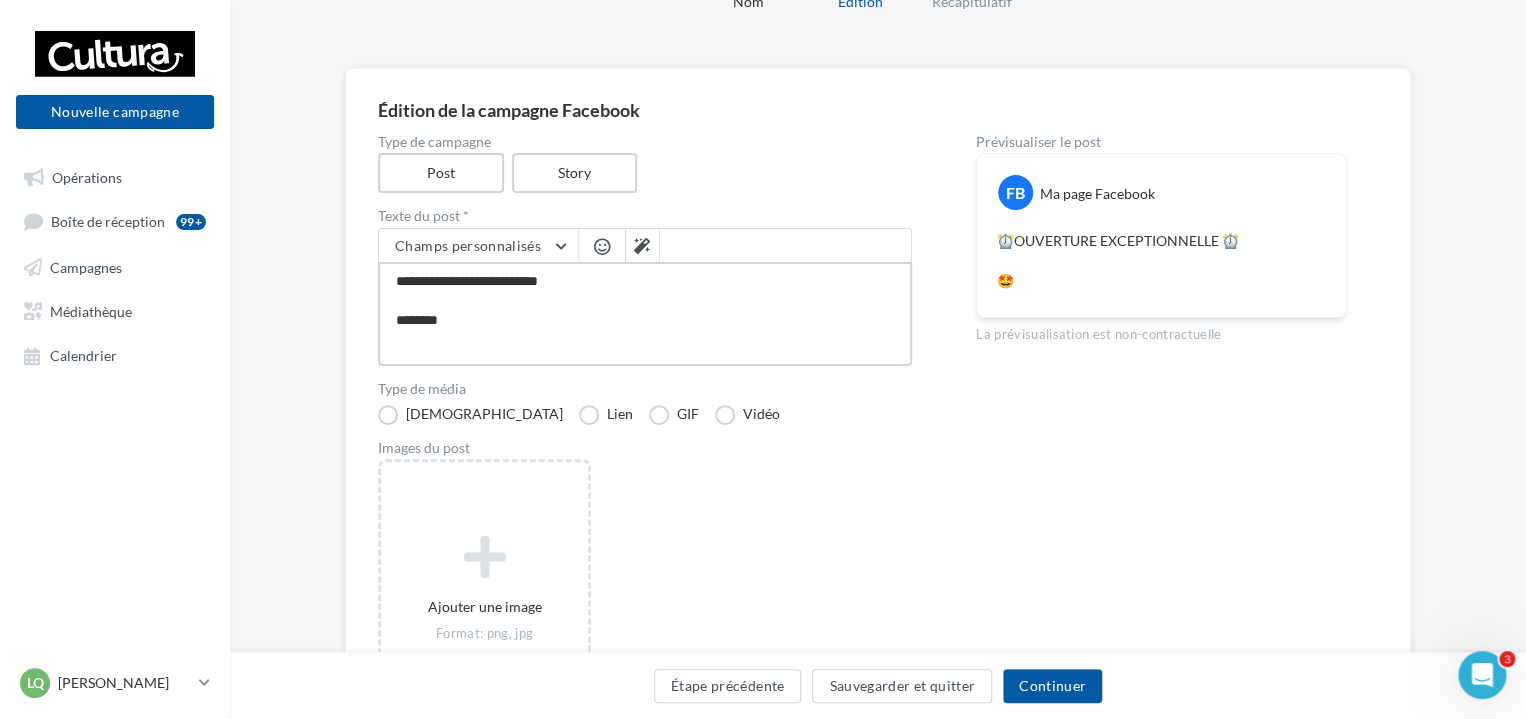 type on "**********" 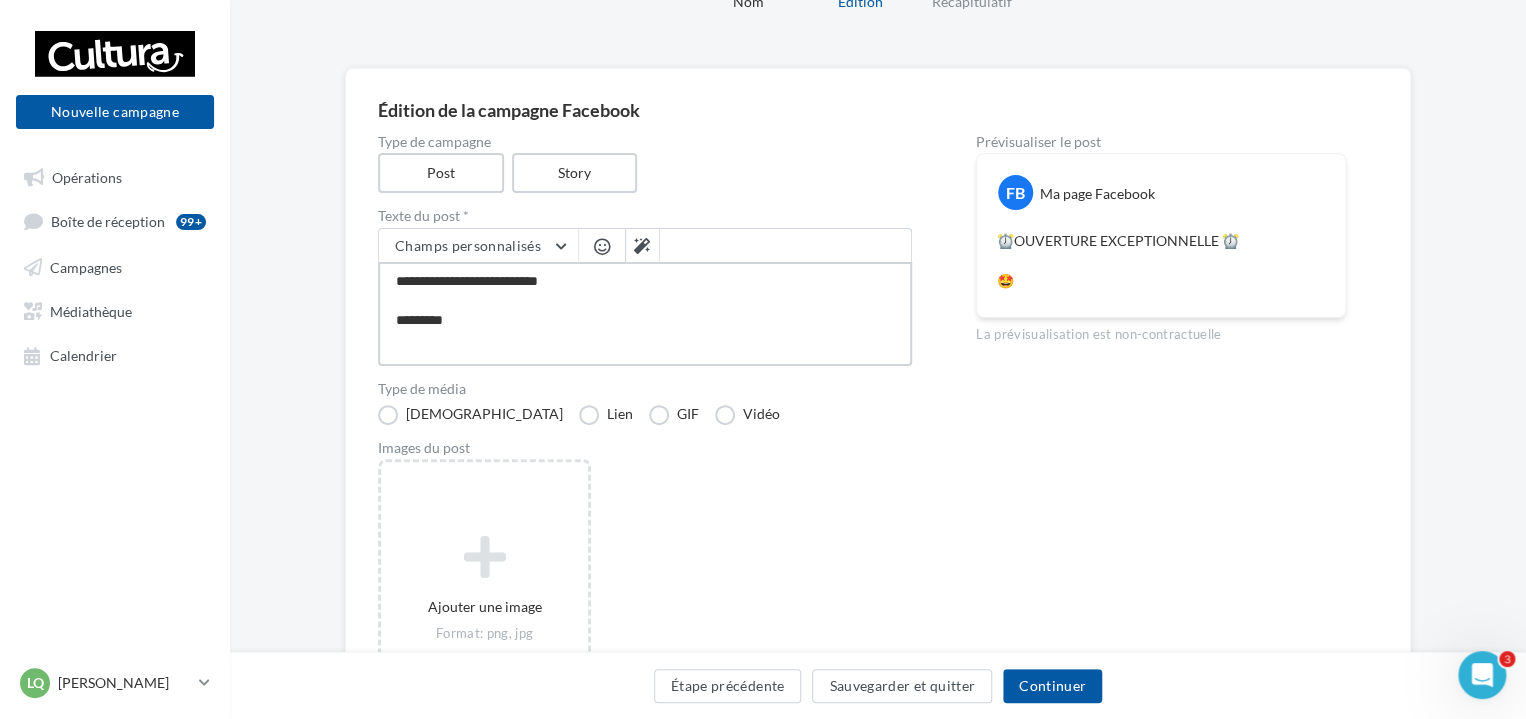 type on "**********" 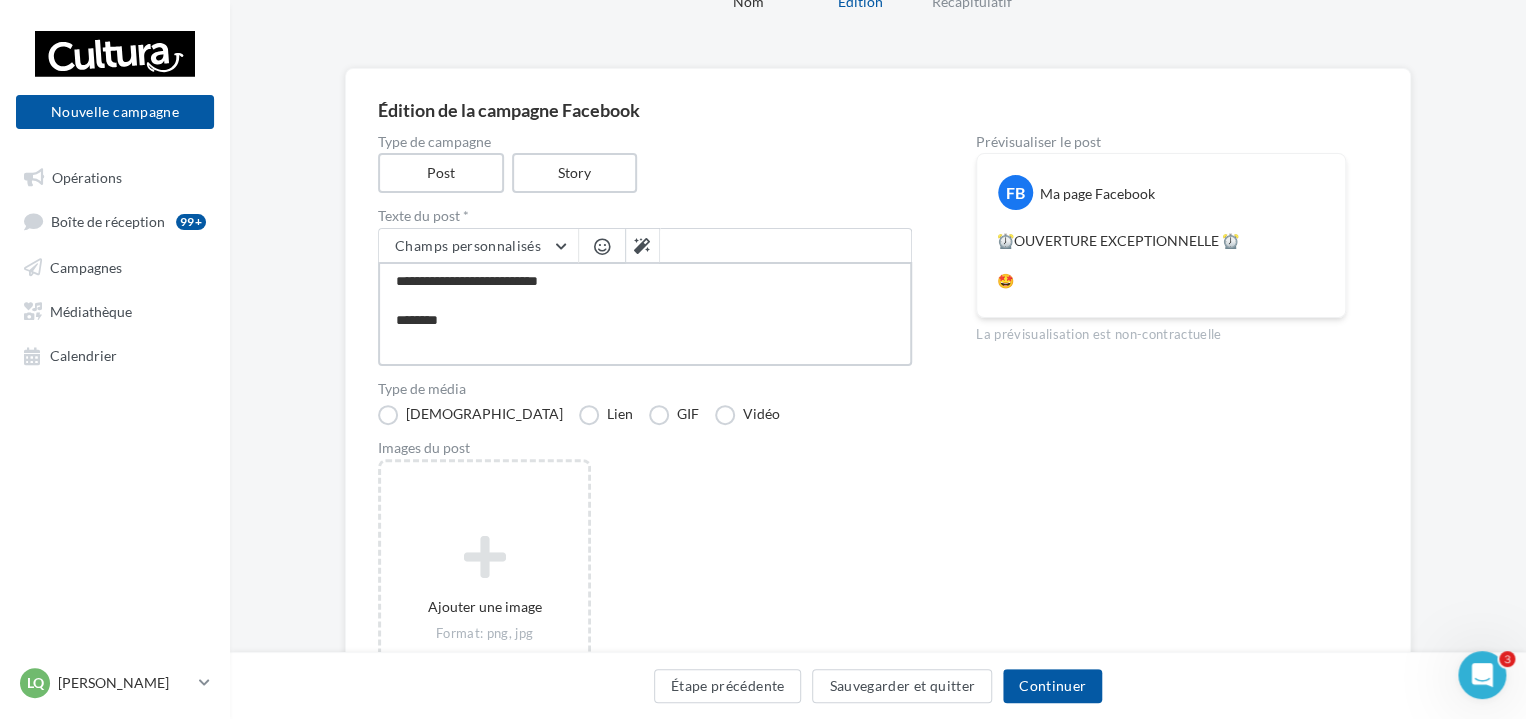 type on "**********" 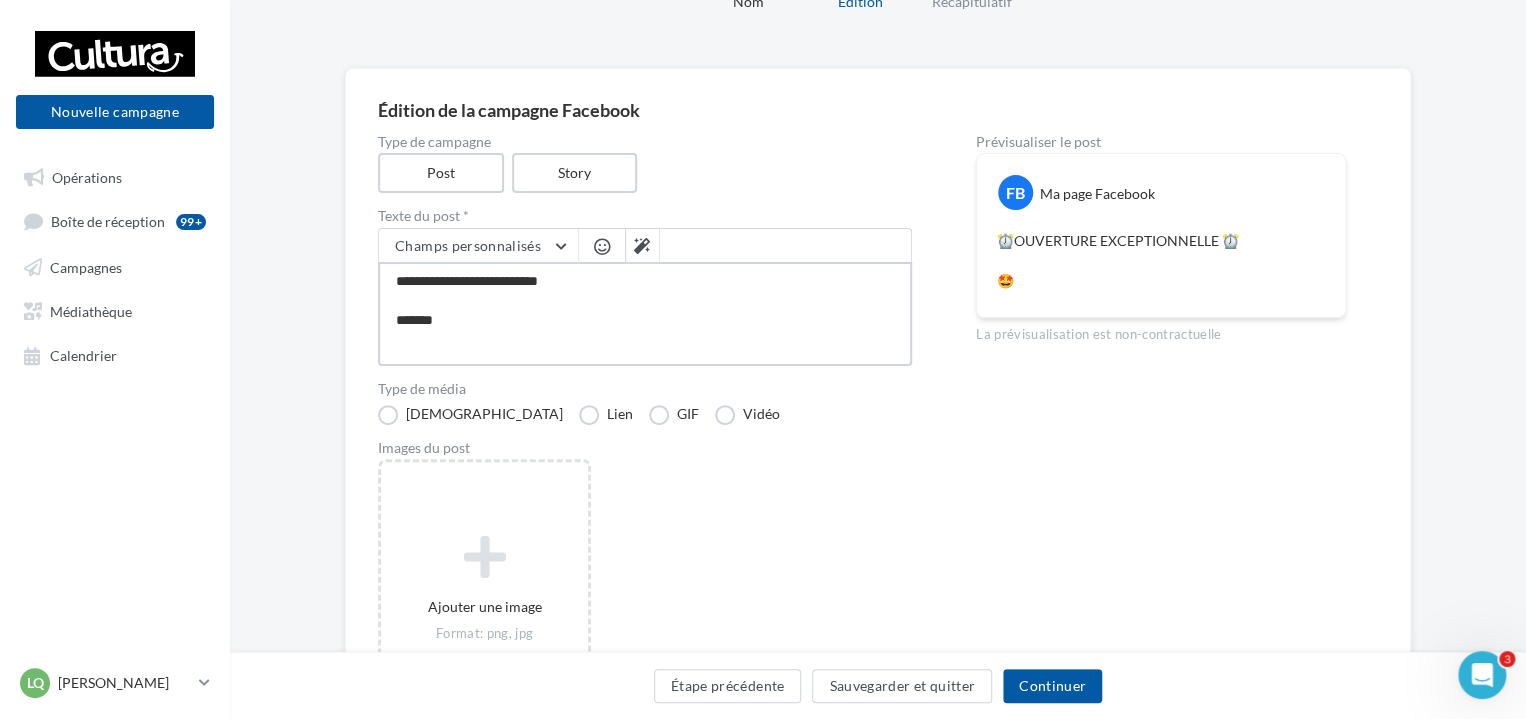 type on "**********" 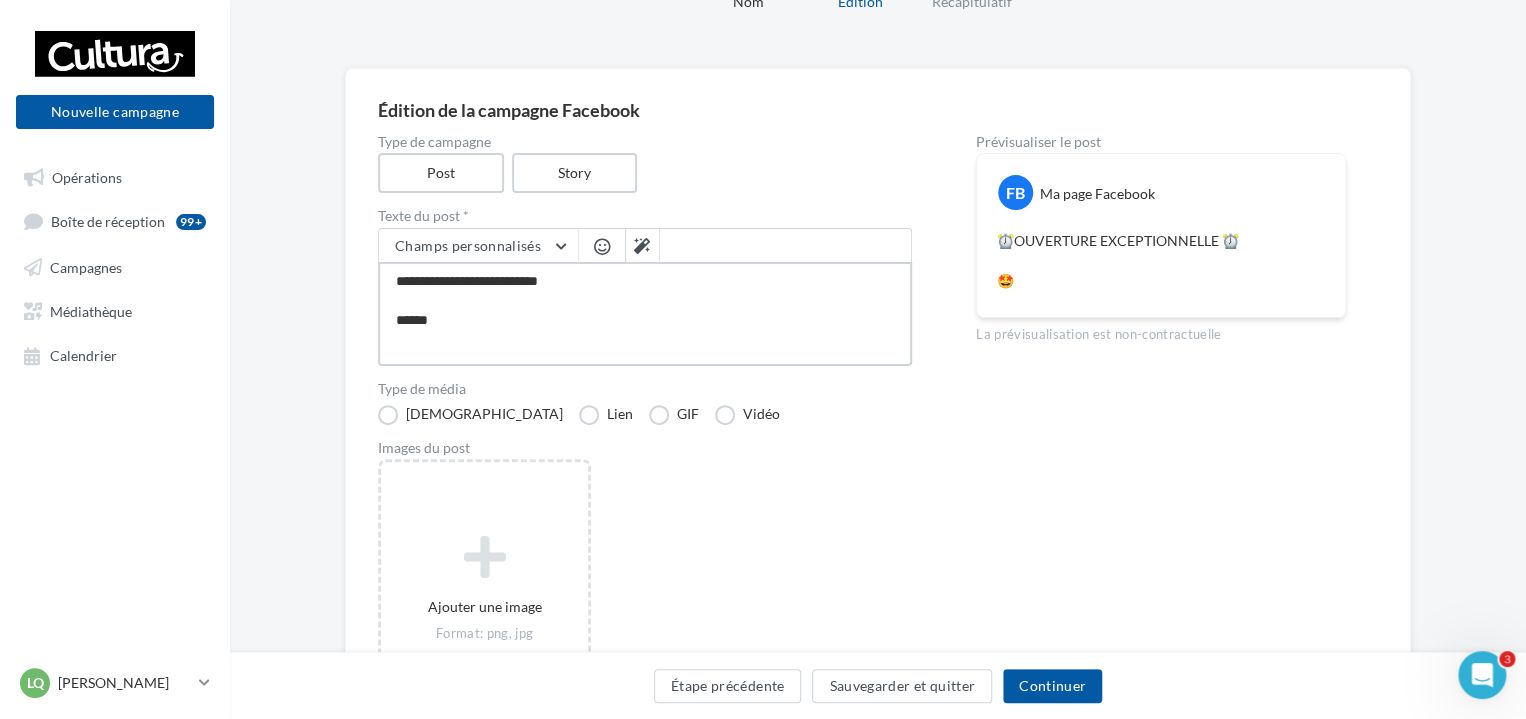 type on "**********" 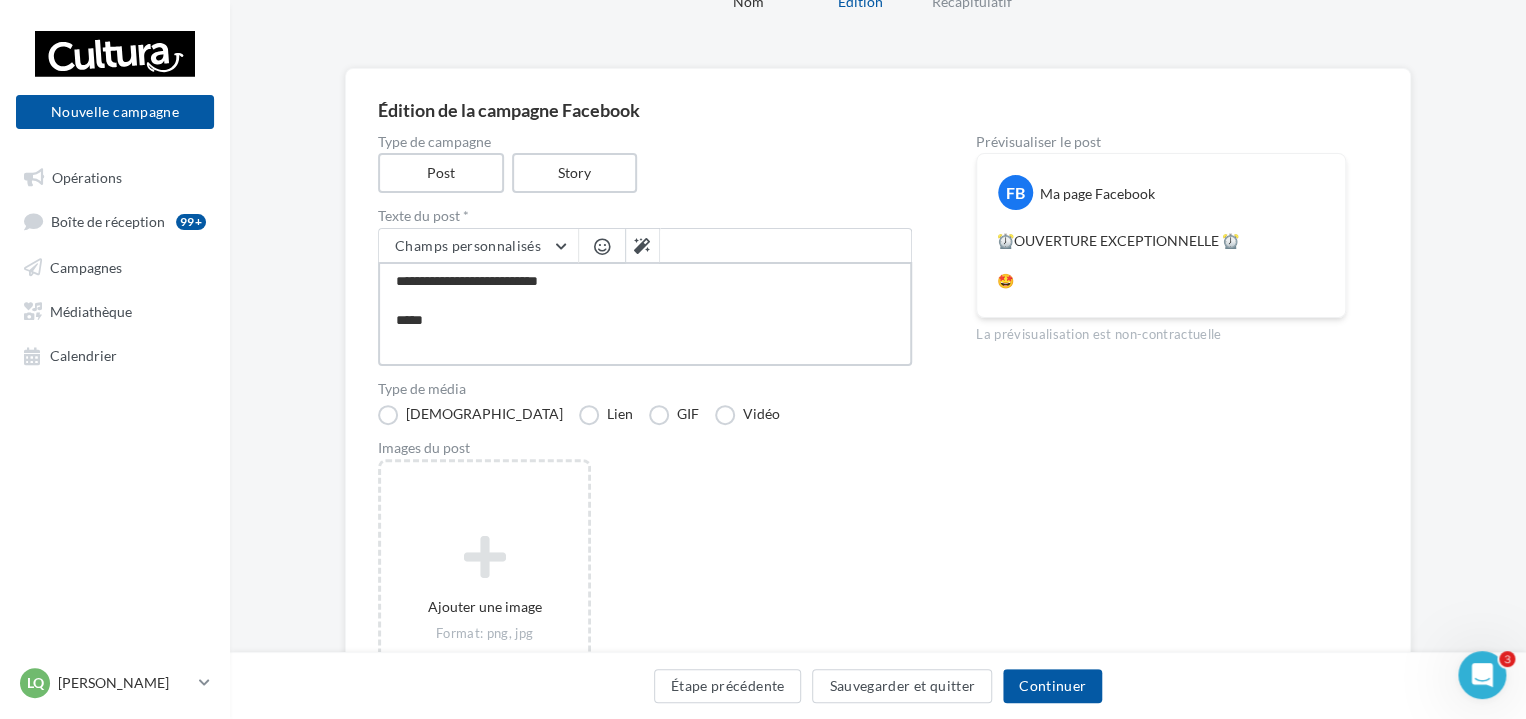 type on "**********" 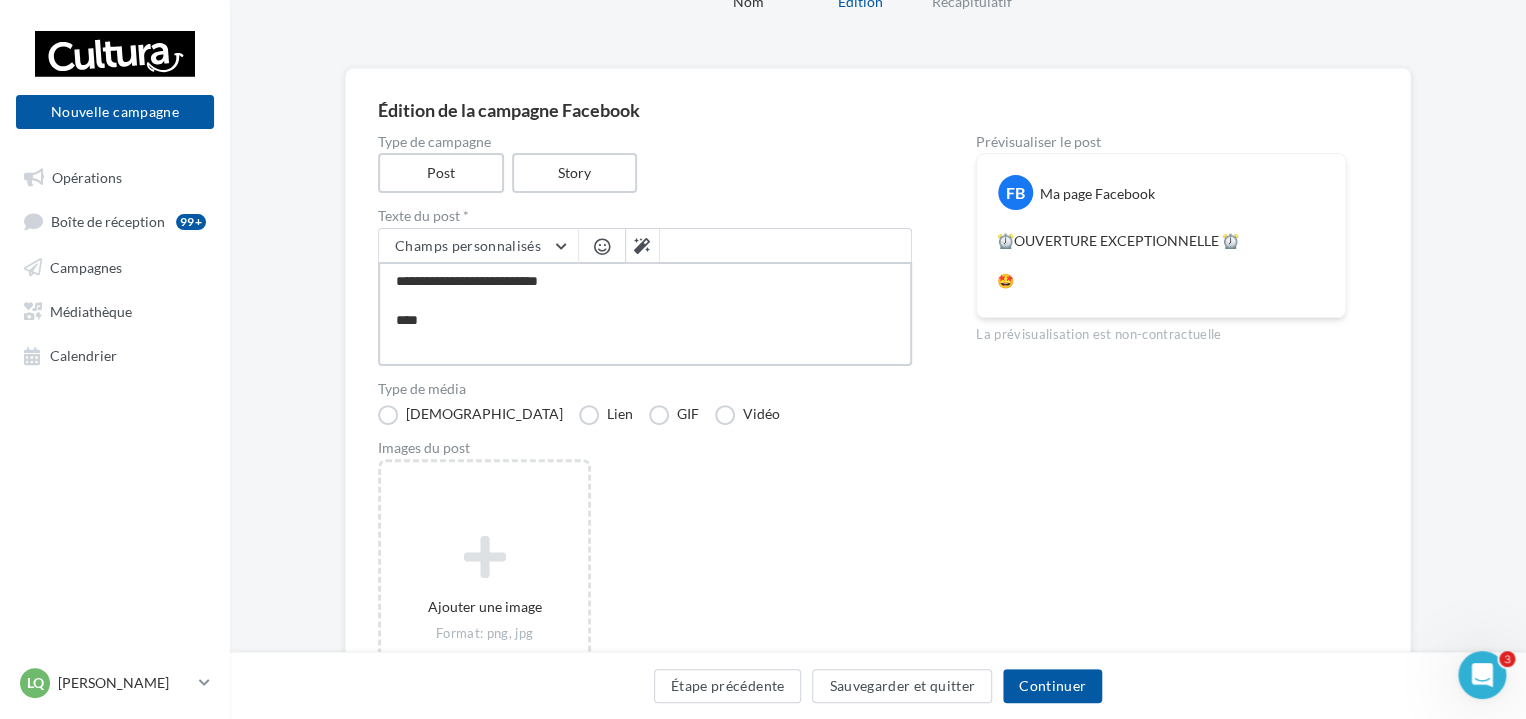 type on "**********" 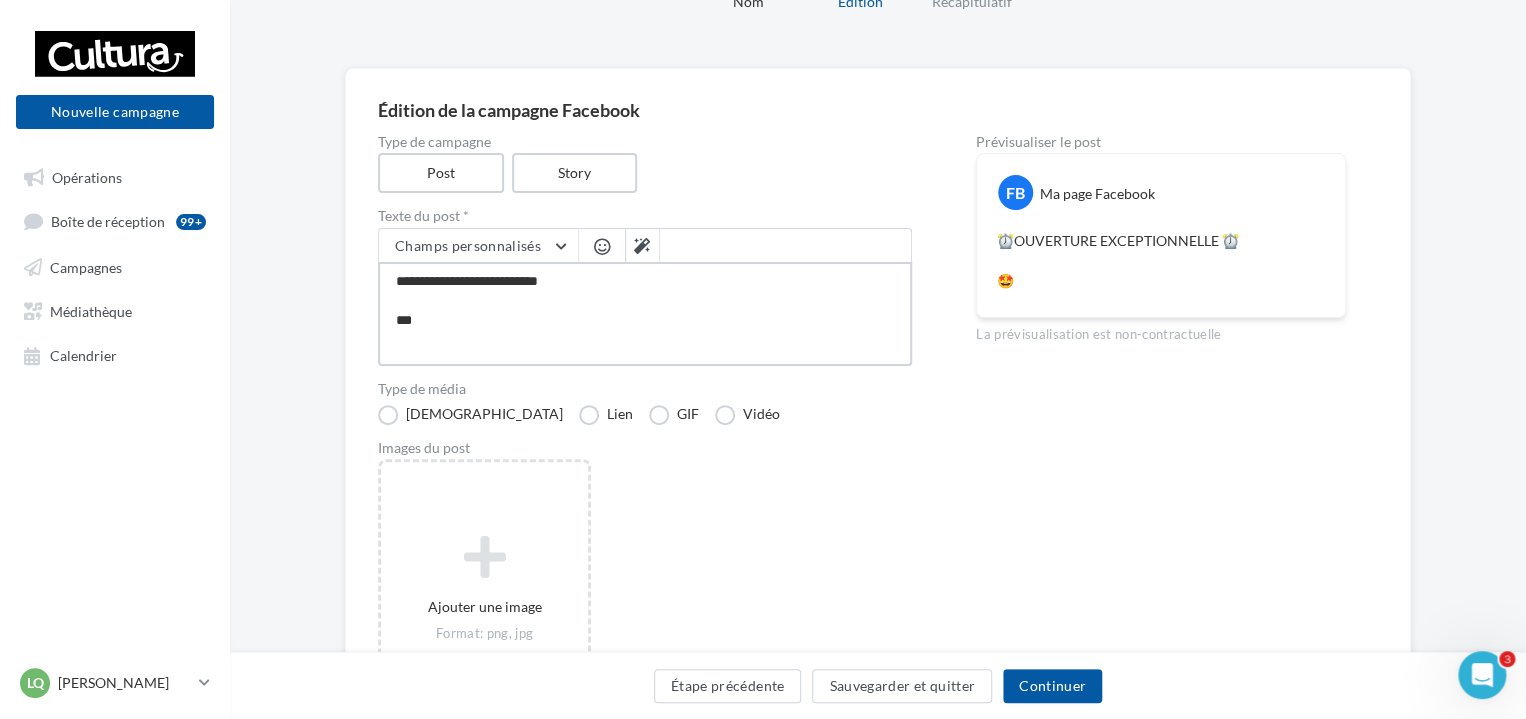 type on "**********" 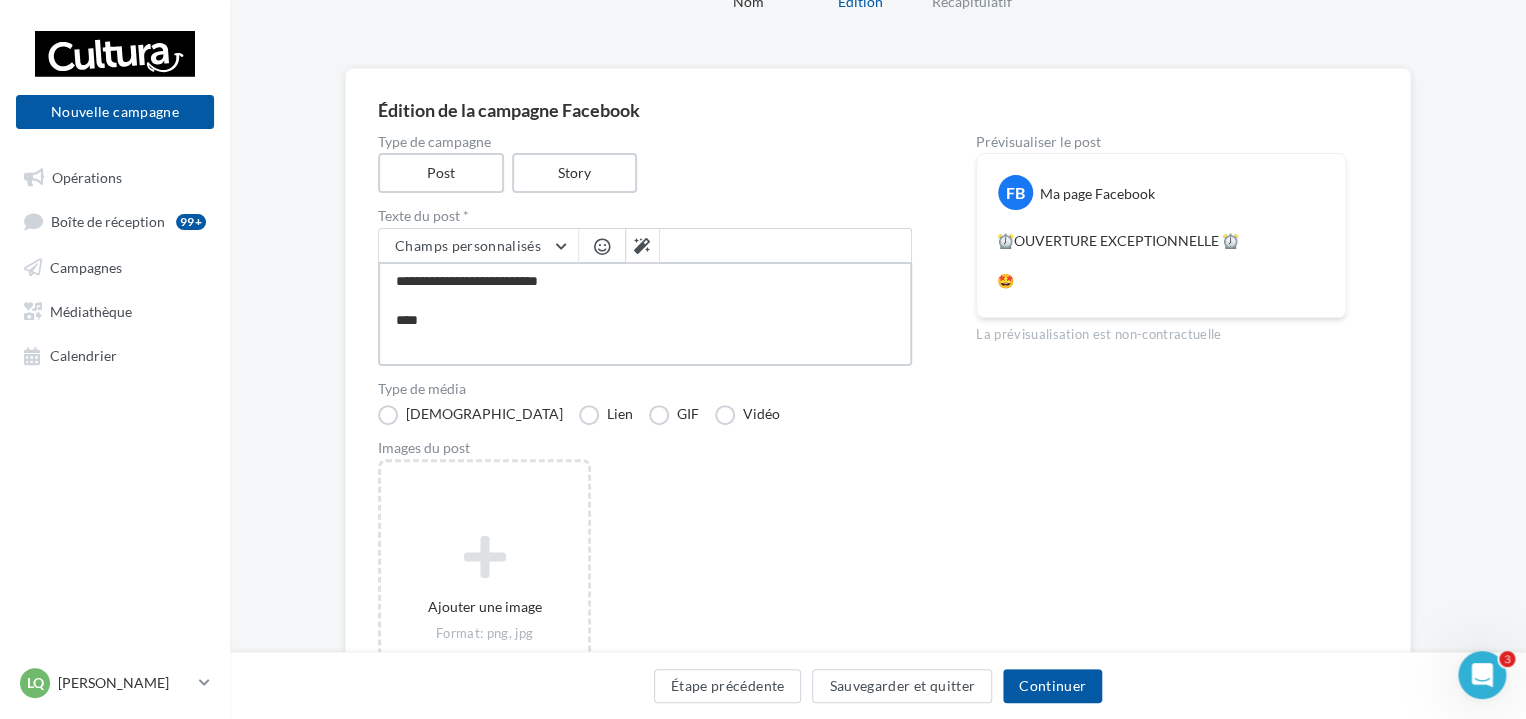 type on "**********" 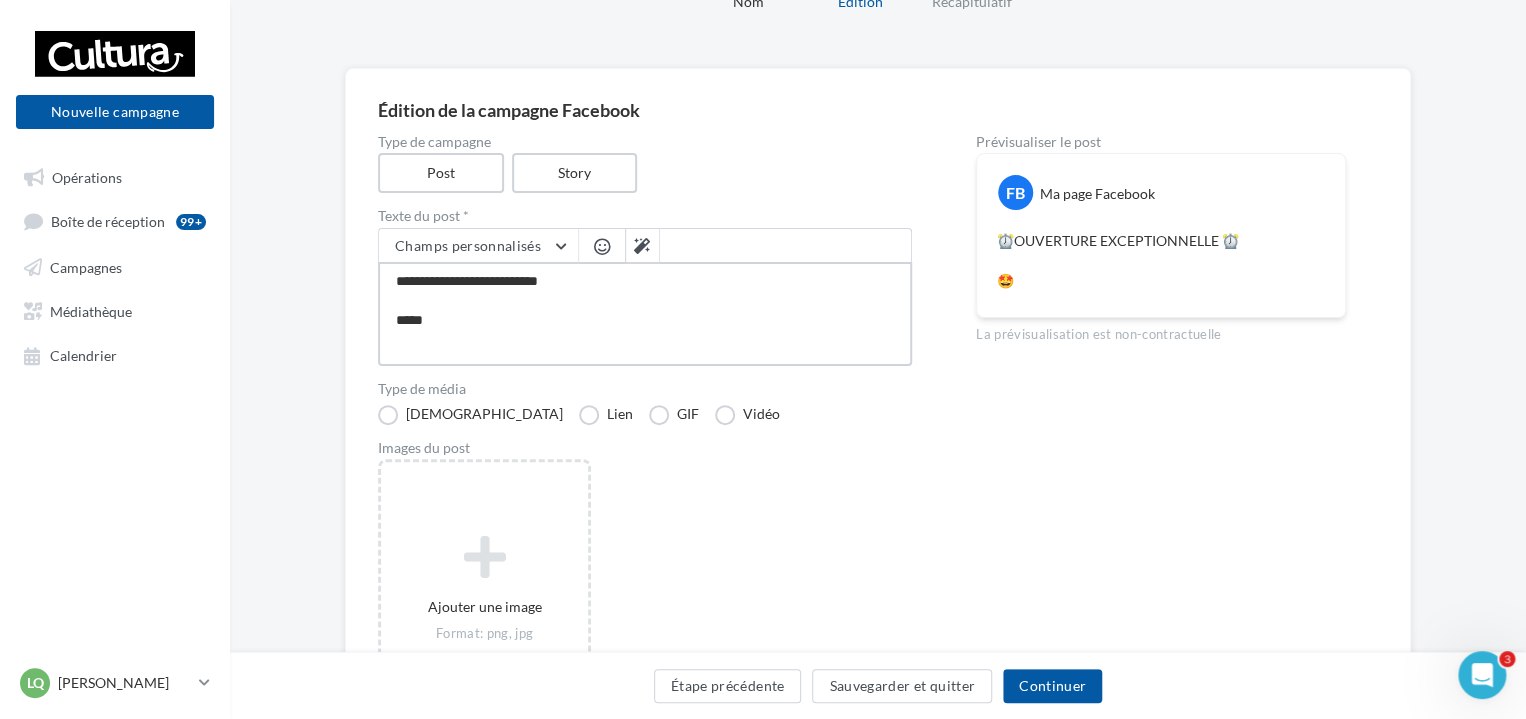 type on "**********" 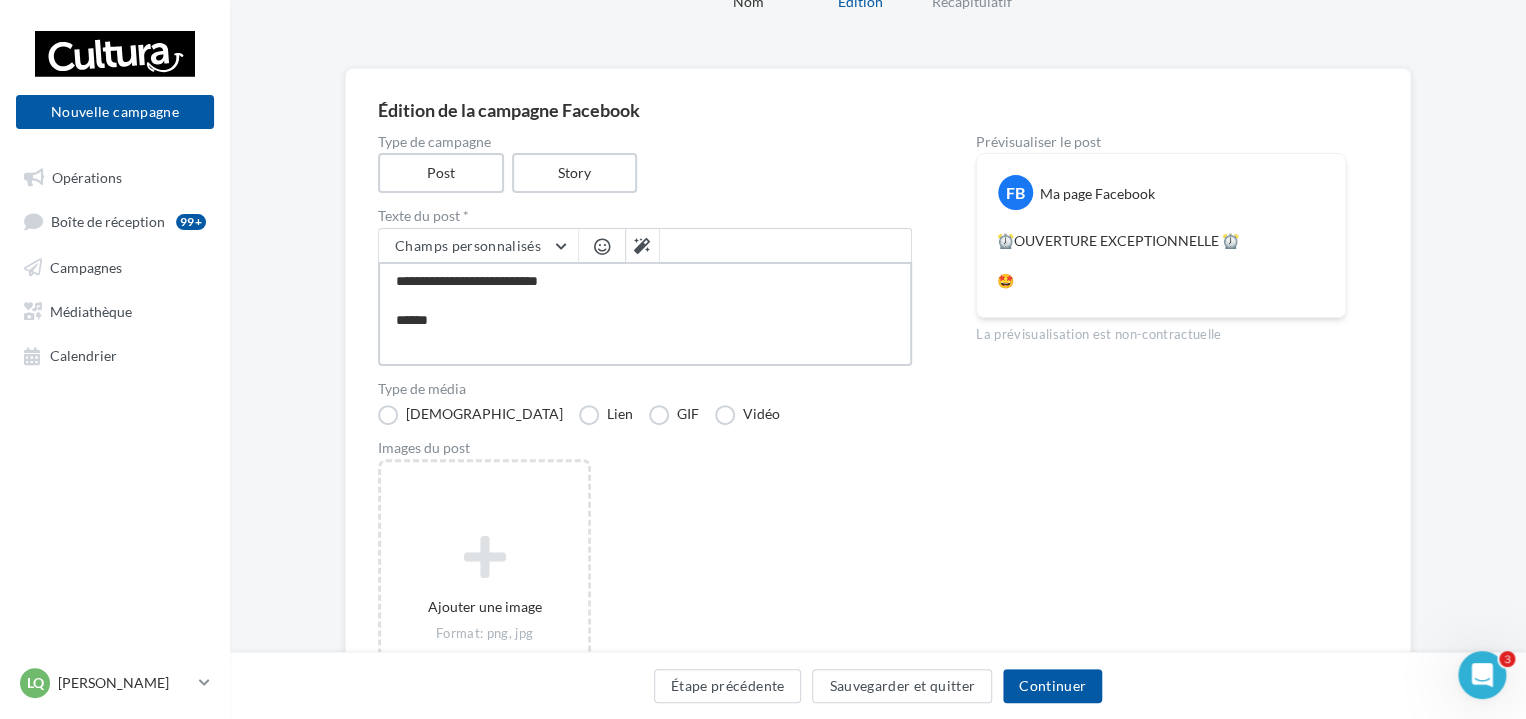 type on "**********" 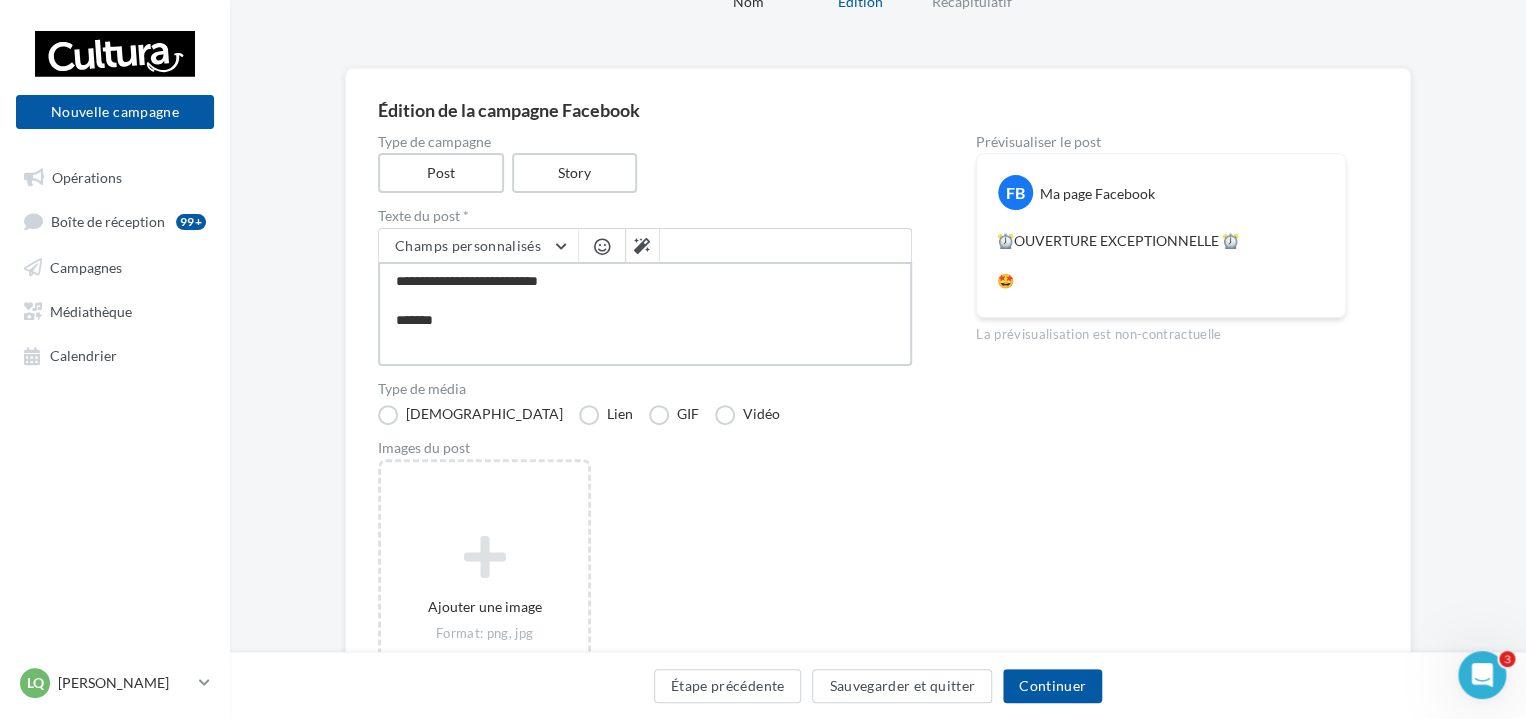type on "**********" 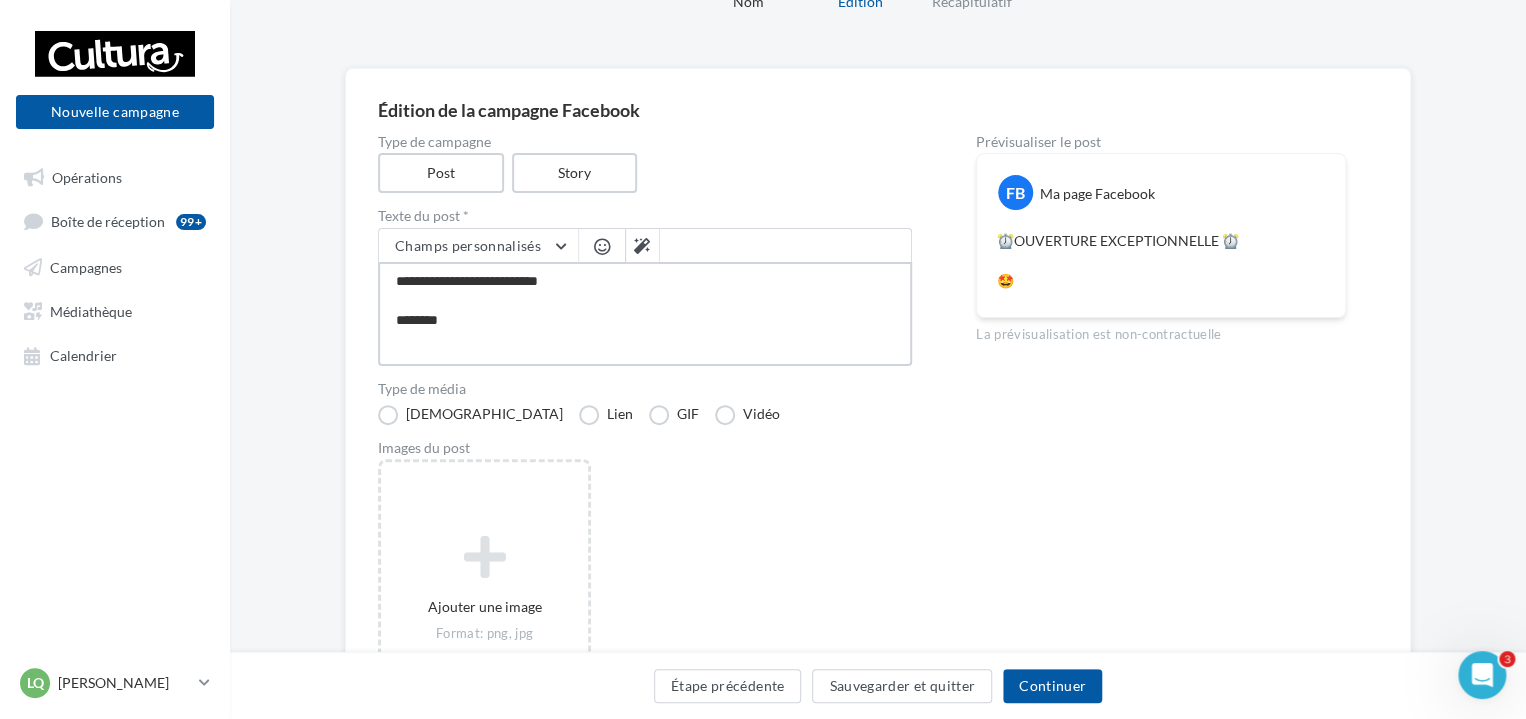 type on "**********" 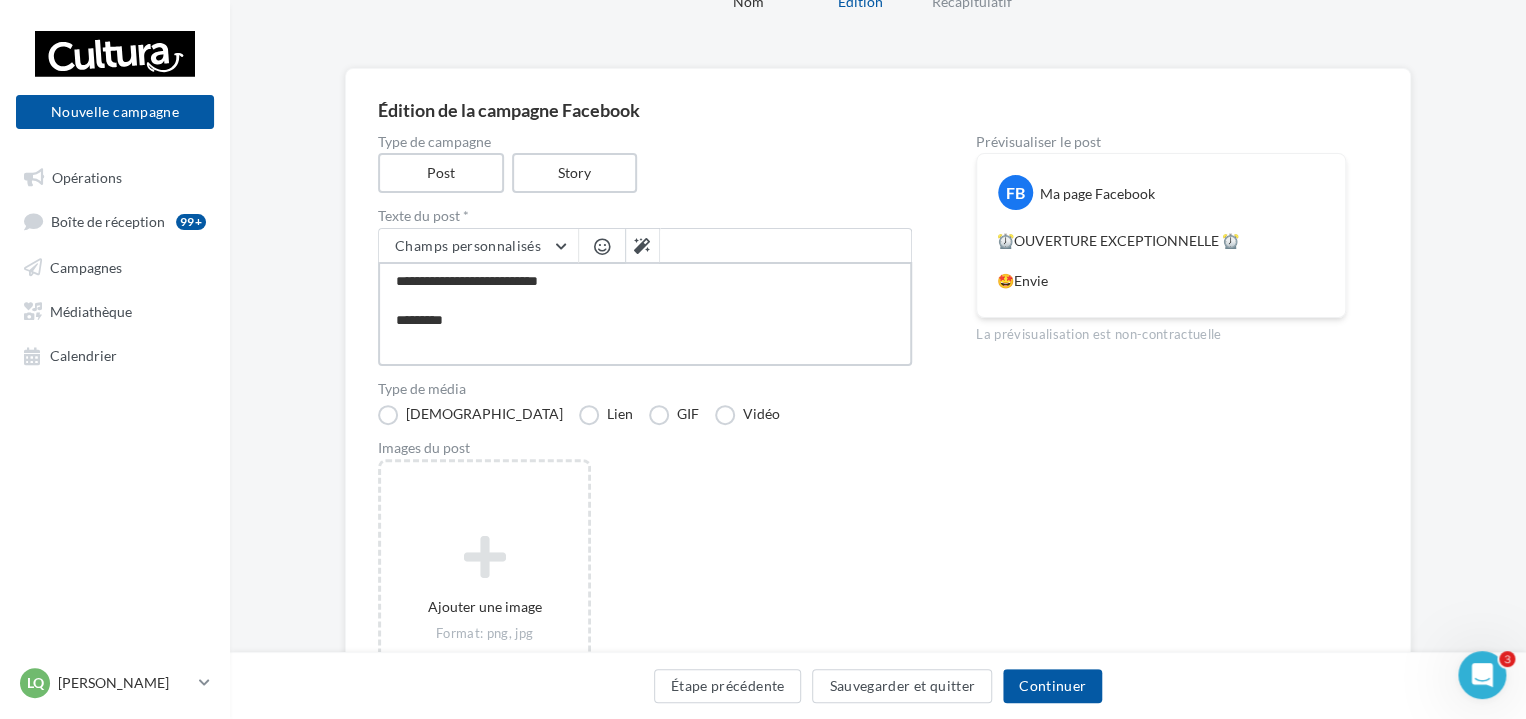 type on "**********" 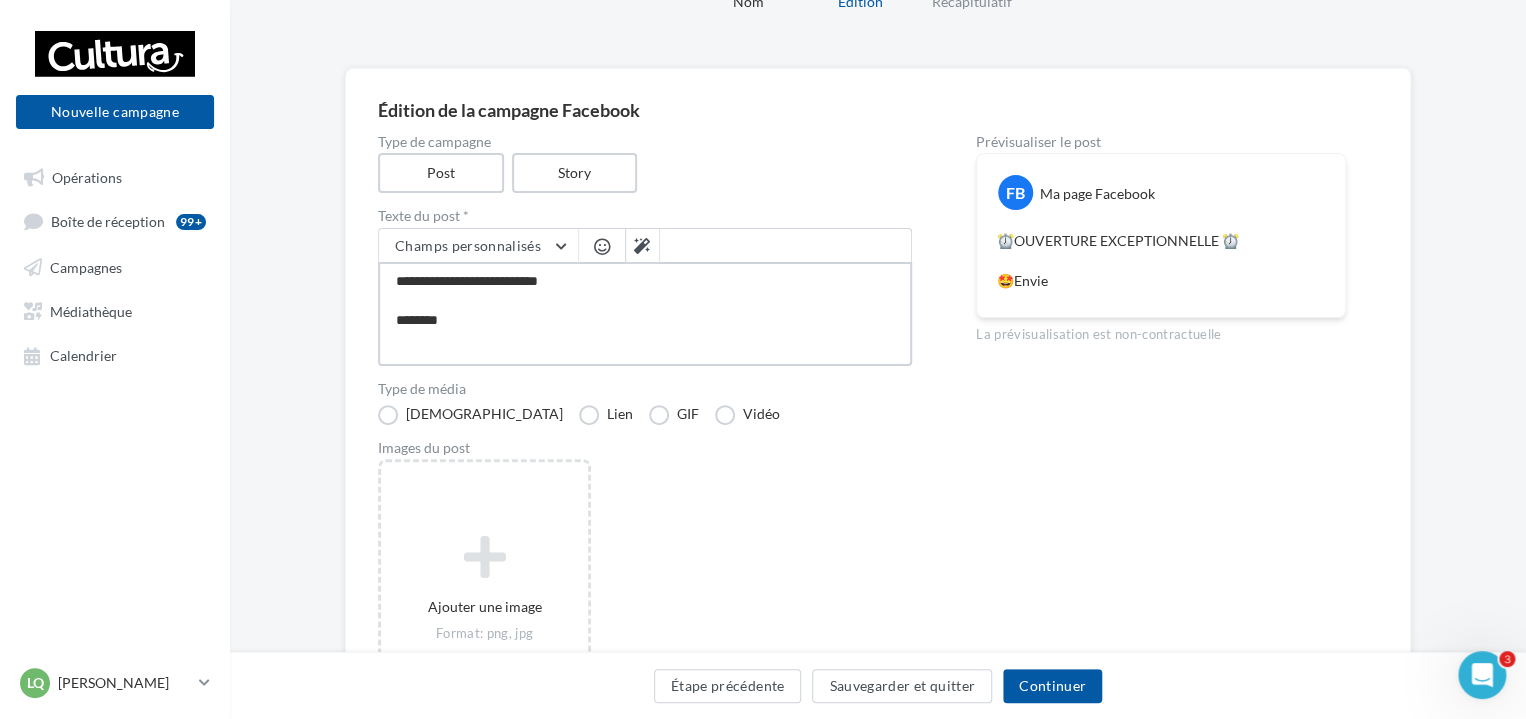 type on "**********" 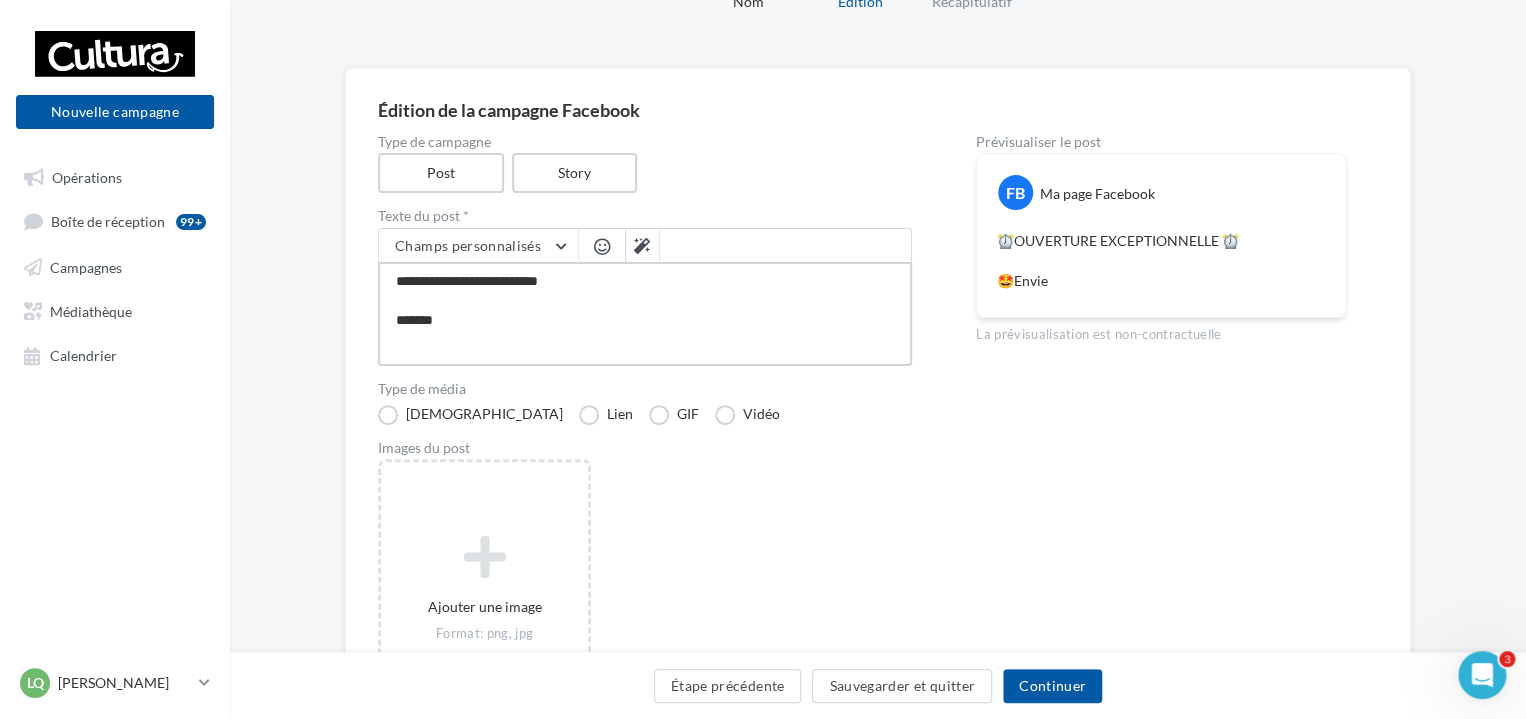 type on "**********" 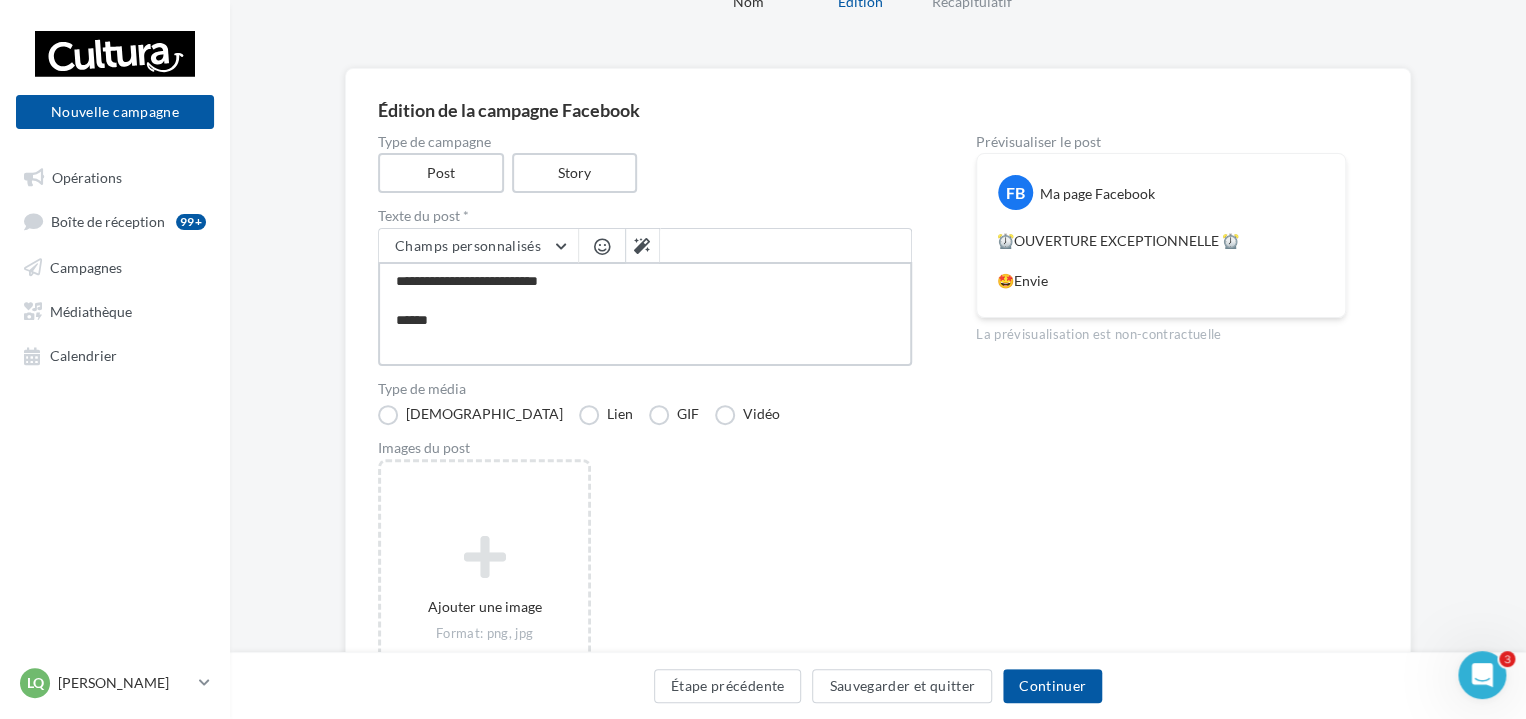 type on "**********" 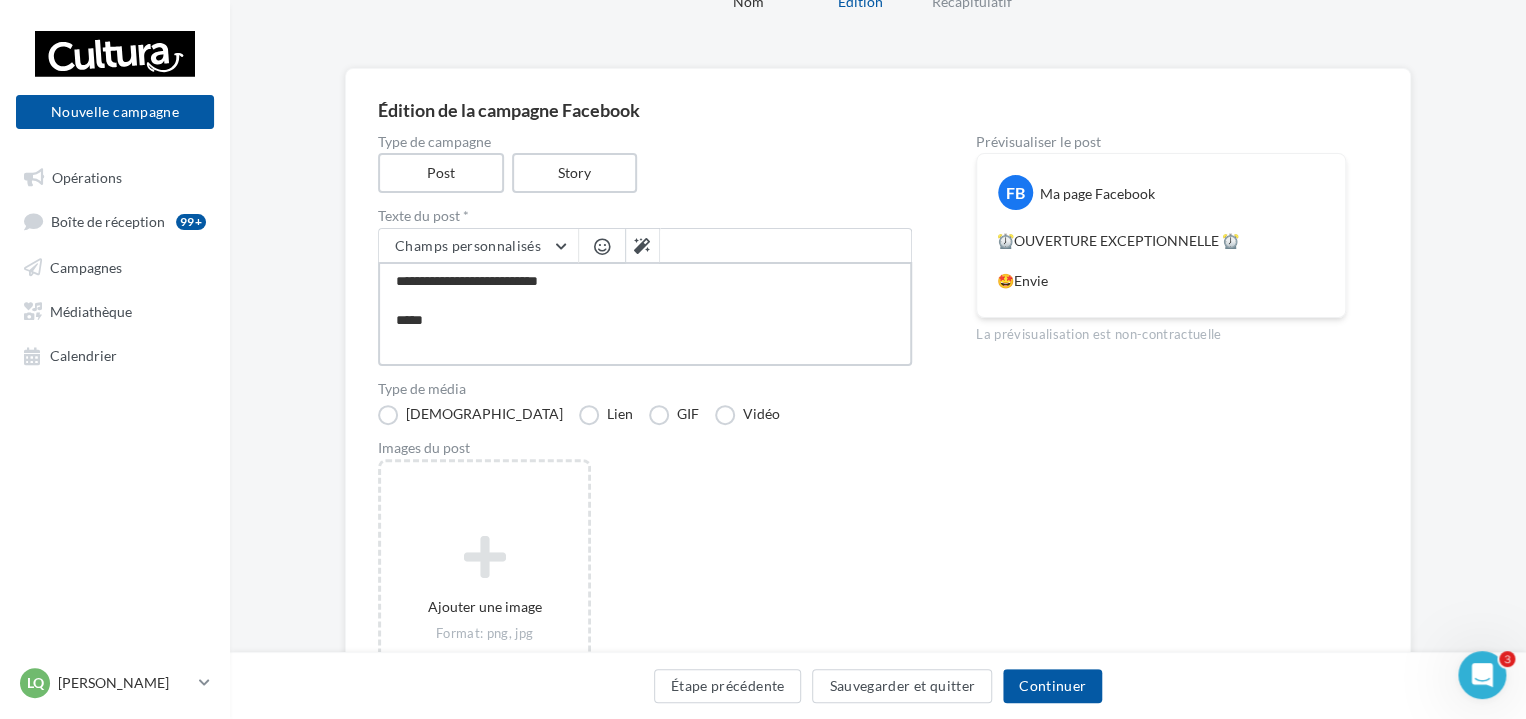 type on "**********" 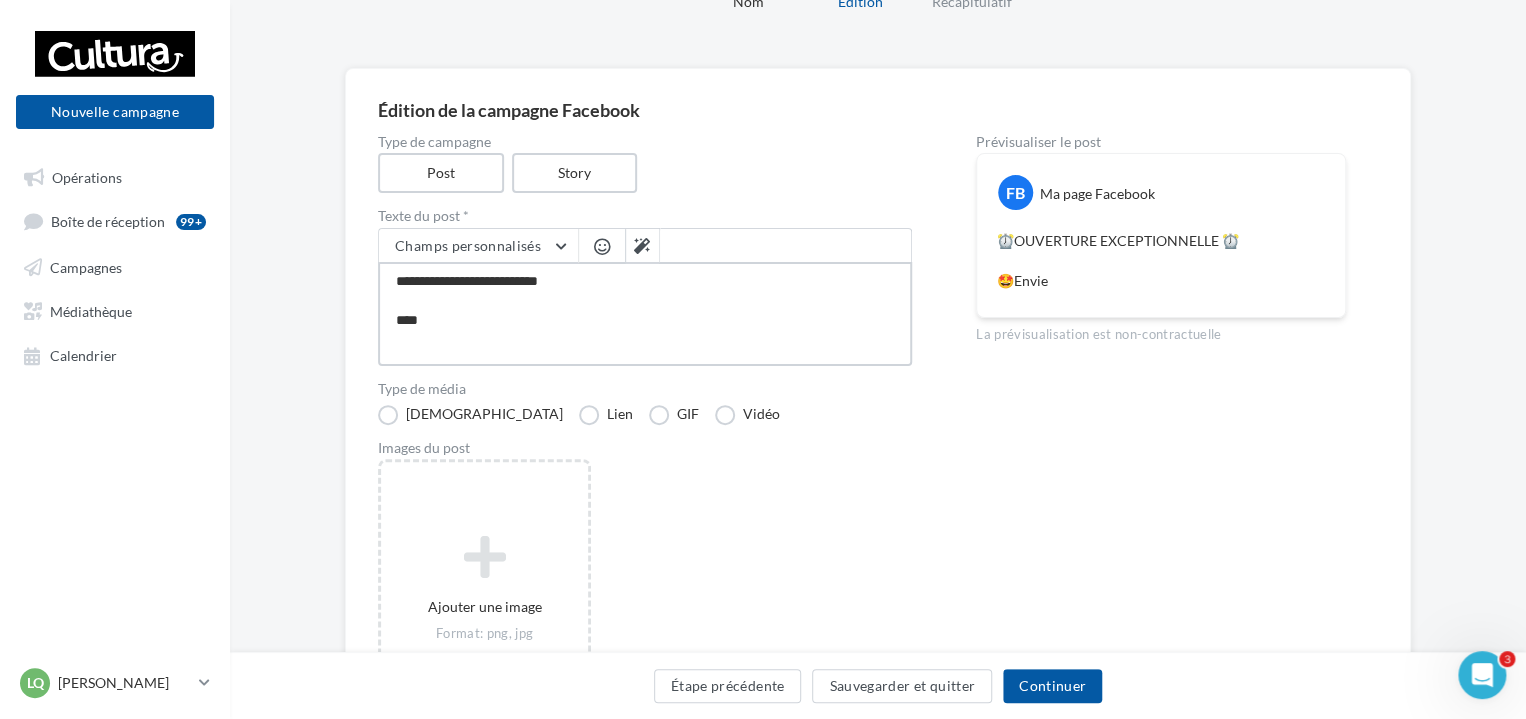type on "**********" 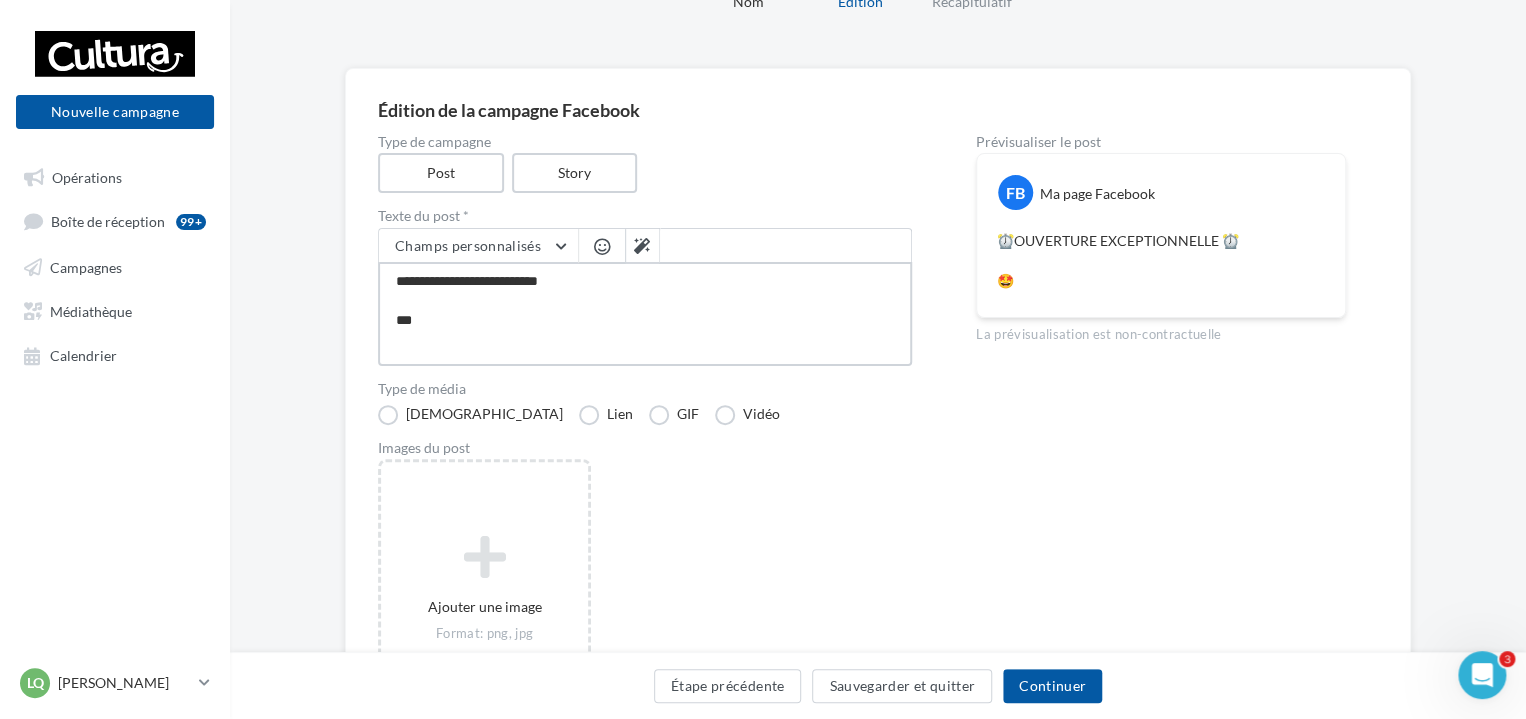 type on "**********" 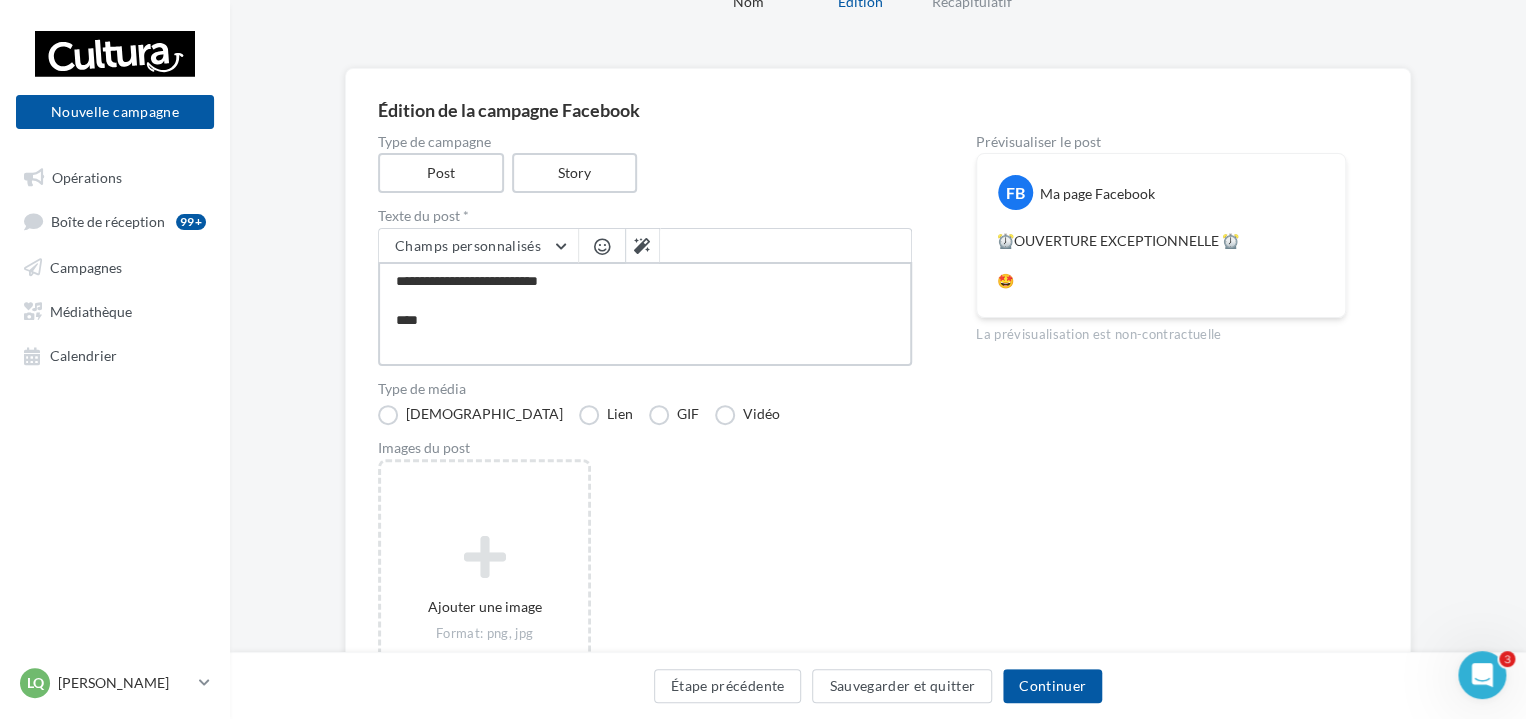 type on "**********" 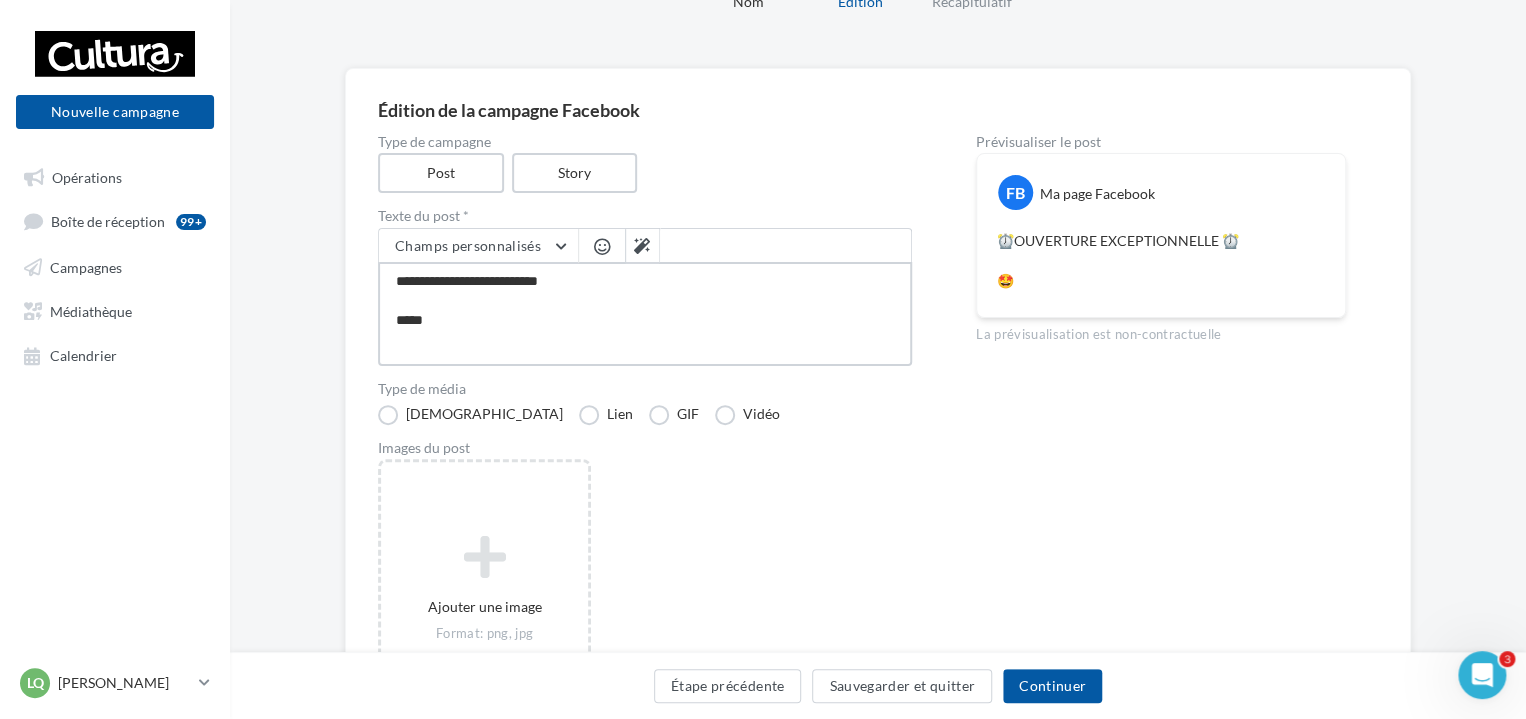 type on "**********" 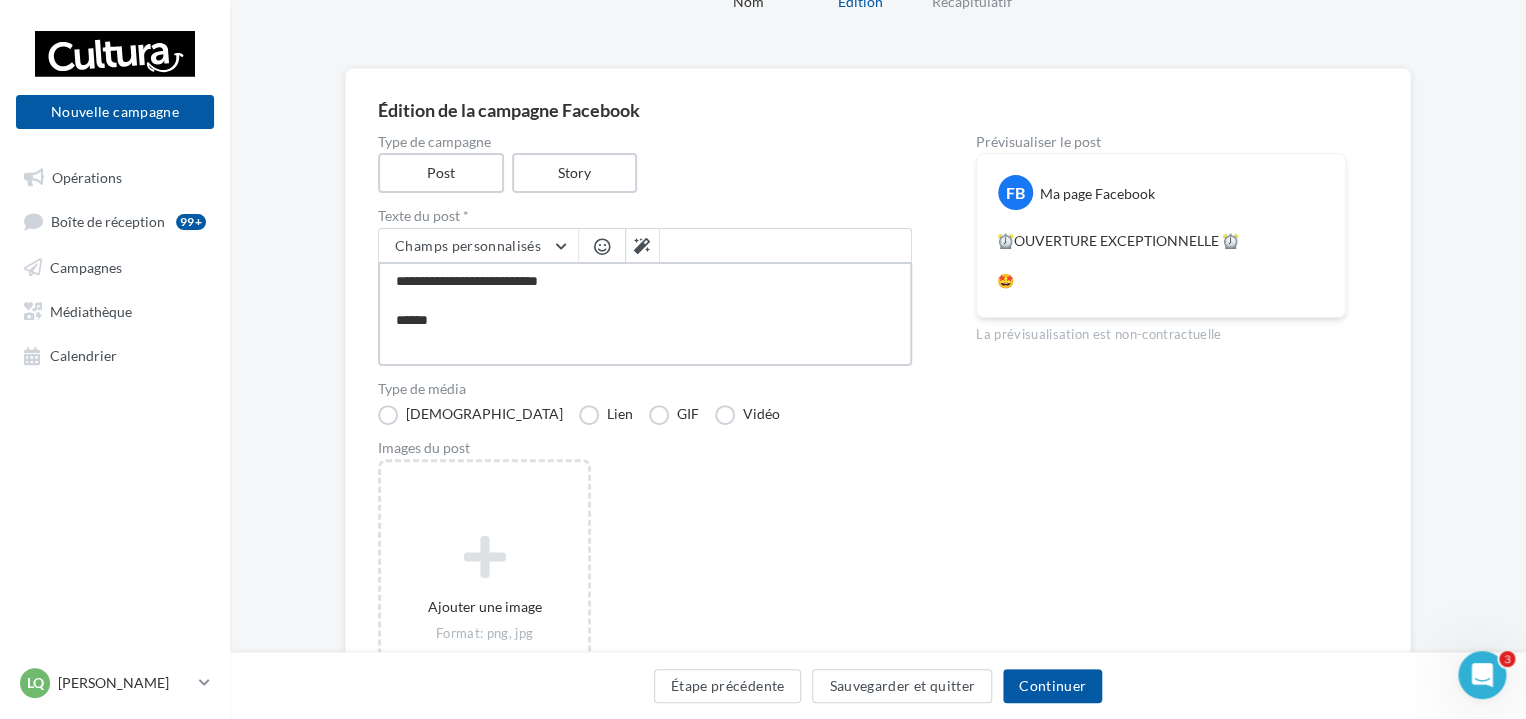 type on "**********" 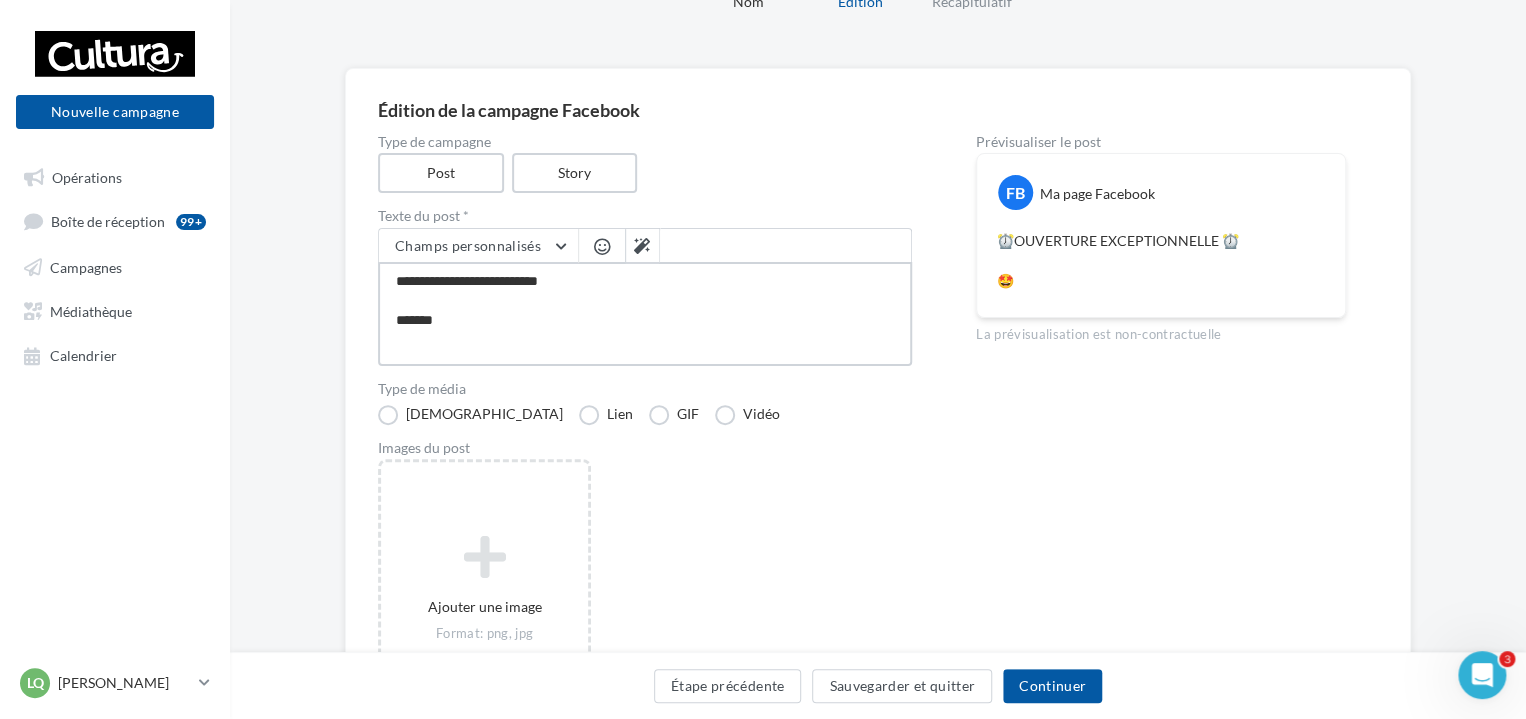 type on "**********" 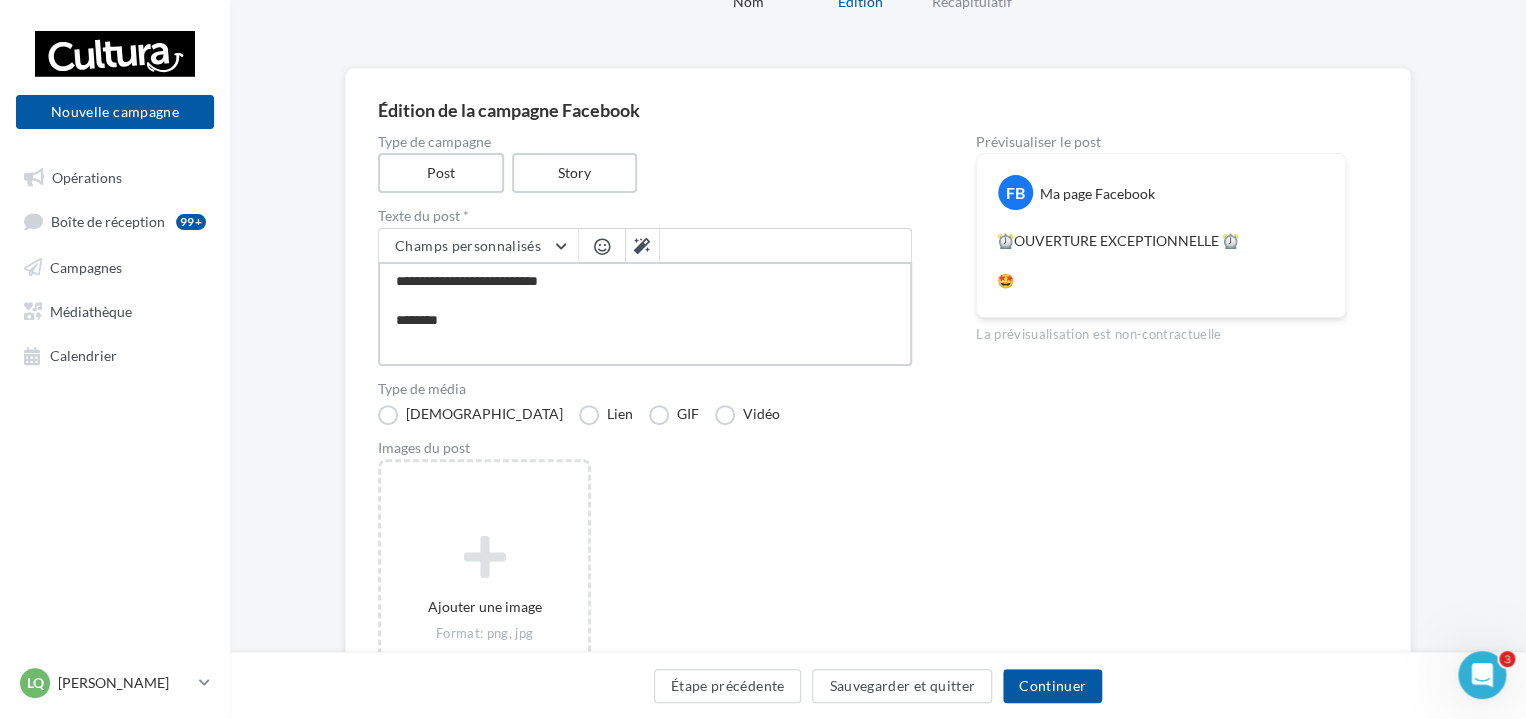 type on "**********" 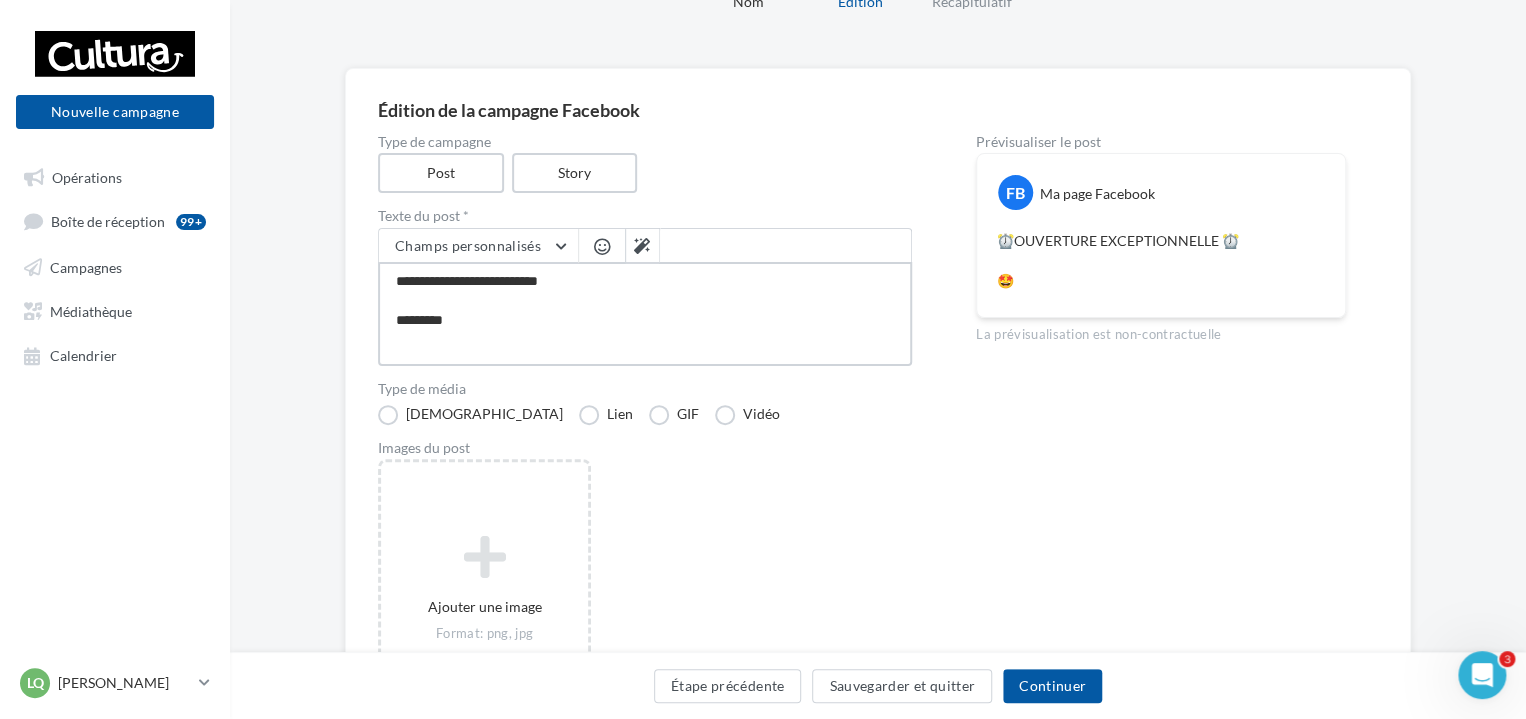 type on "**********" 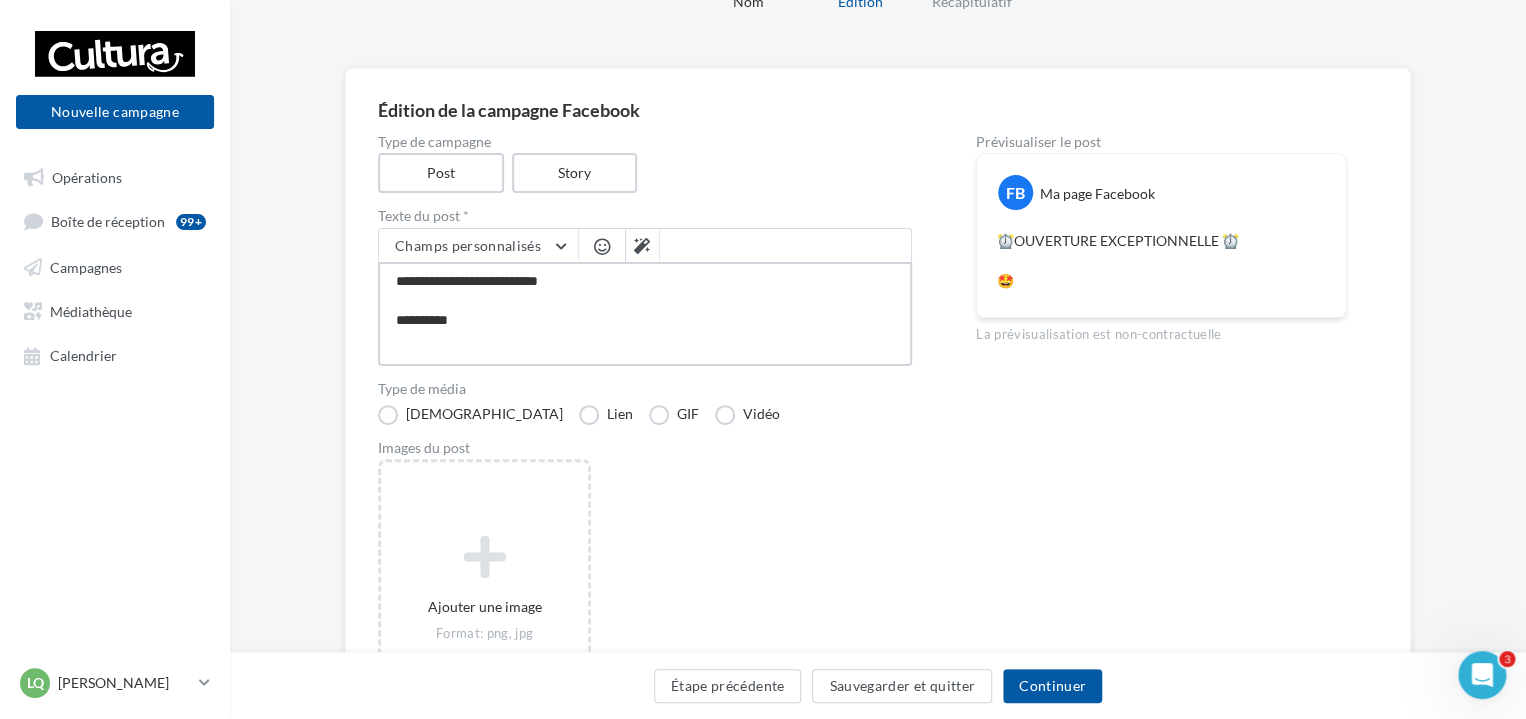 type on "**********" 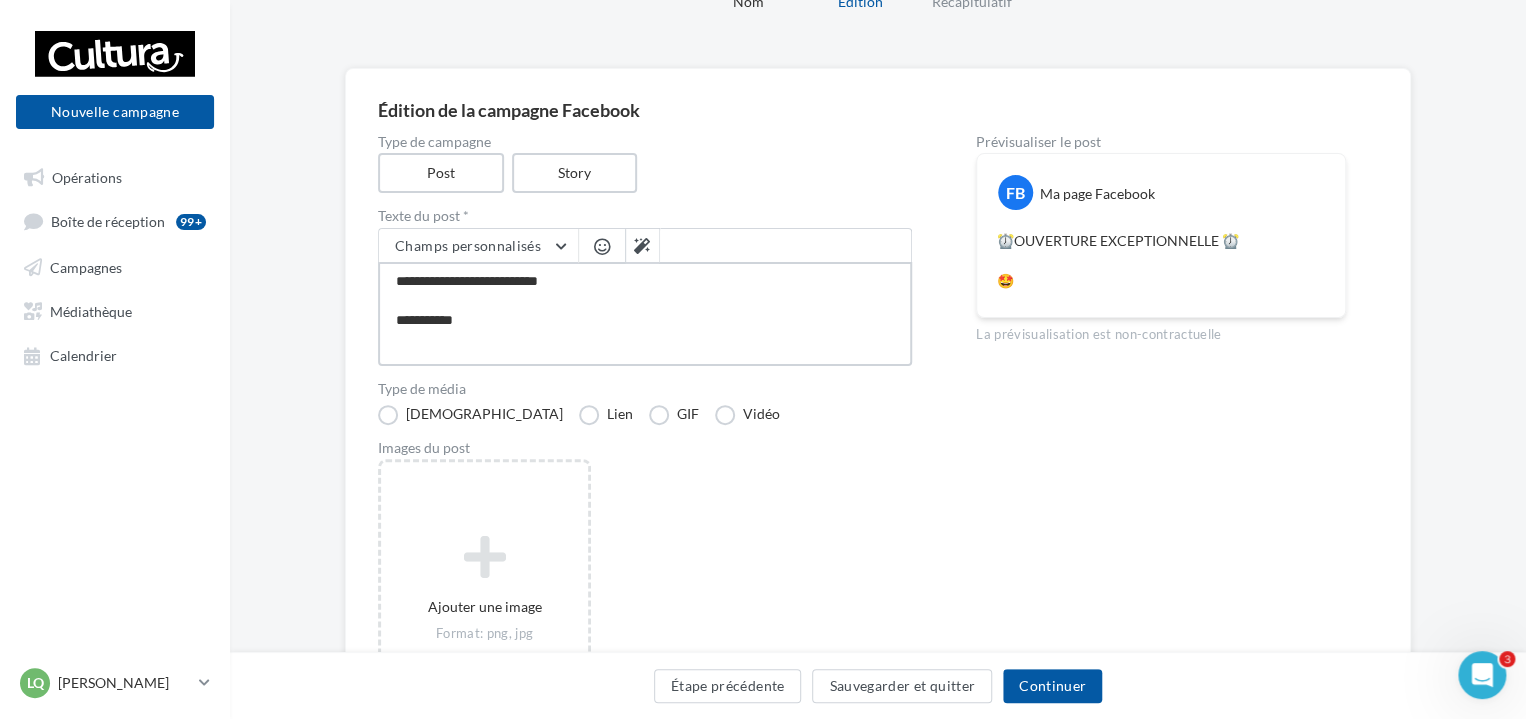 type on "**********" 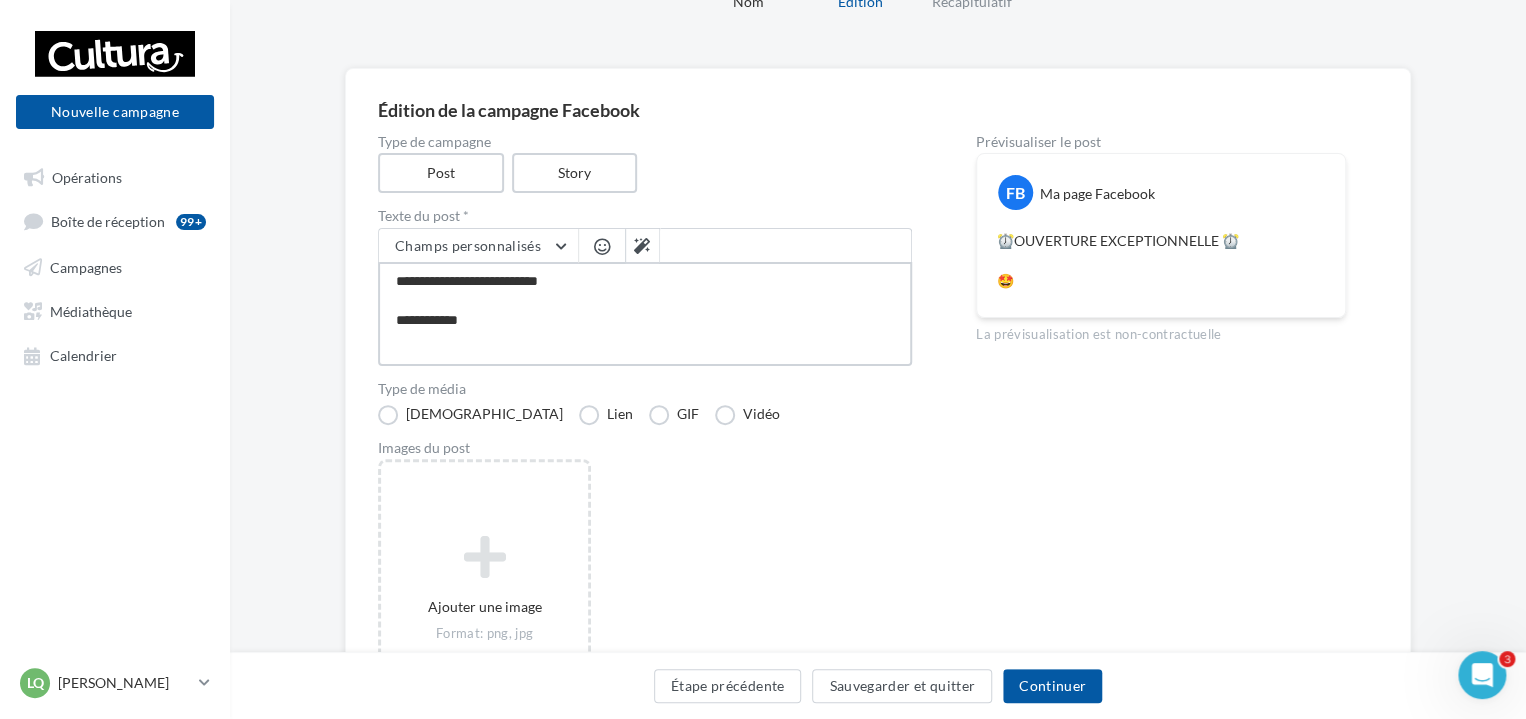 type on "**********" 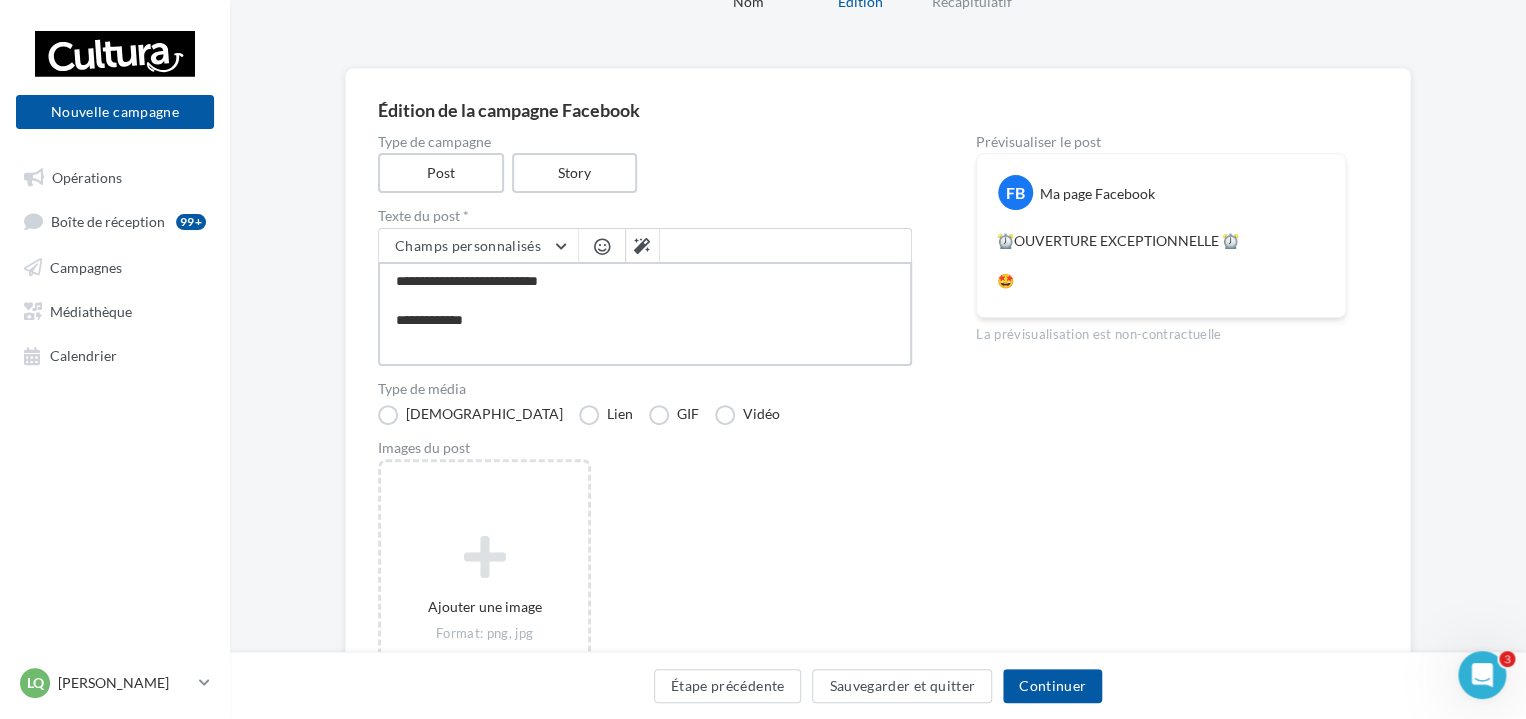 type on "**********" 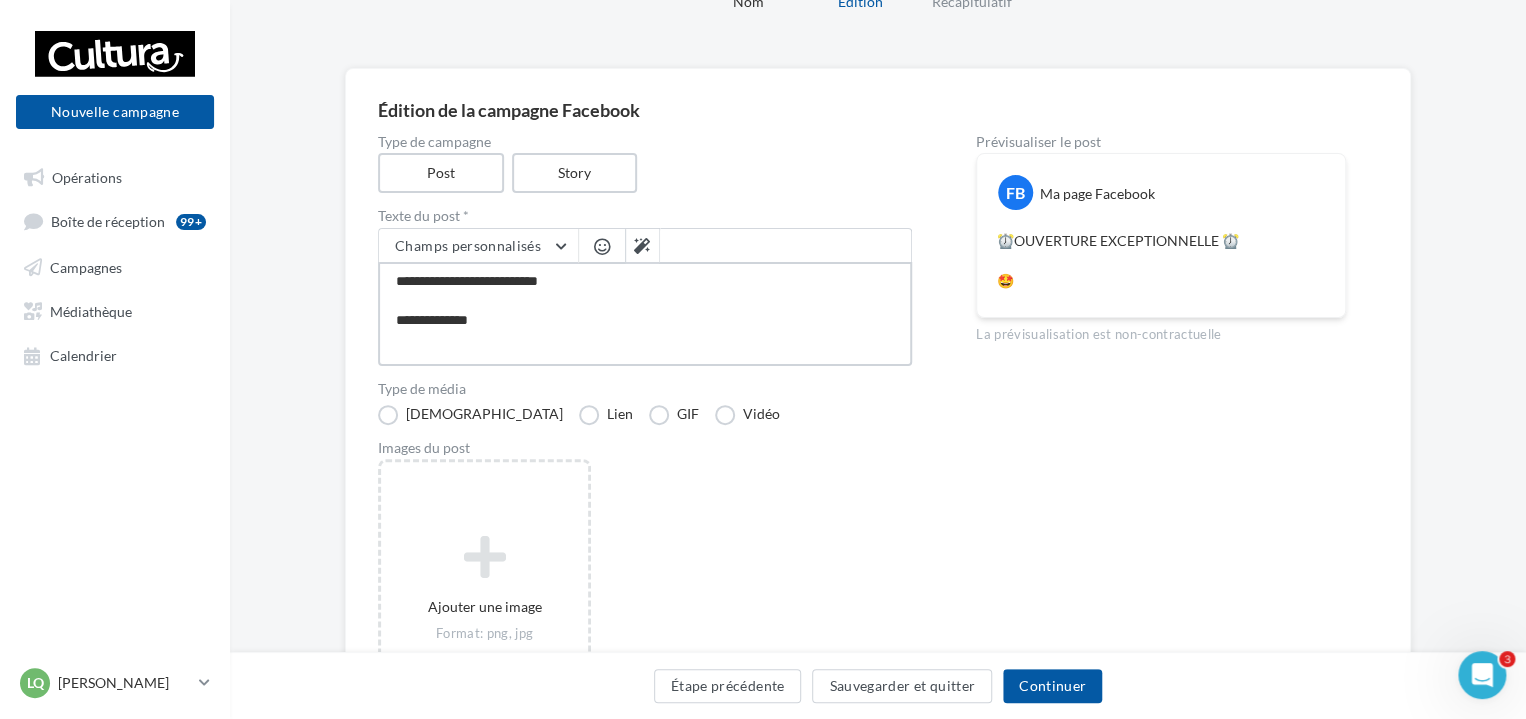 type on "**********" 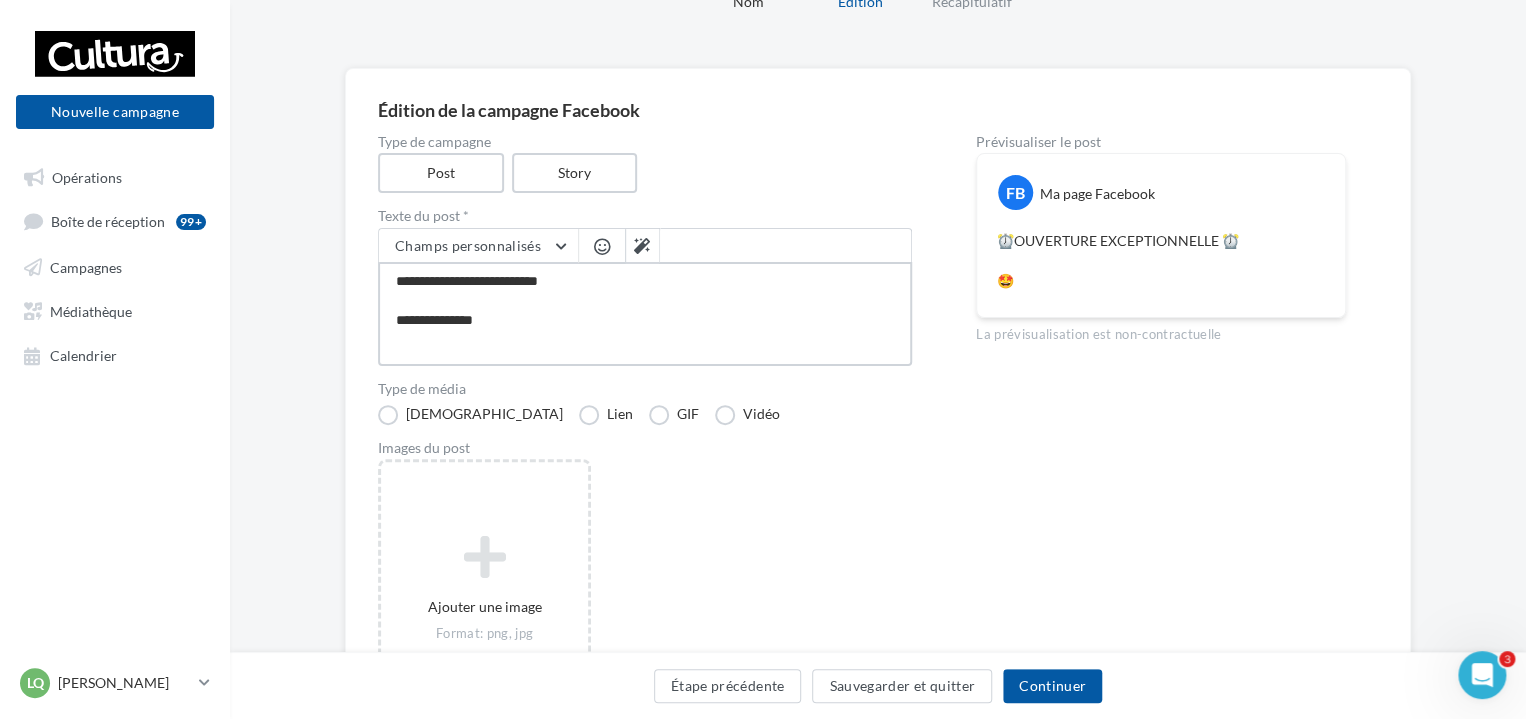 type on "**********" 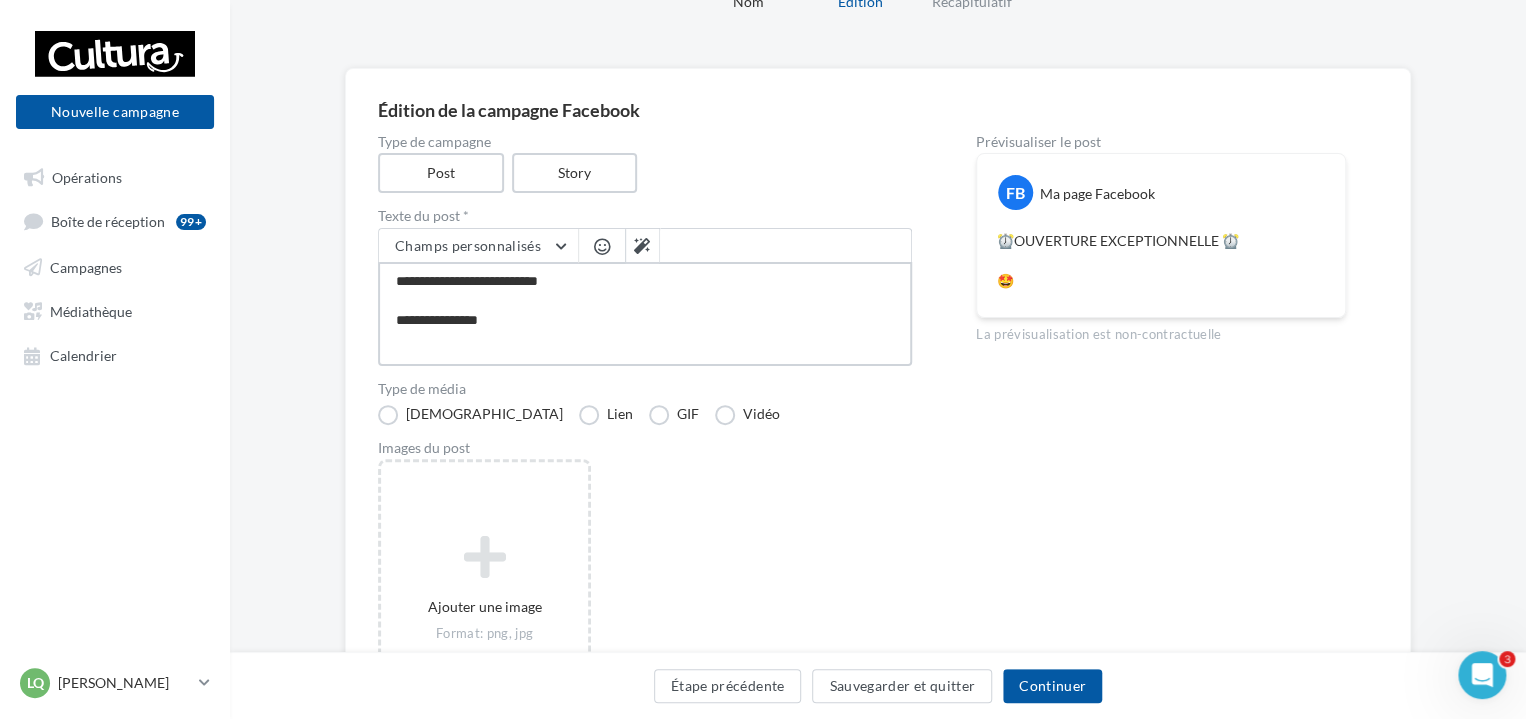 type on "**********" 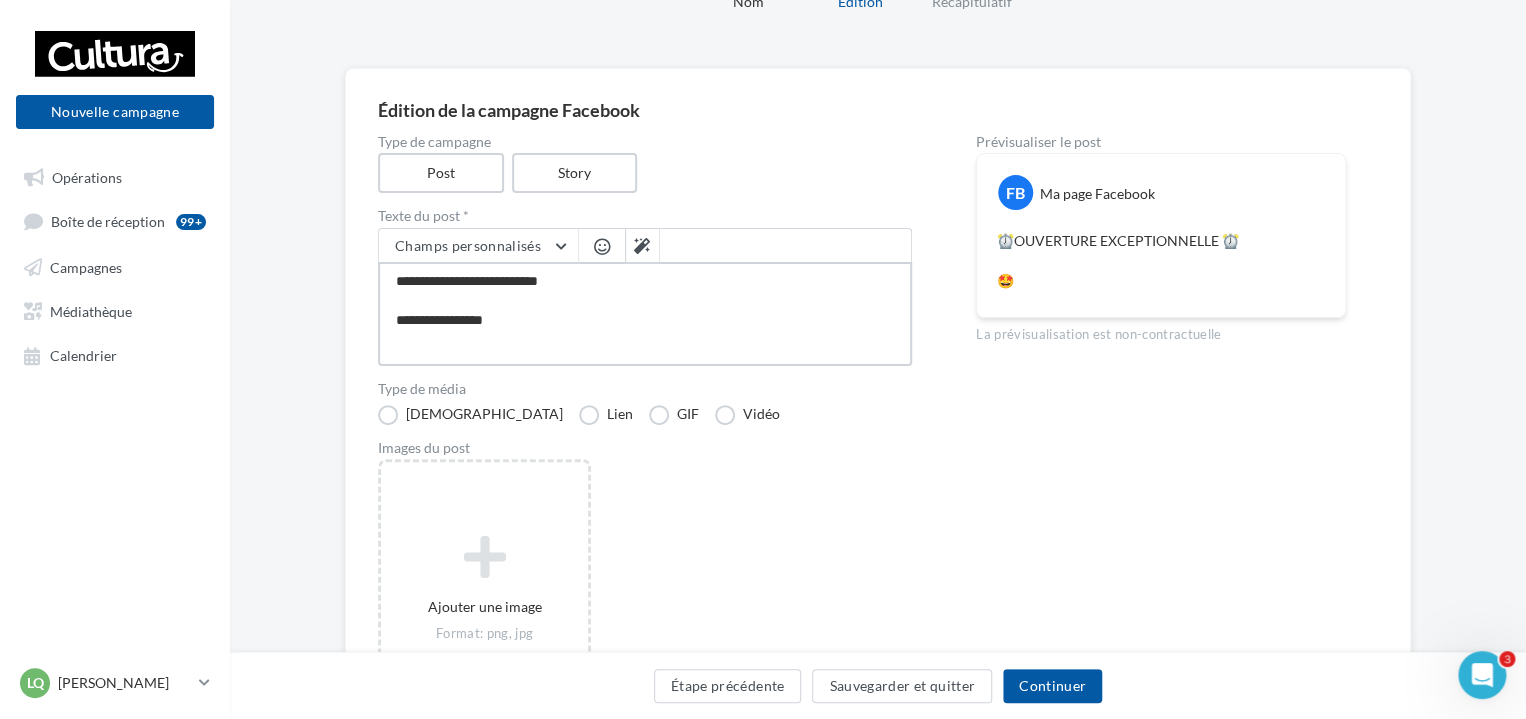 type on "**********" 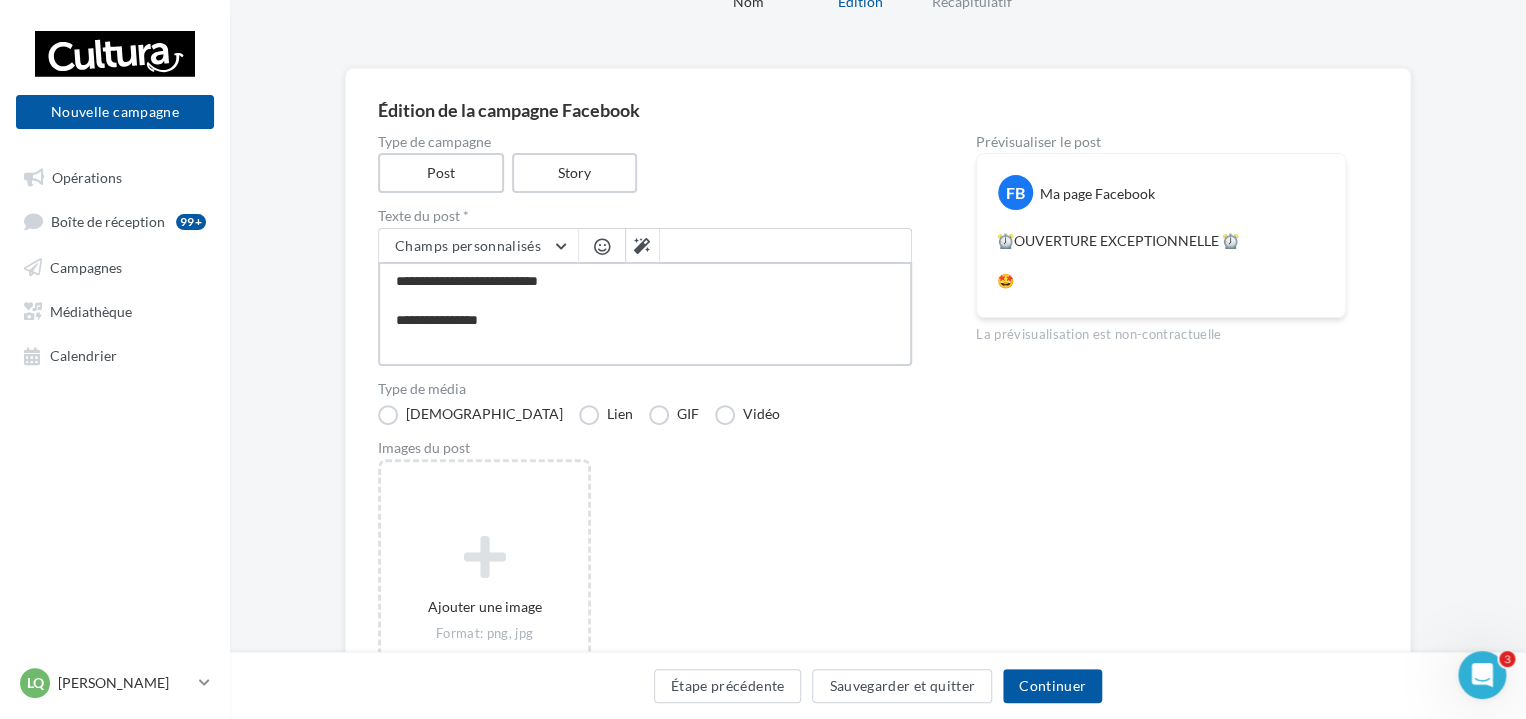 type on "**********" 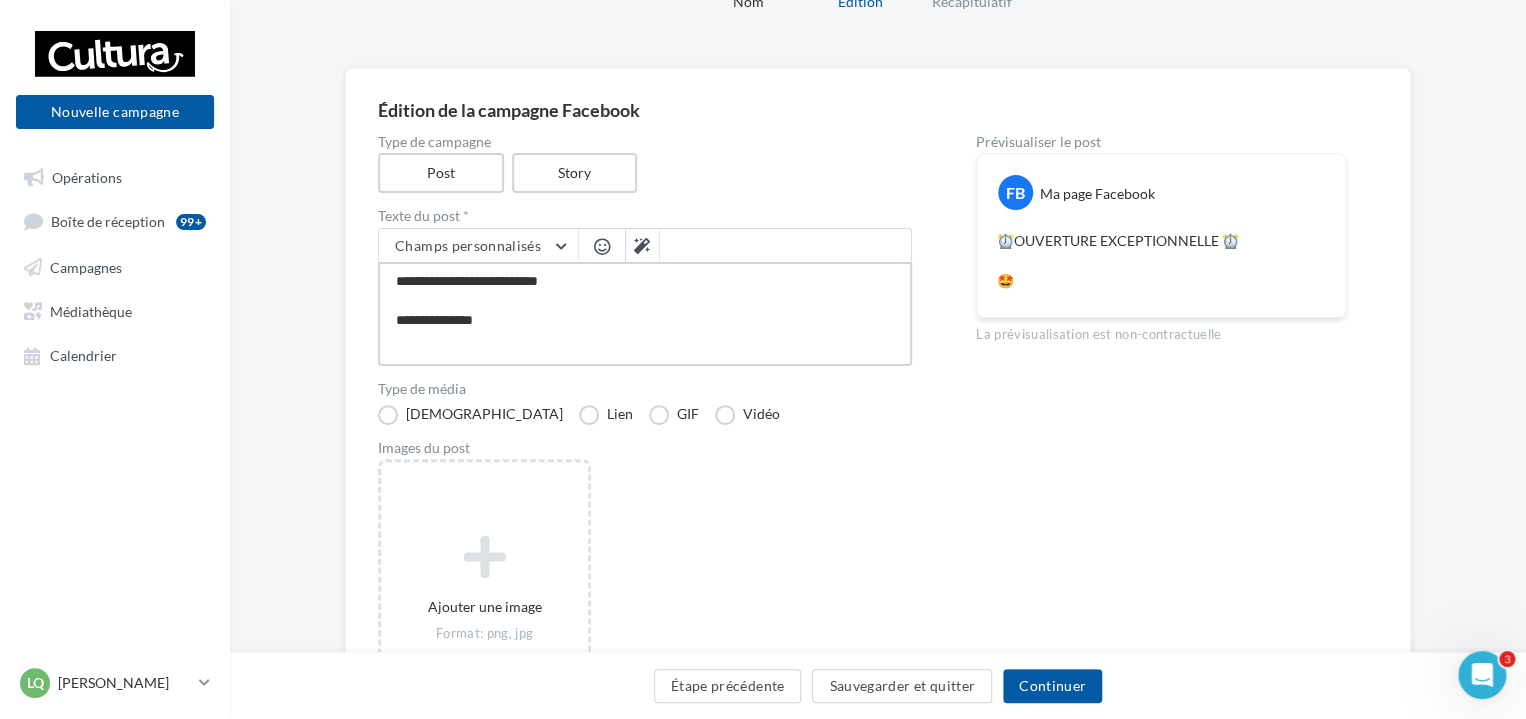type on "**********" 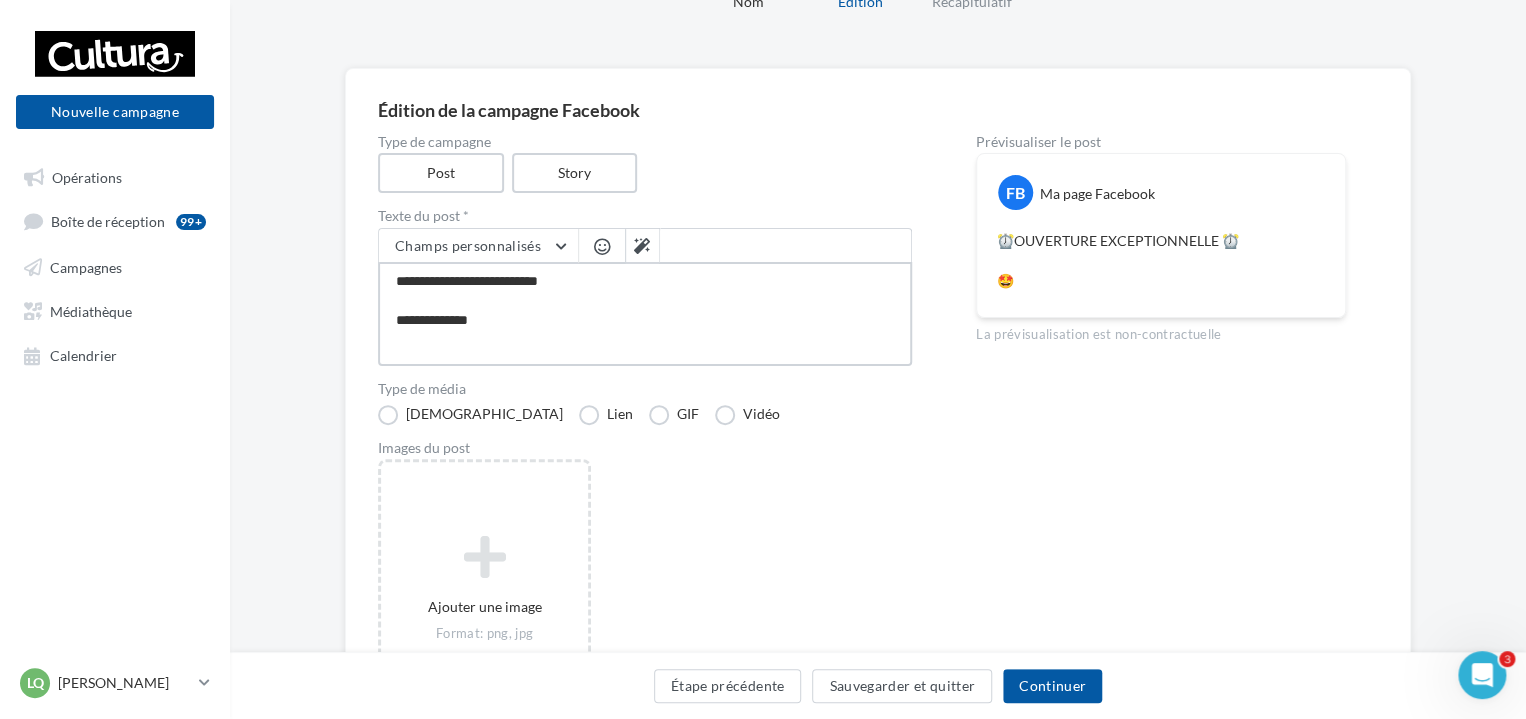 type on "**********" 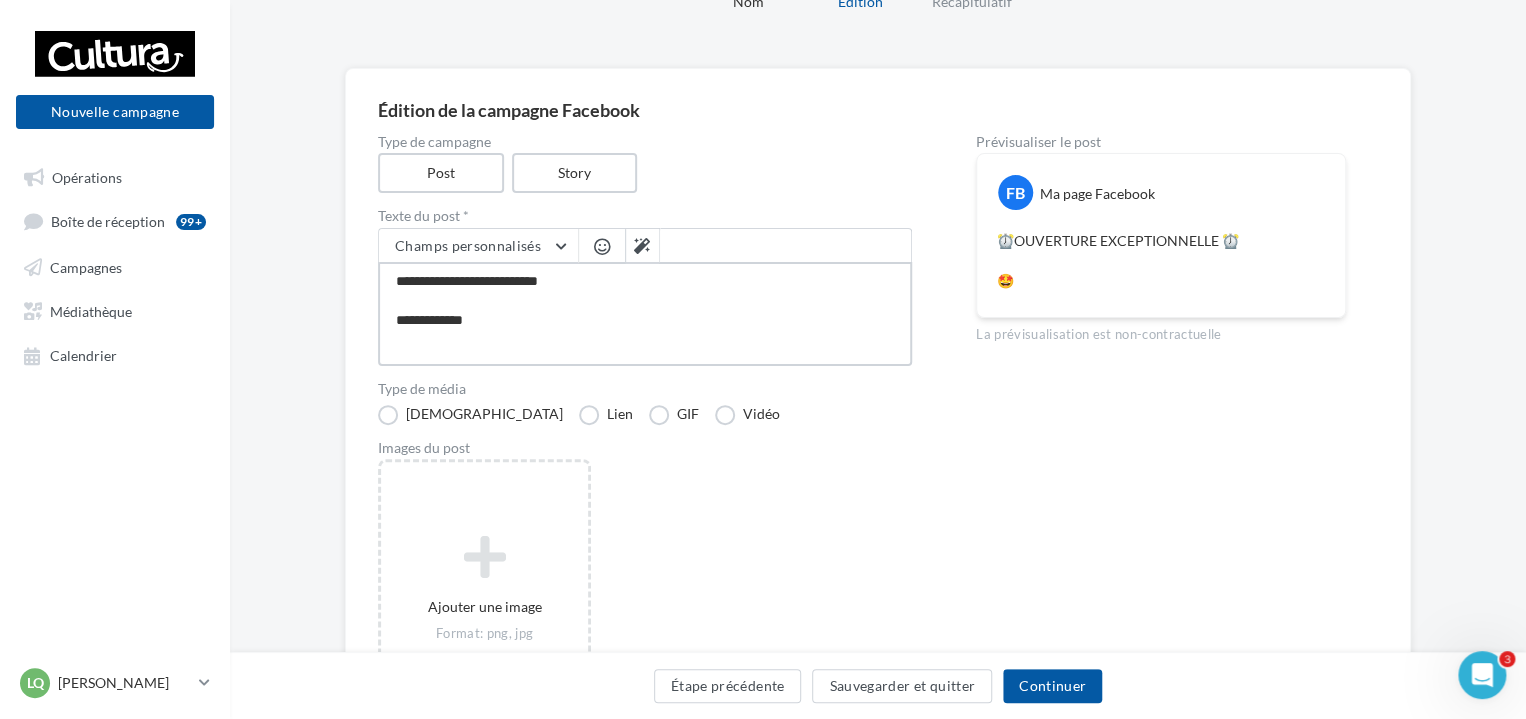 type on "**********" 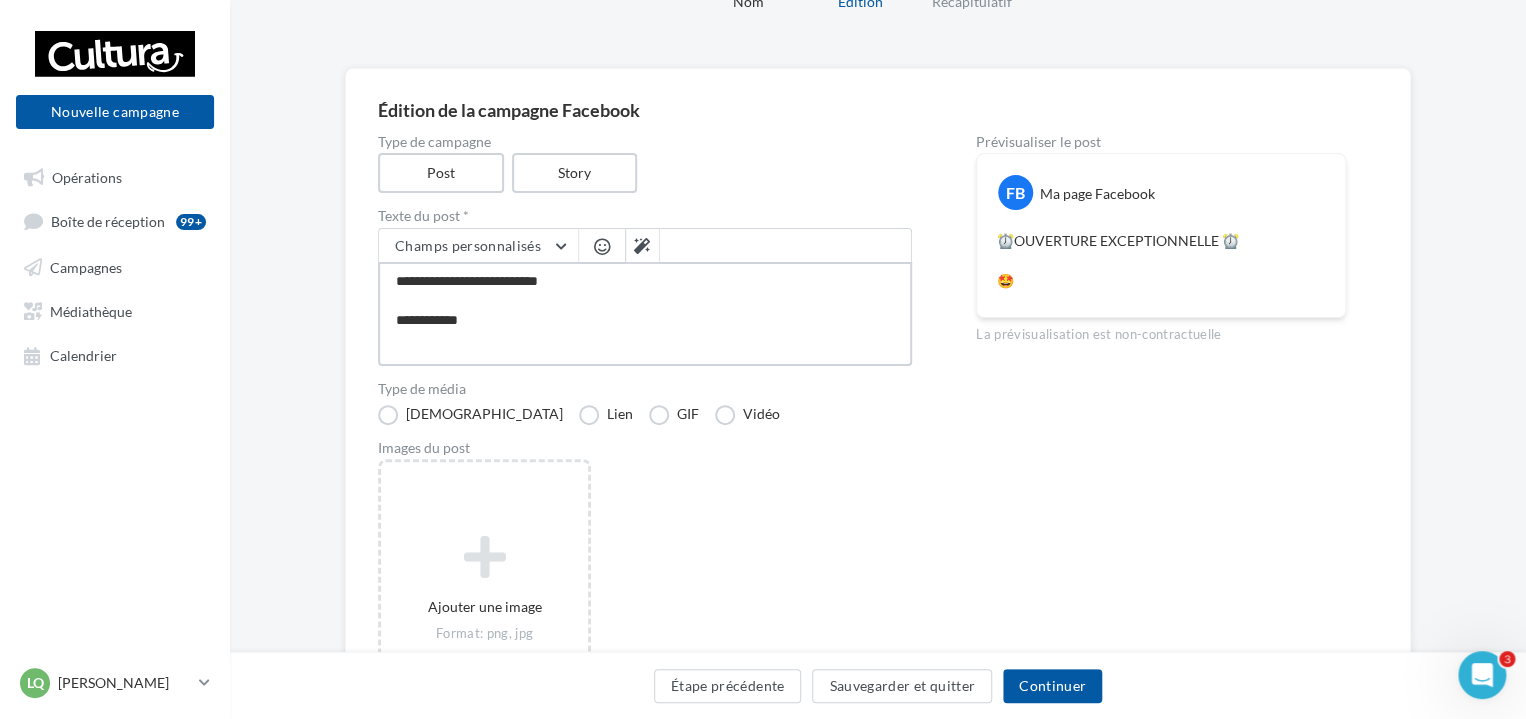 type on "**********" 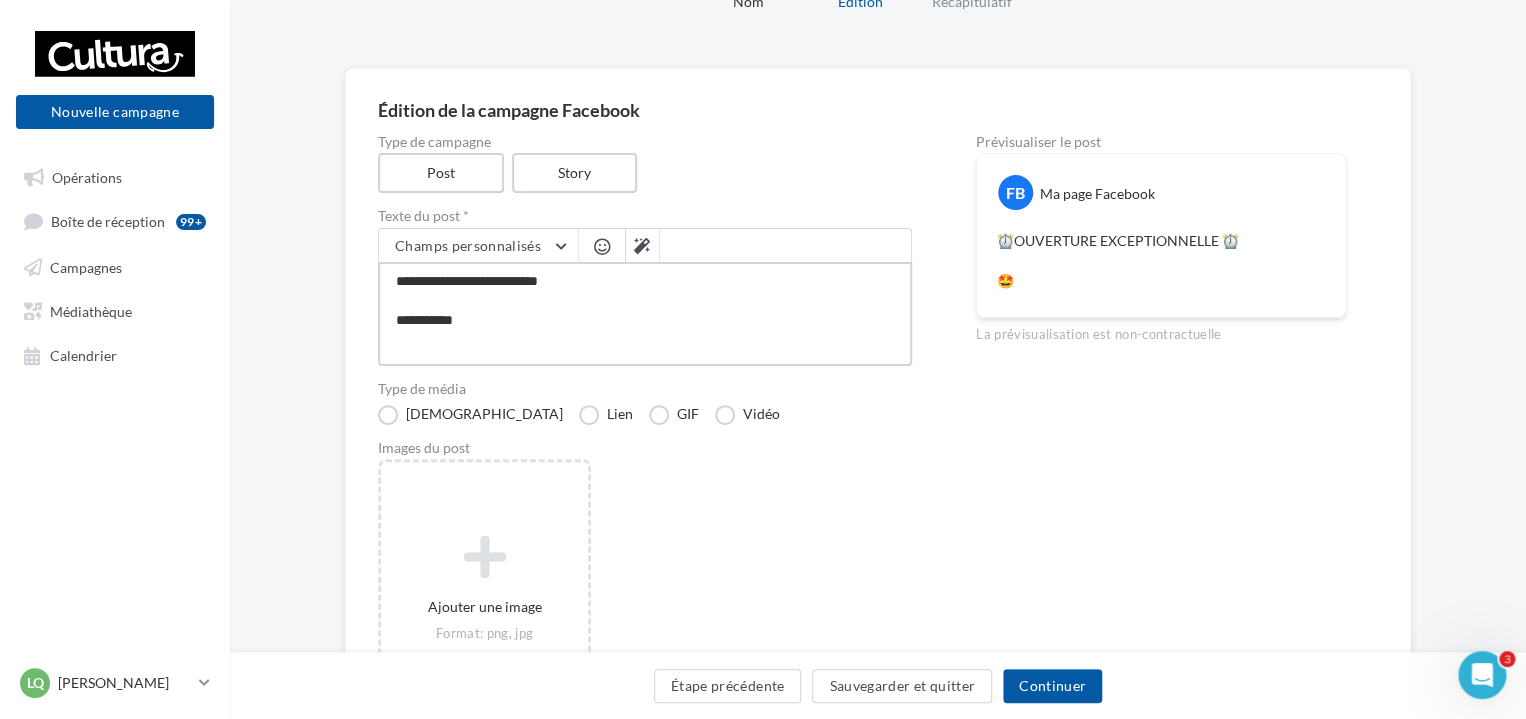 type on "**********" 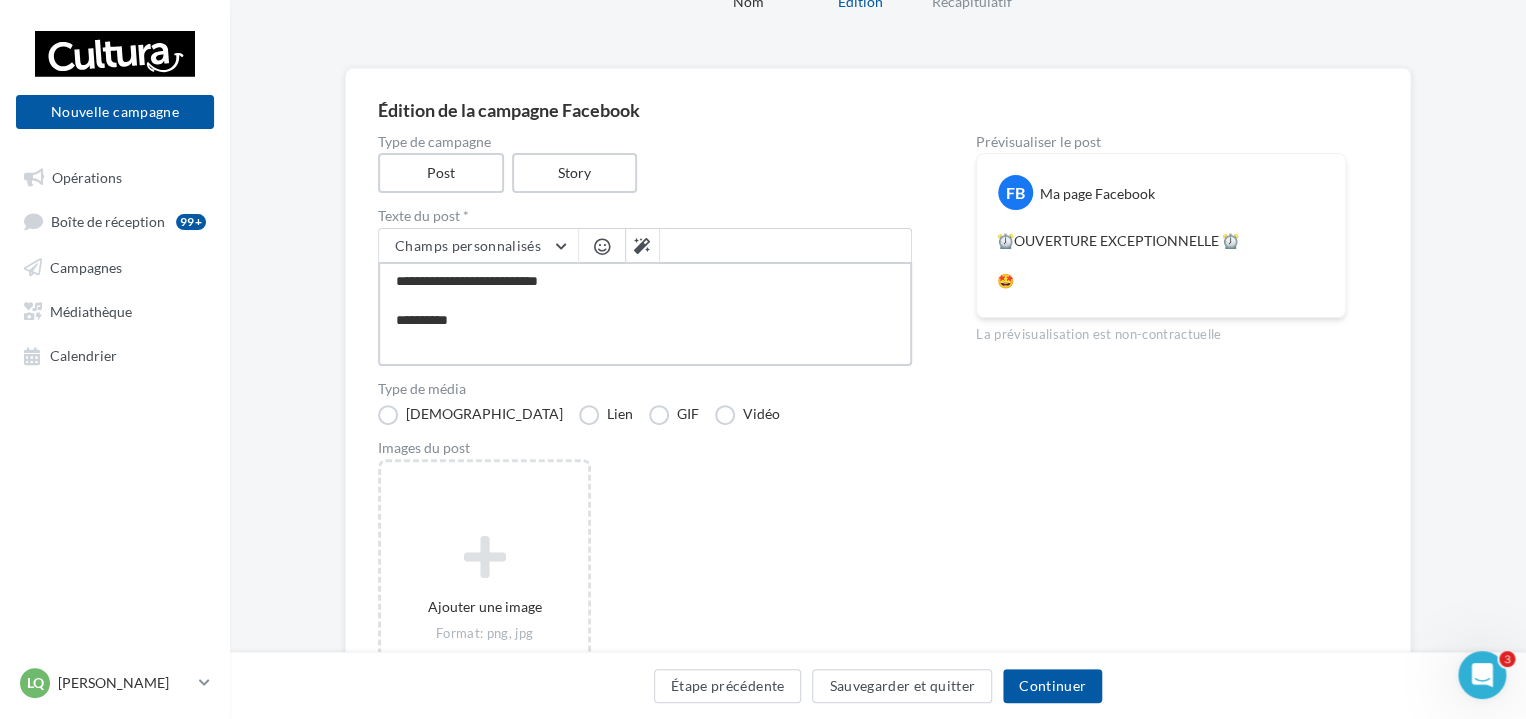 type on "**********" 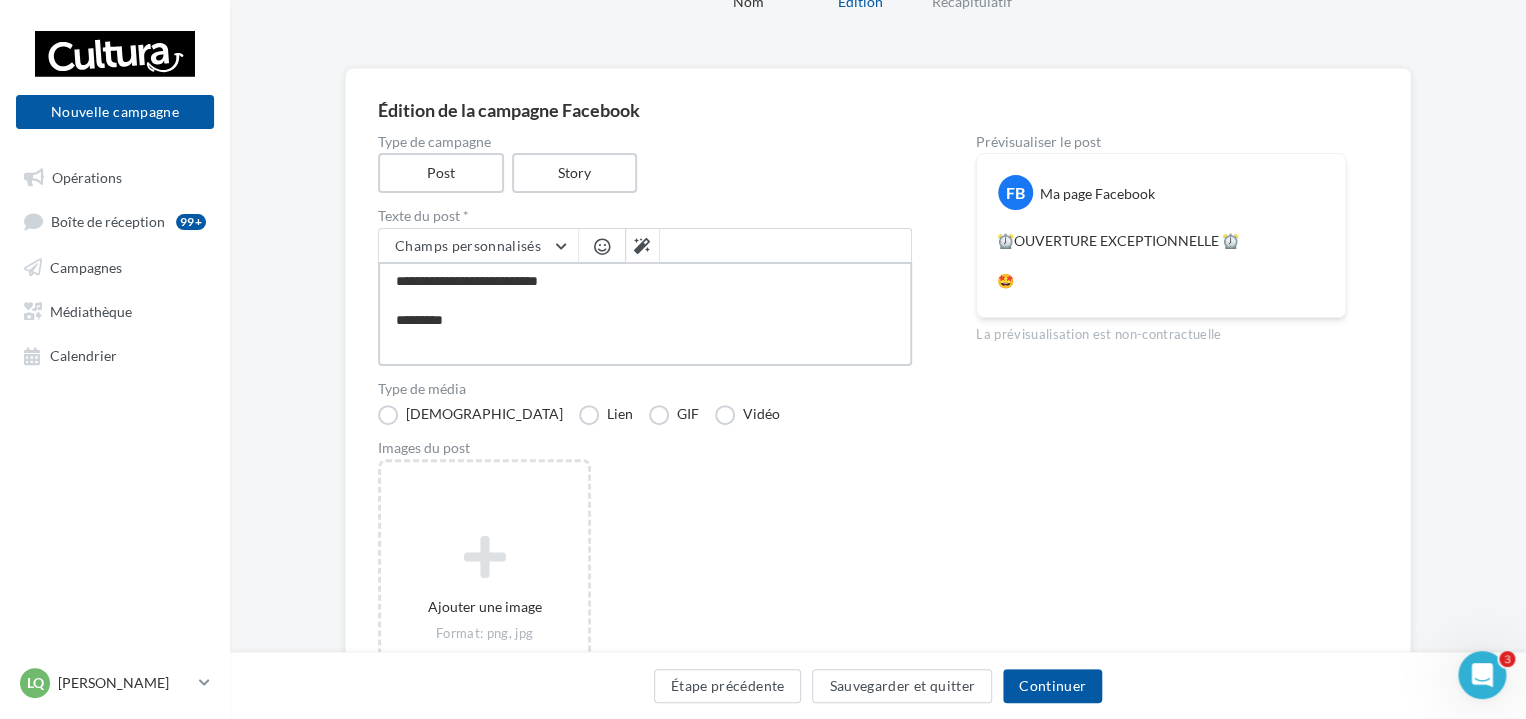 type on "**********" 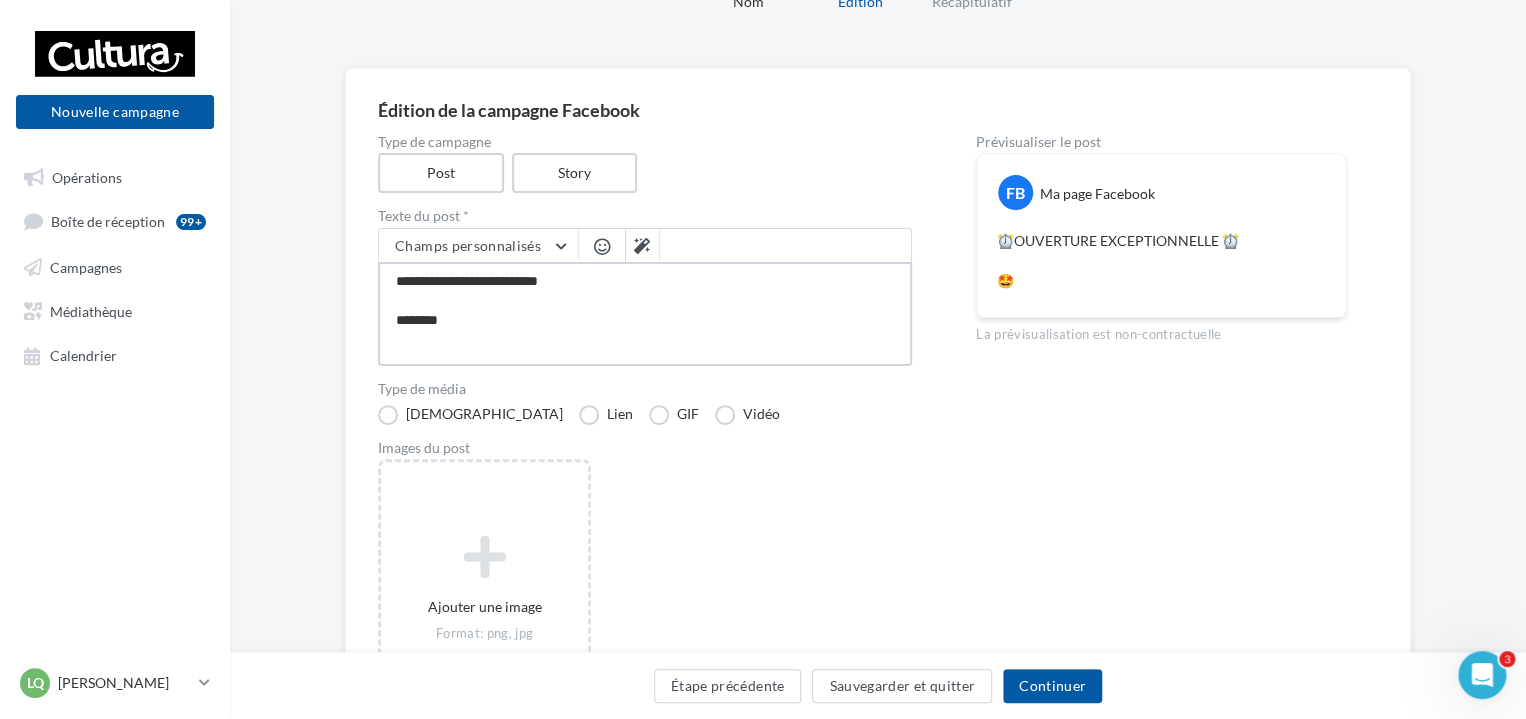 type on "**********" 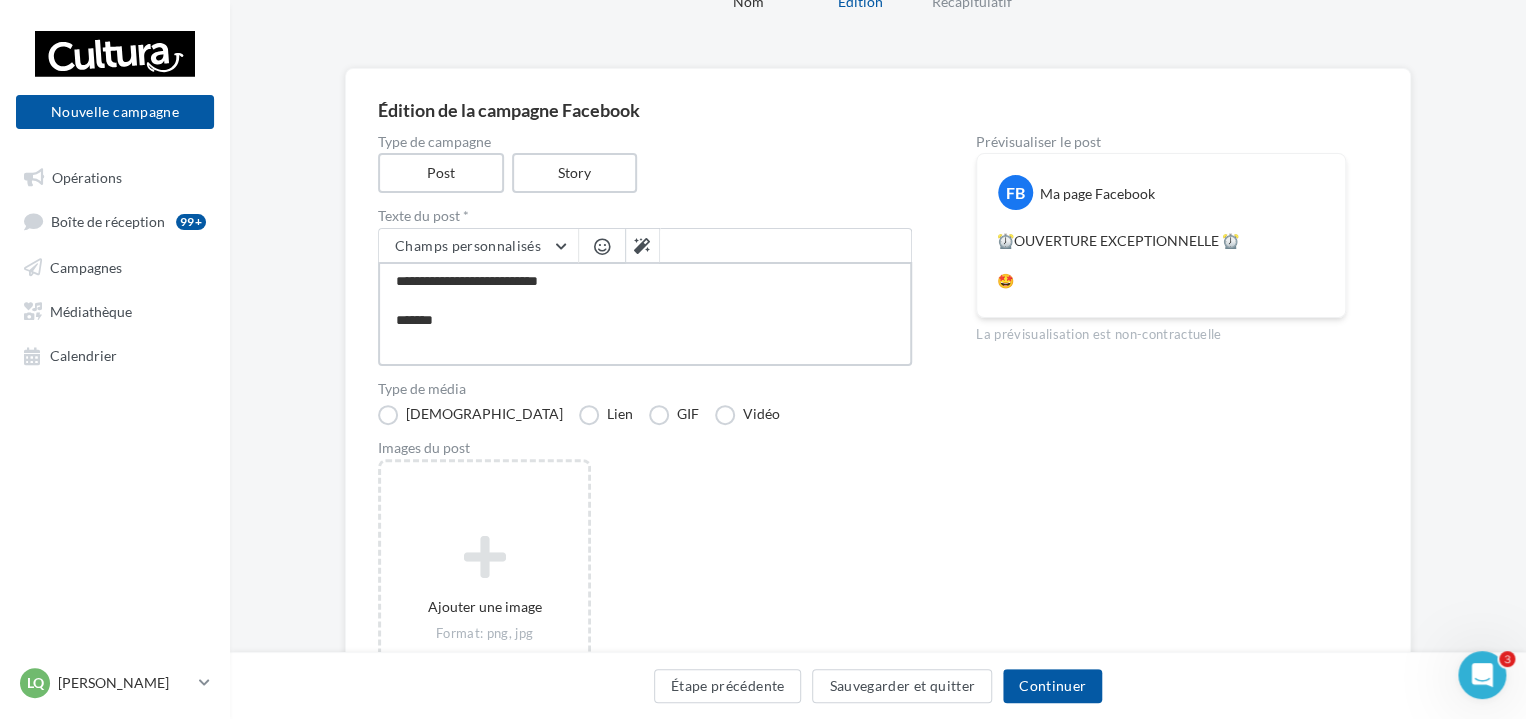 type on "**********" 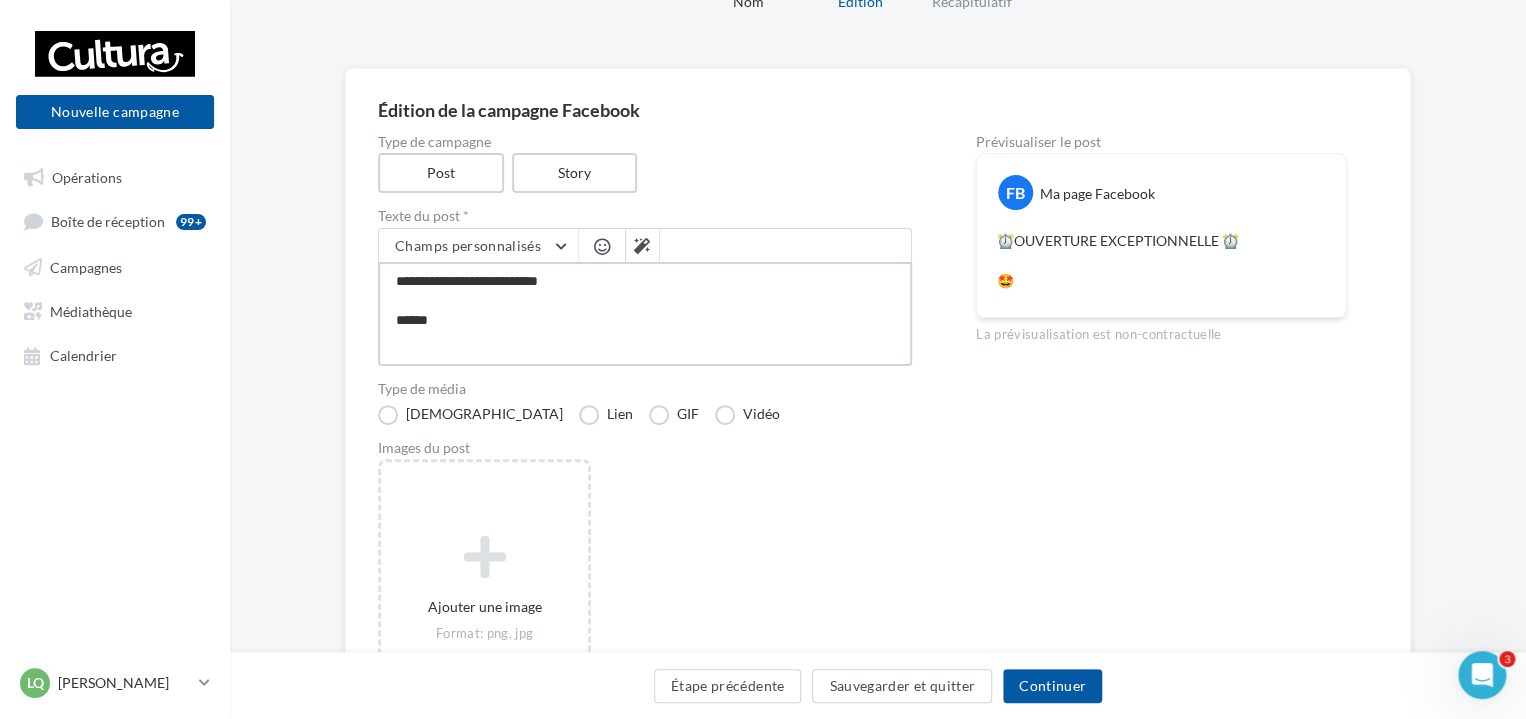 type on "**********" 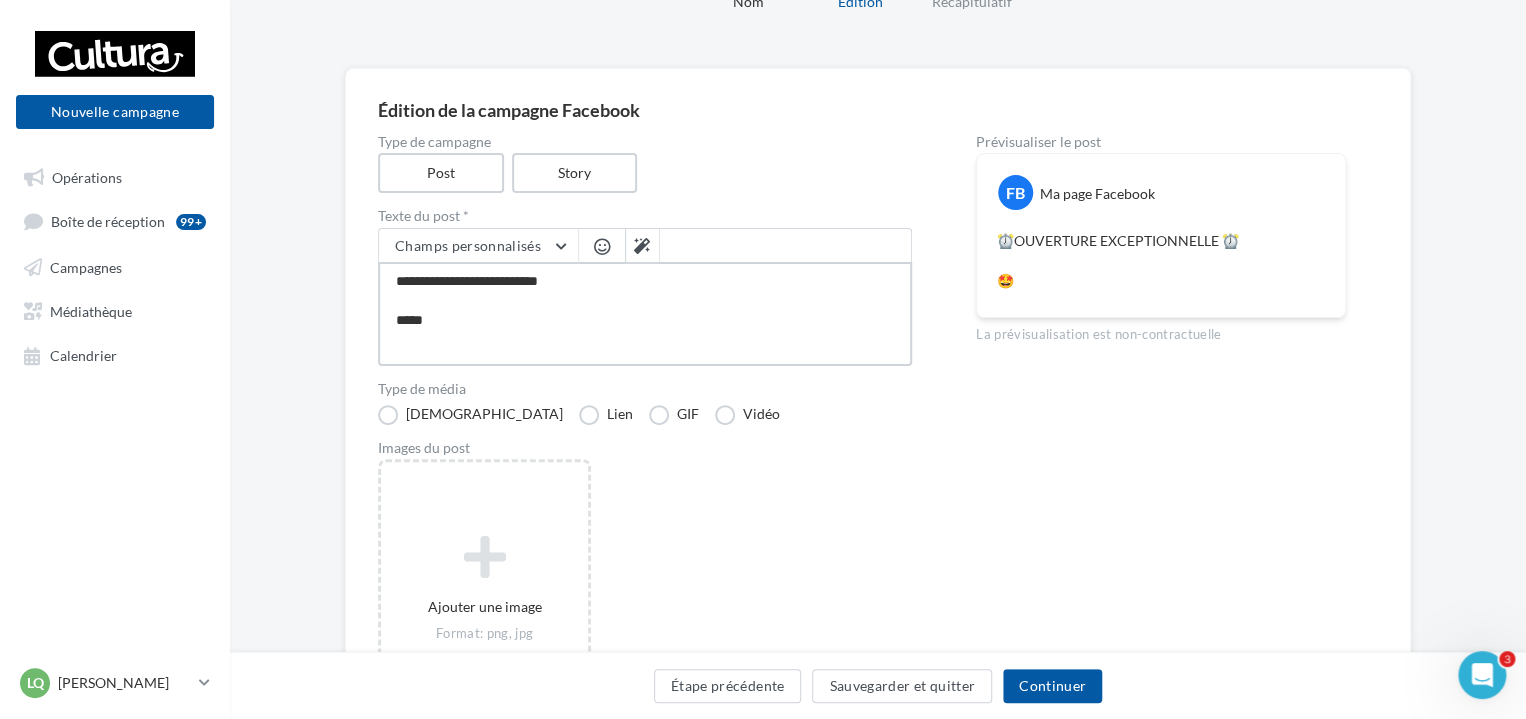 type on "**********" 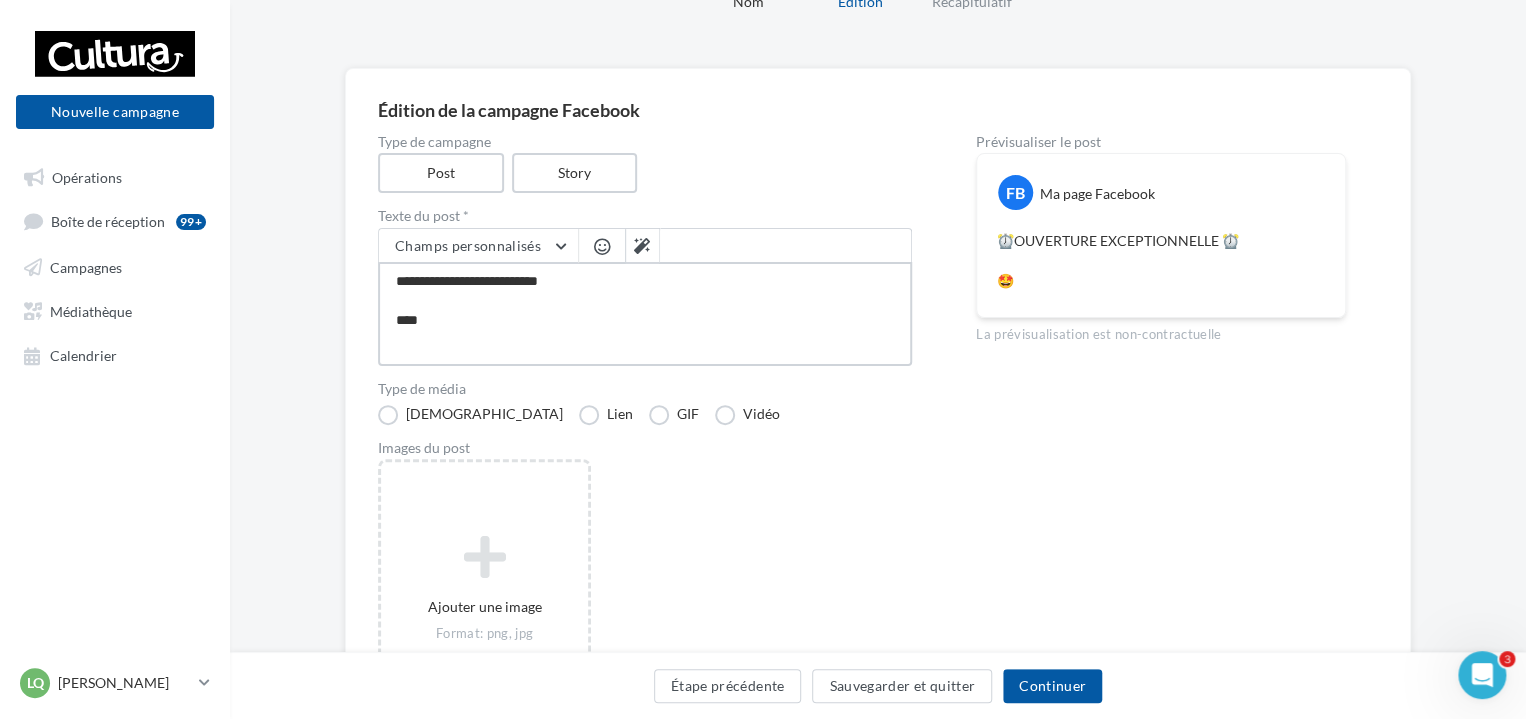 type on "**********" 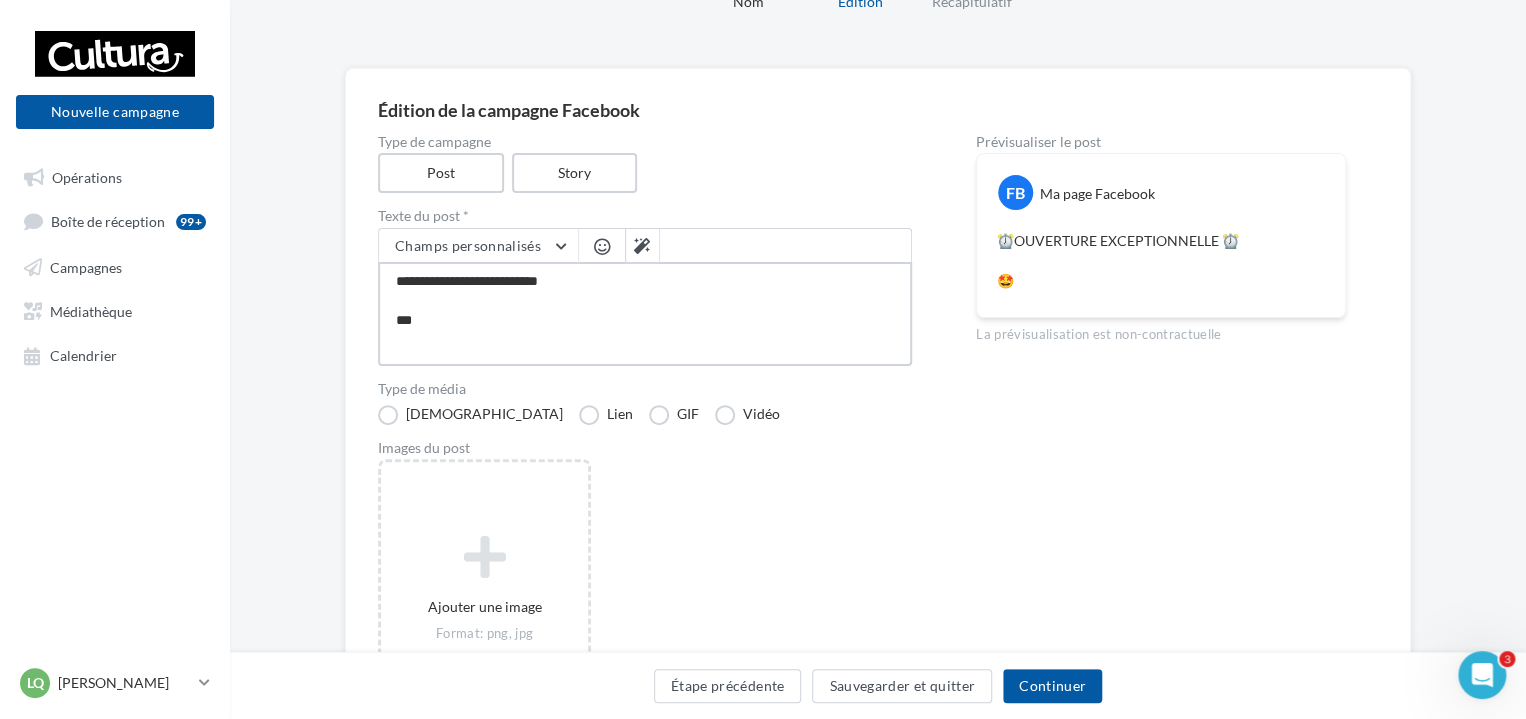 click on "**********" at bounding box center [645, 314] 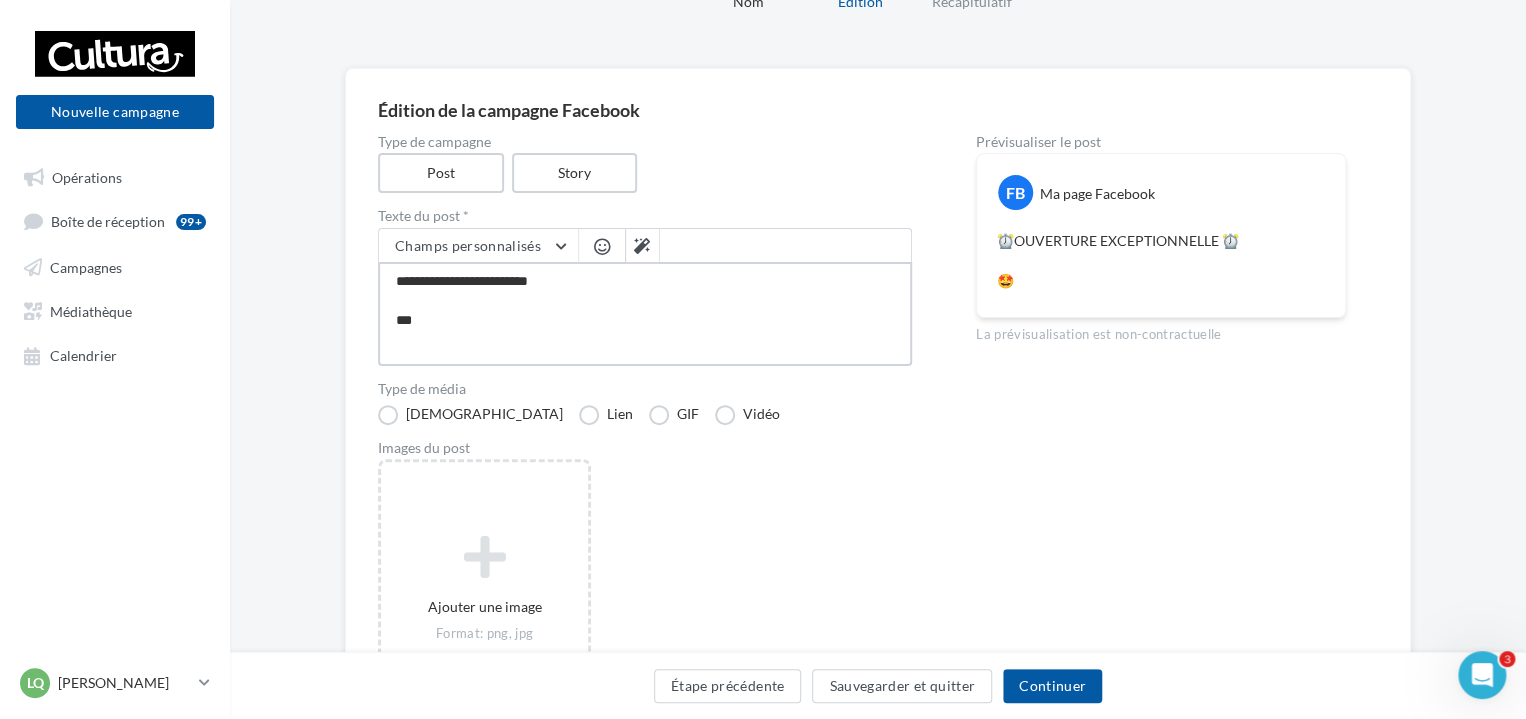 type on "**********" 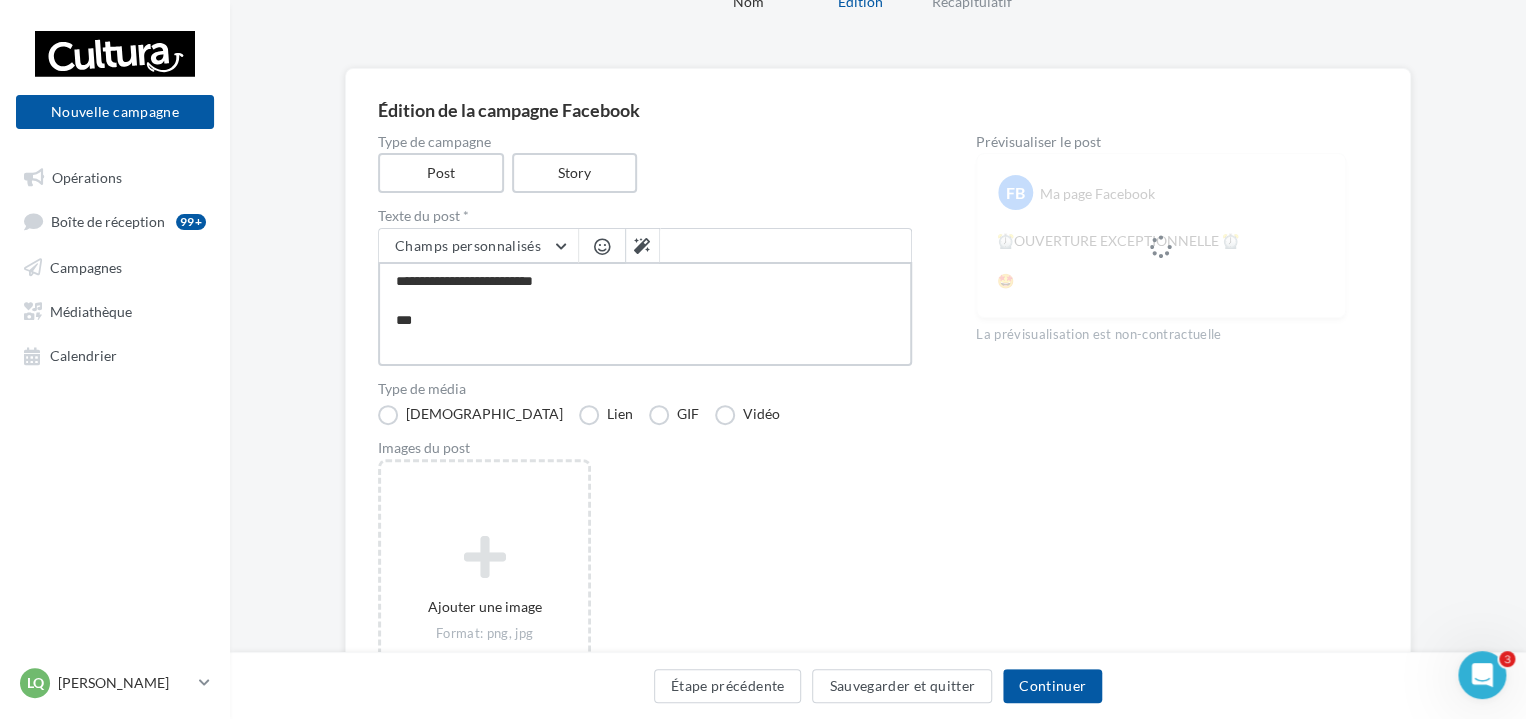 type on "**********" 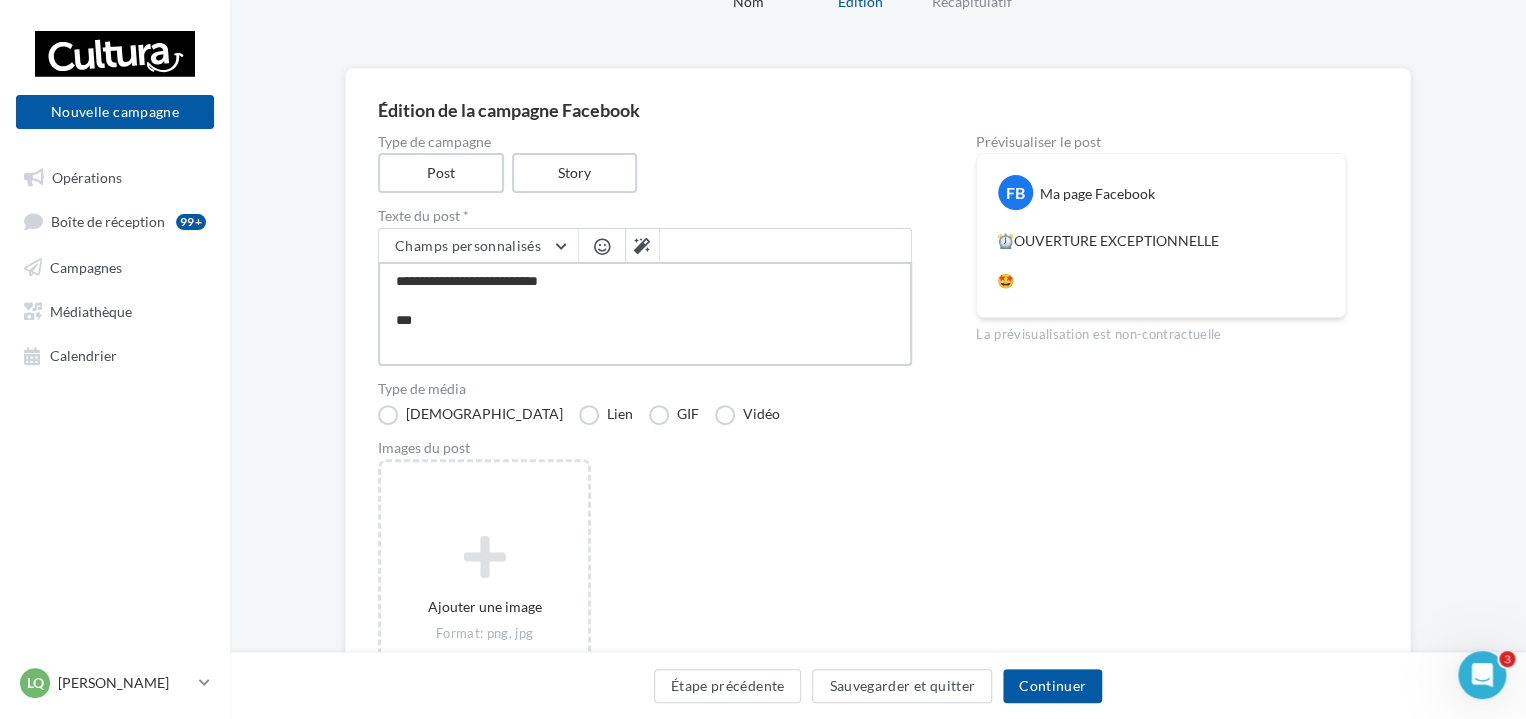 type on "**********" 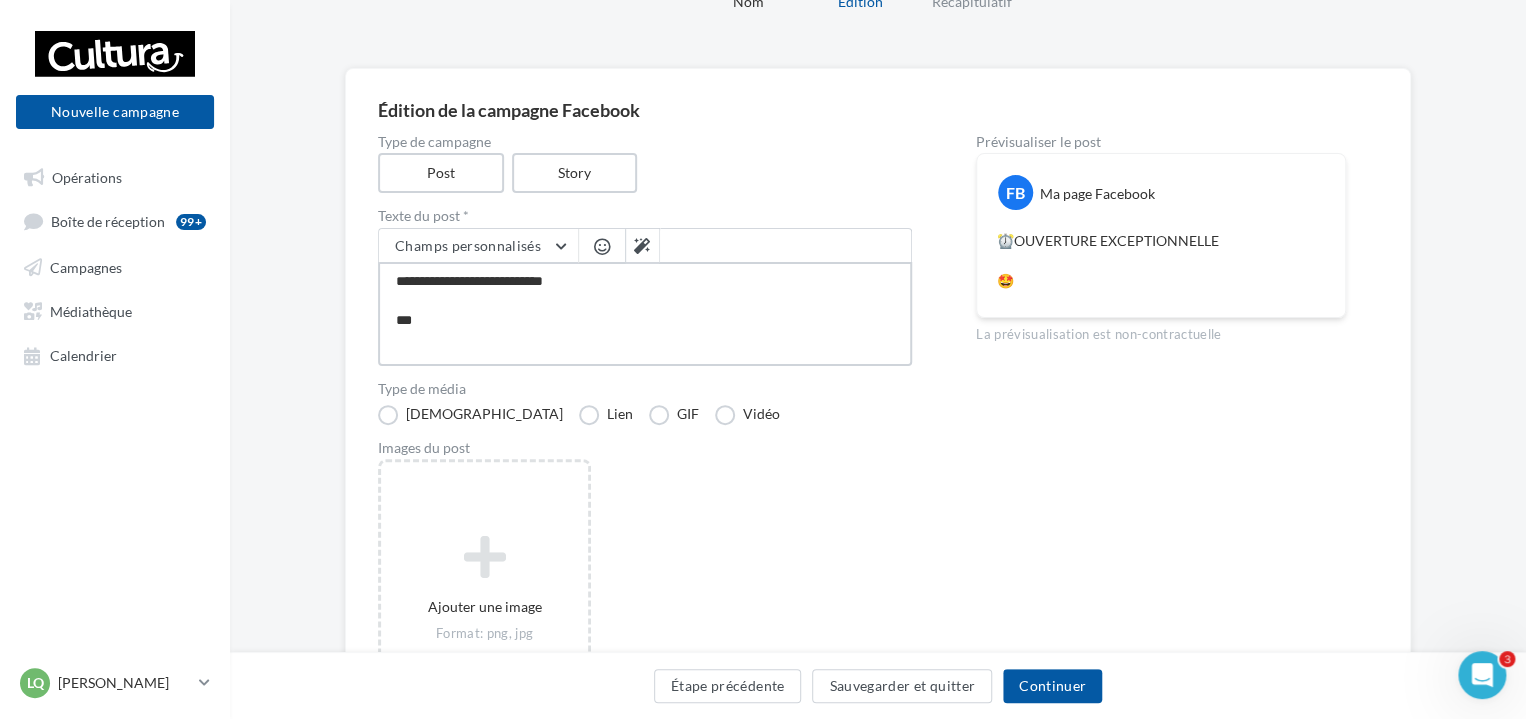 type on "**********" 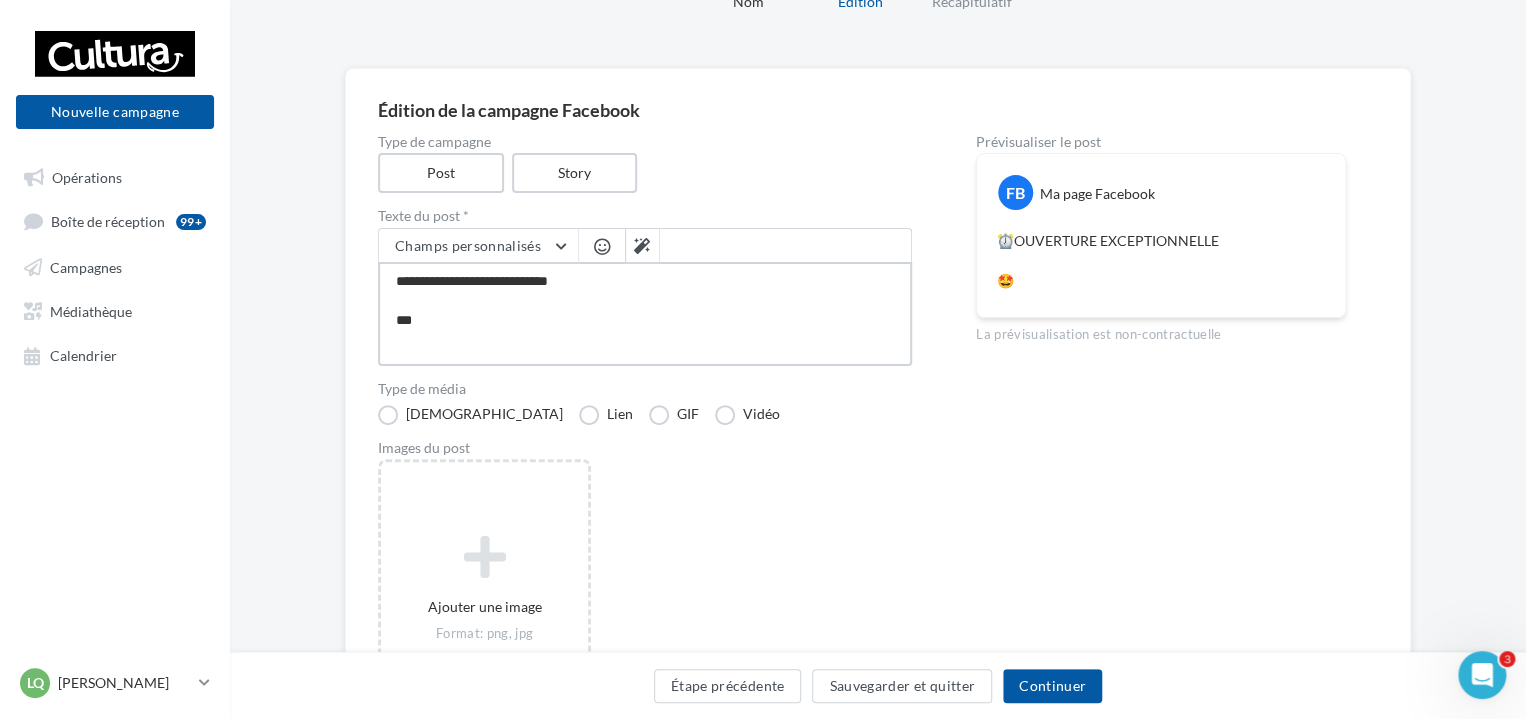type on "**********" 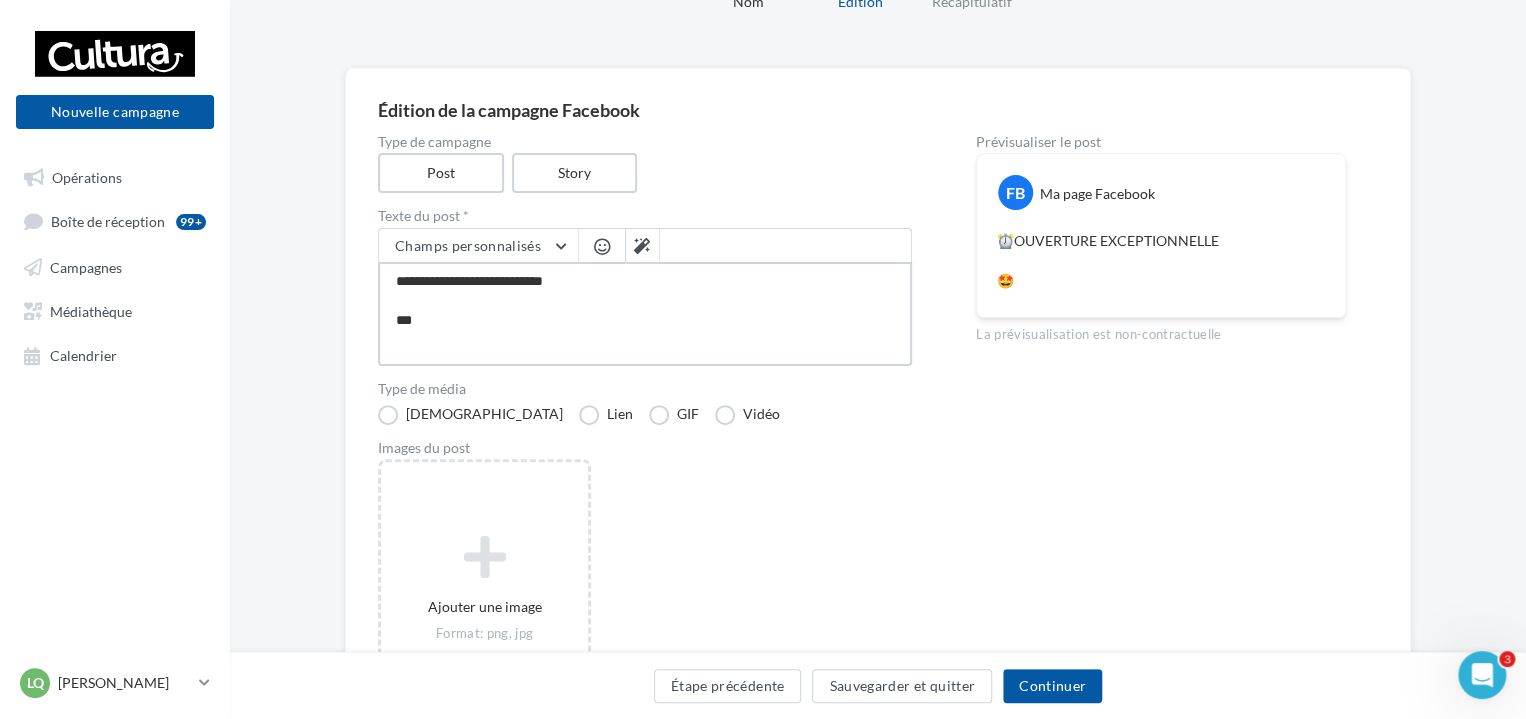 type on "**********" 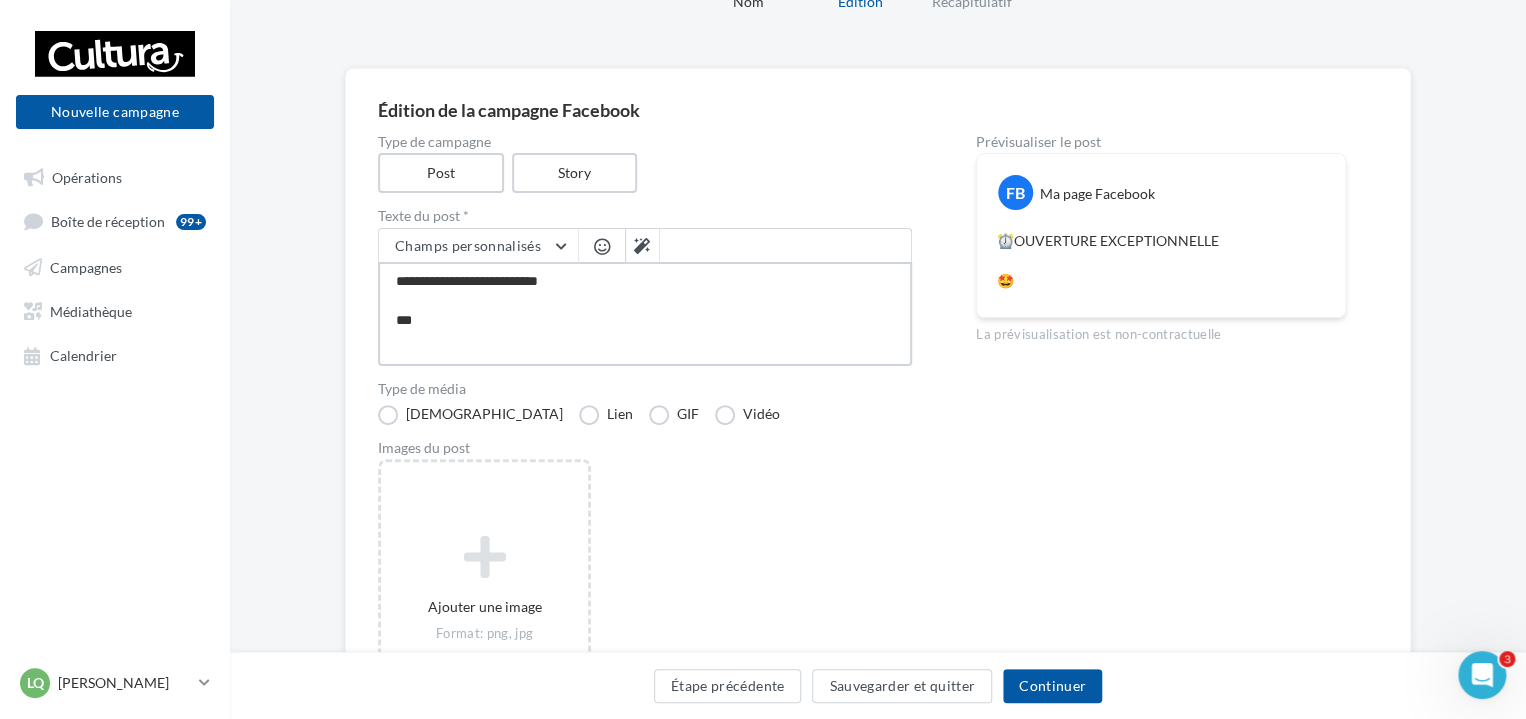 type on "**********" 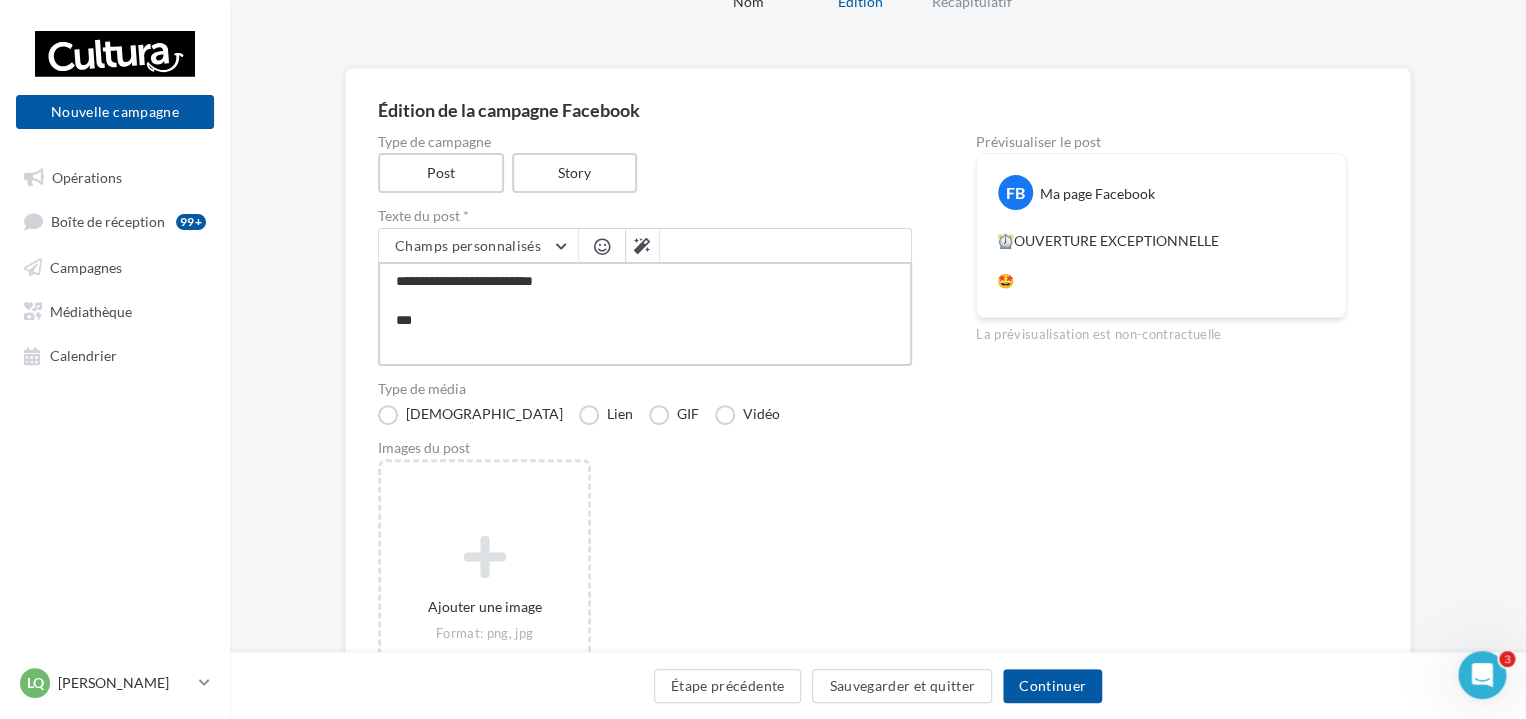 type on "**********" 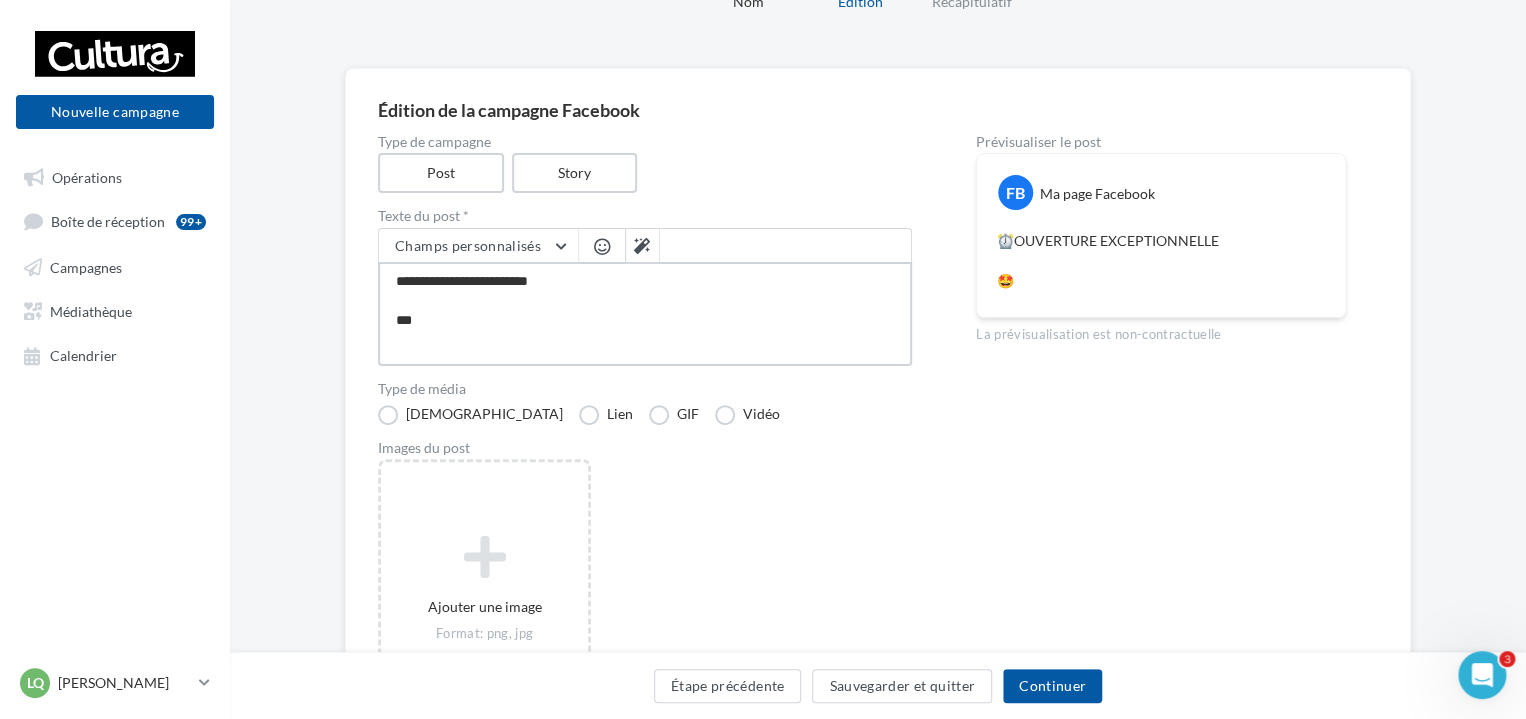 type on "**********" 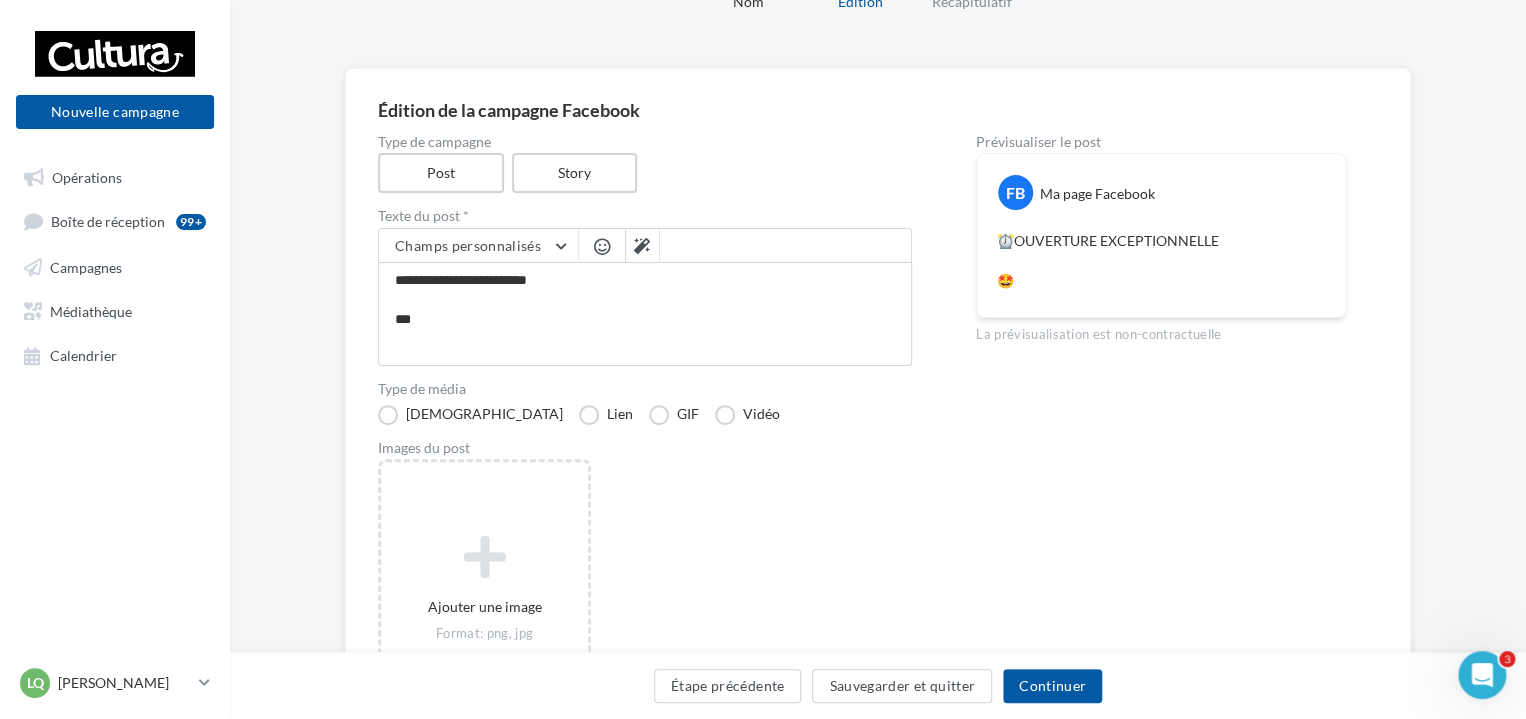 click at bounding box center [602, 246] 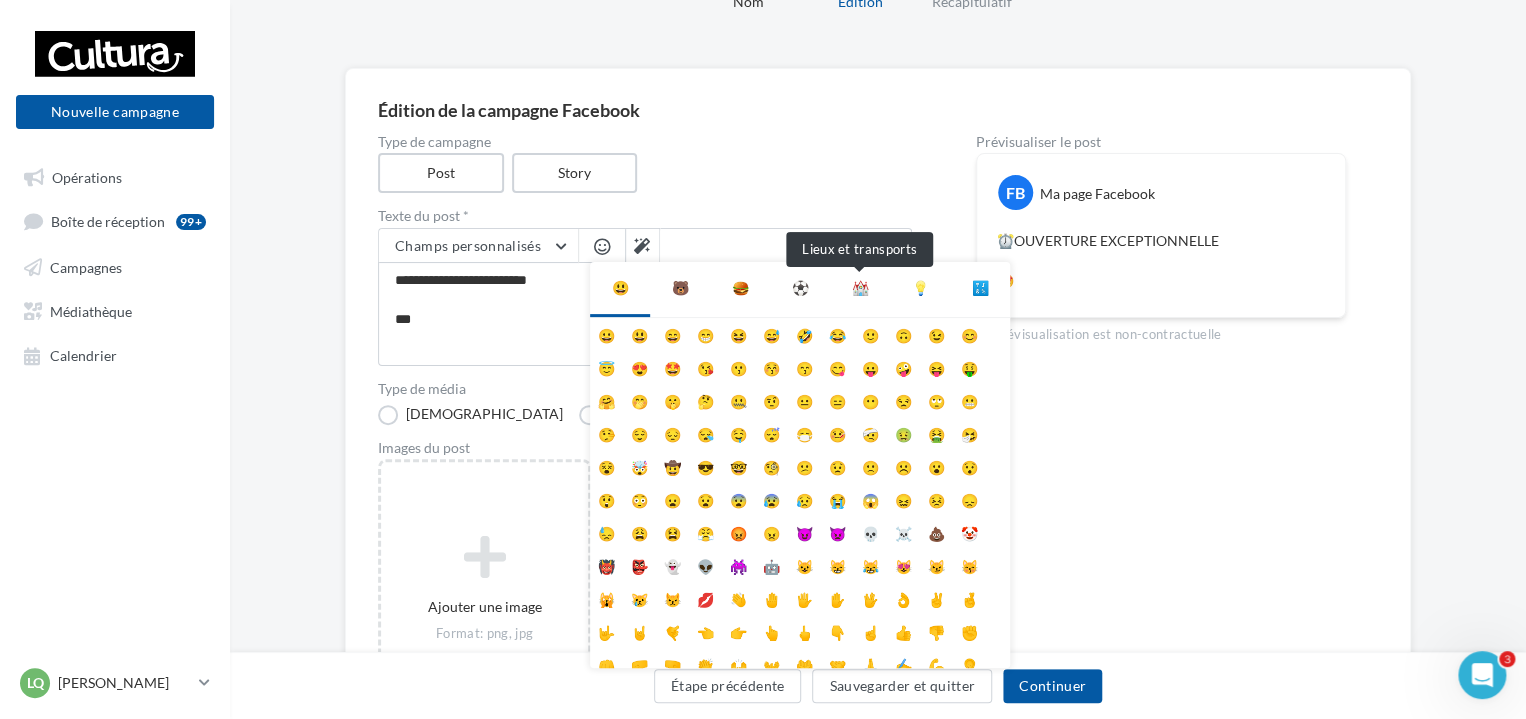 click on "⛪" at bounding box center (860, 288) 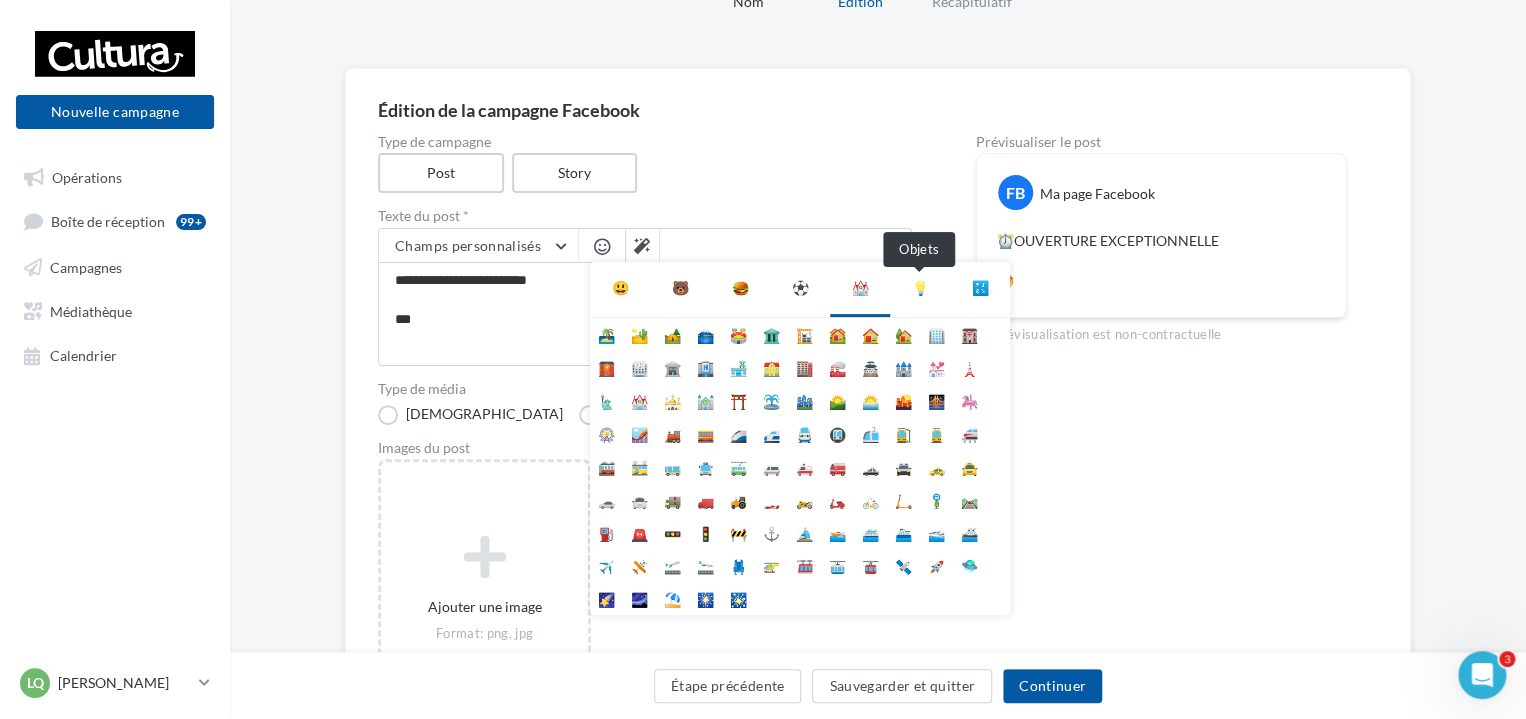click on "💡" at bounding box center (920, 288) 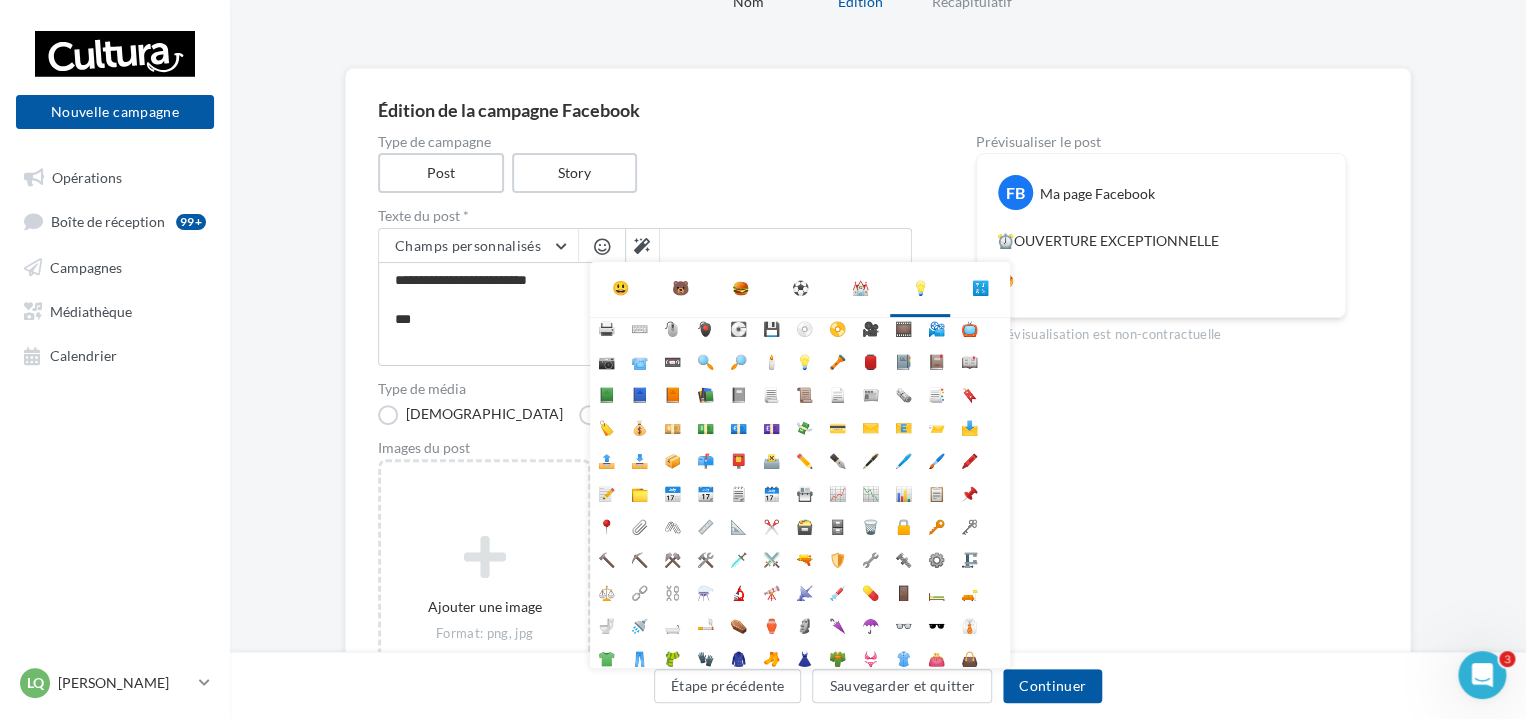 scroll, scrollTop: 0, scrollLeft: 0, axis: both 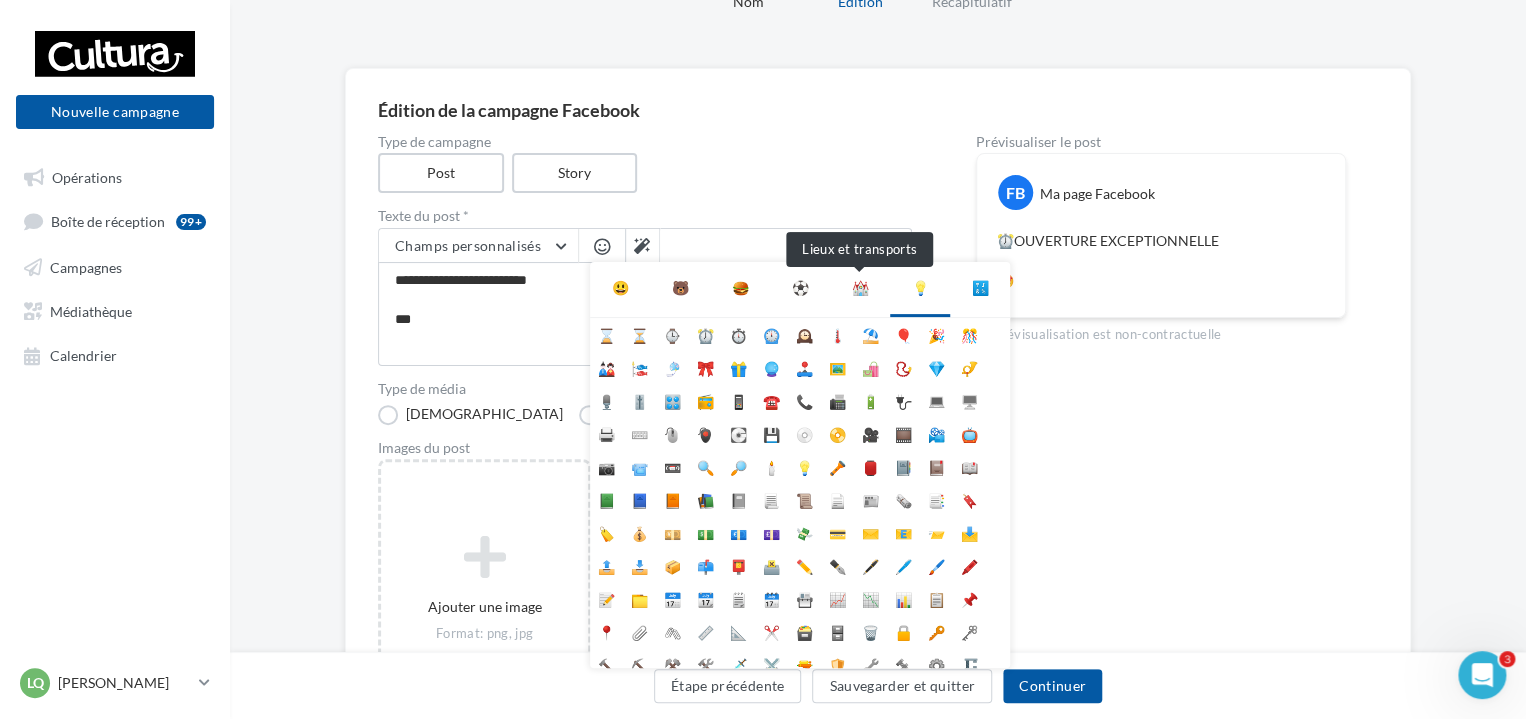 click on "⛪" at bounding box center [860, 288] 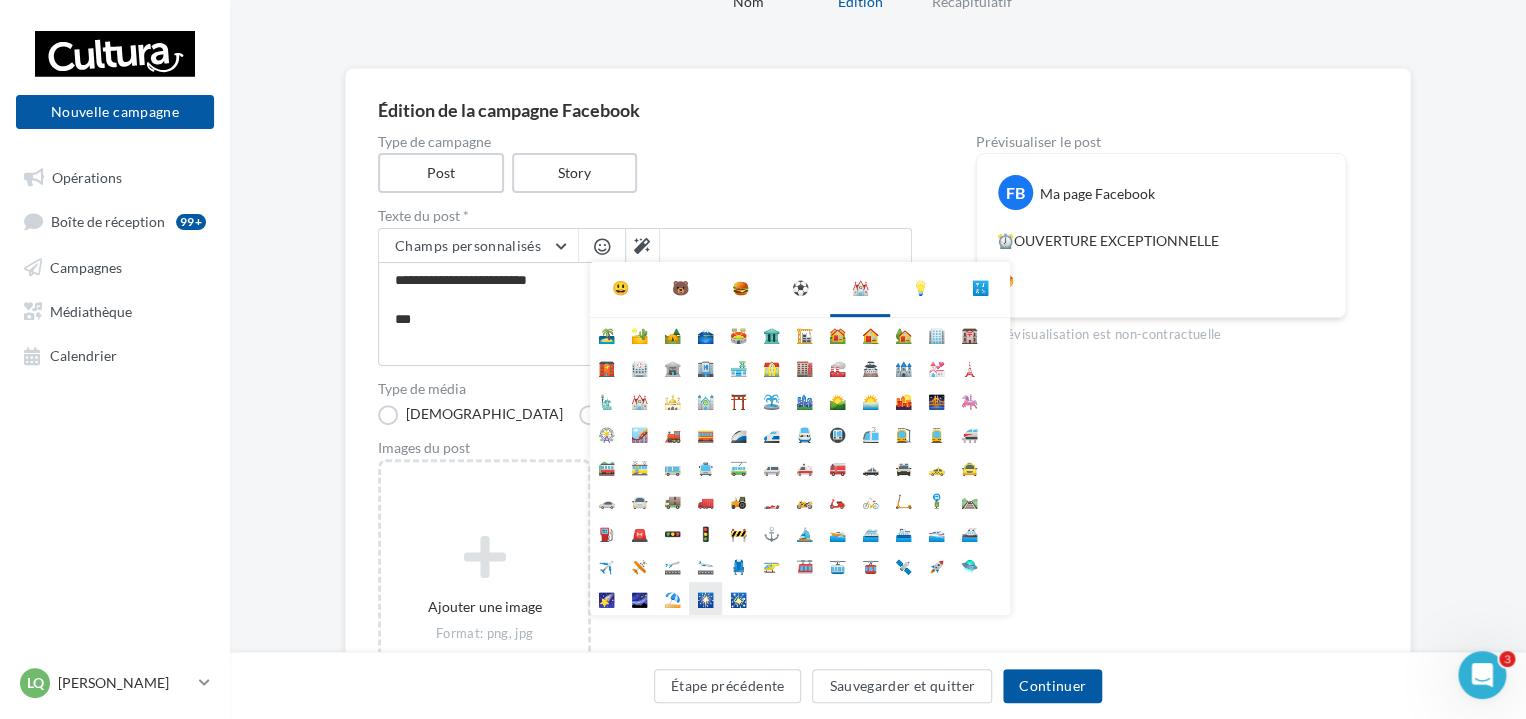 click on "🎆" at bounding box center (705, 598) 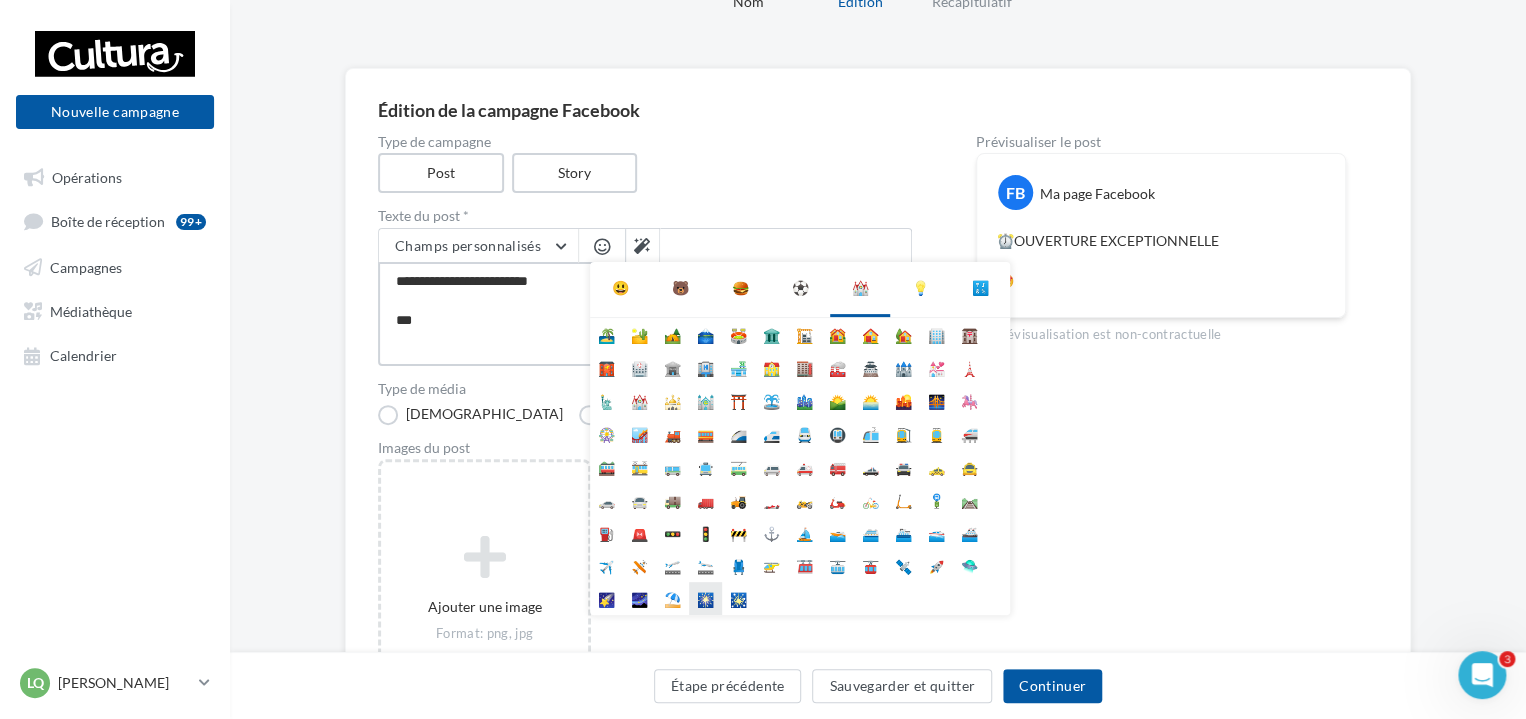 type on "**********" 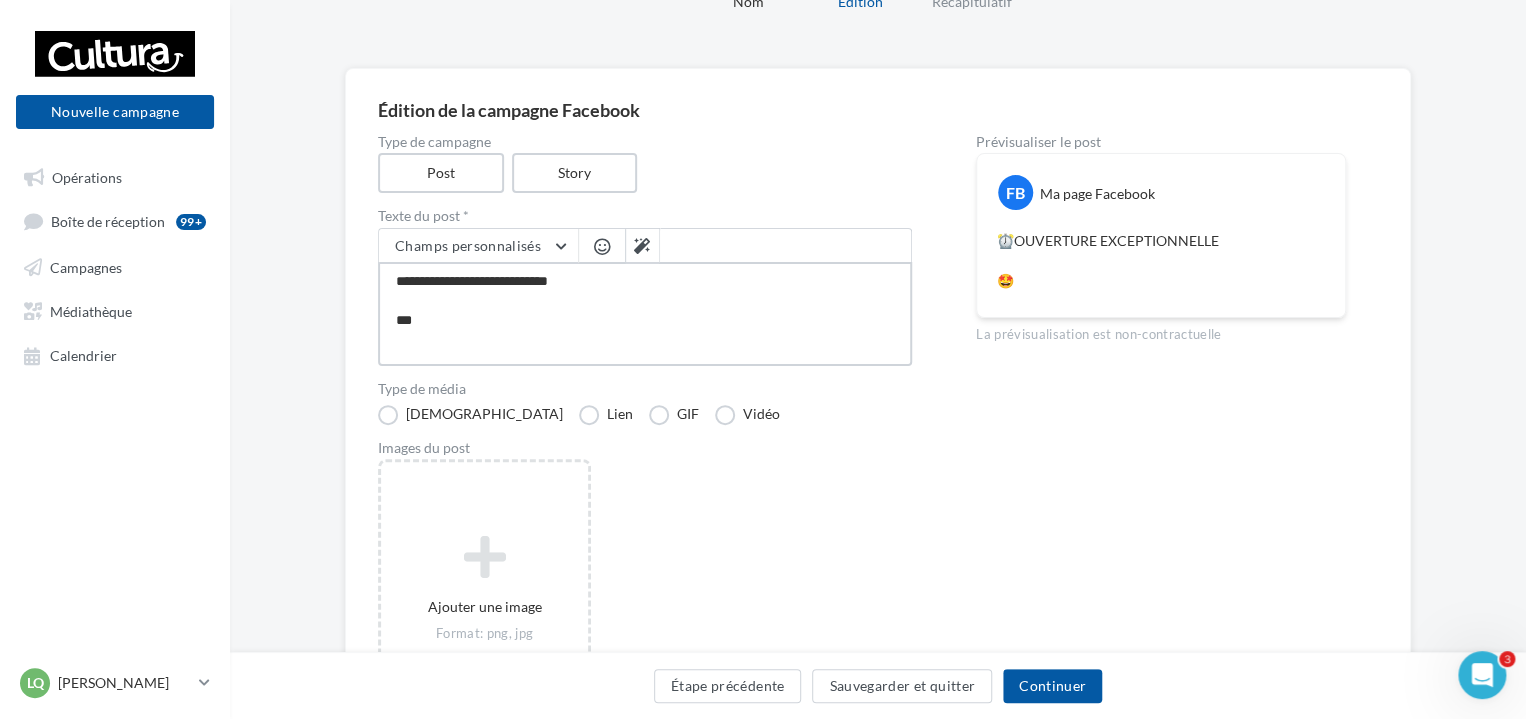 click on "**********" at bounding box center (645, 314) 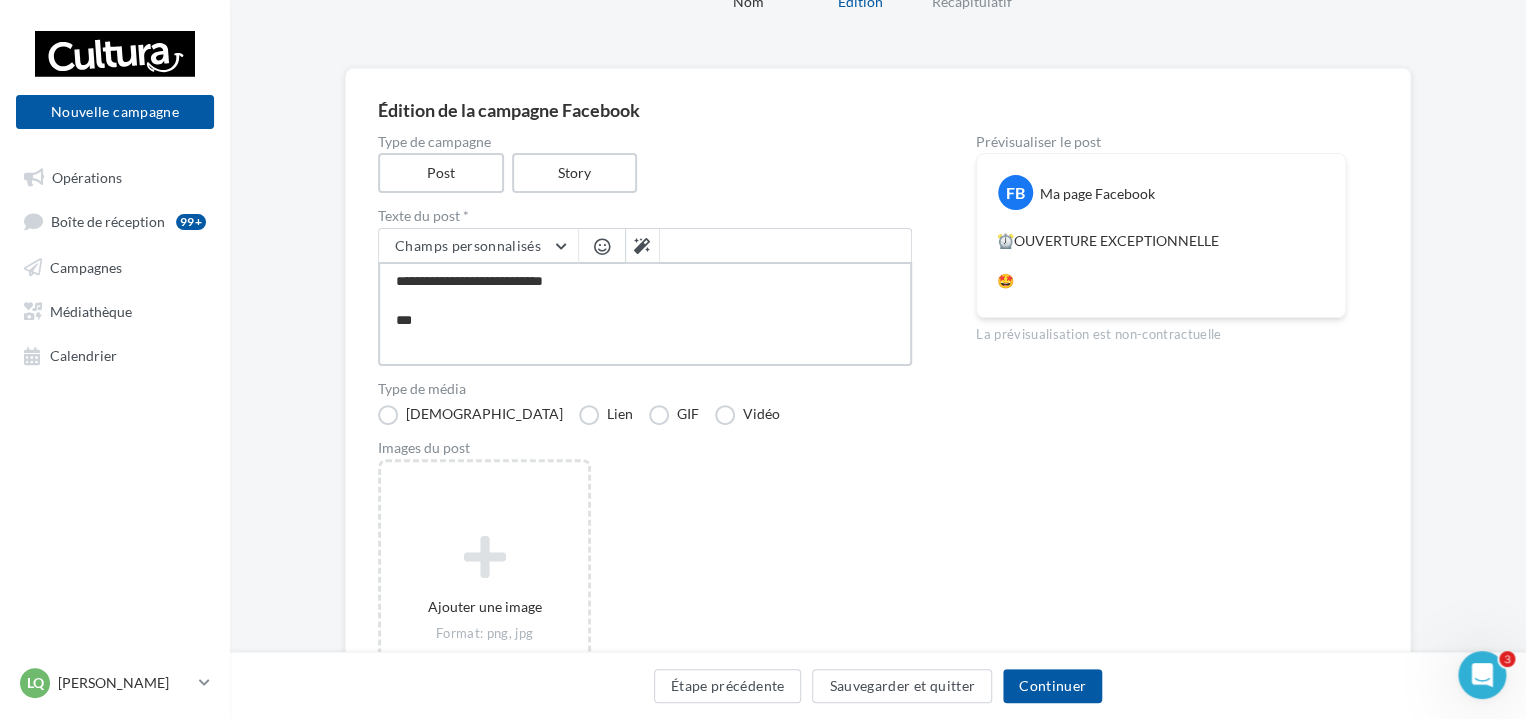 type on "**********" 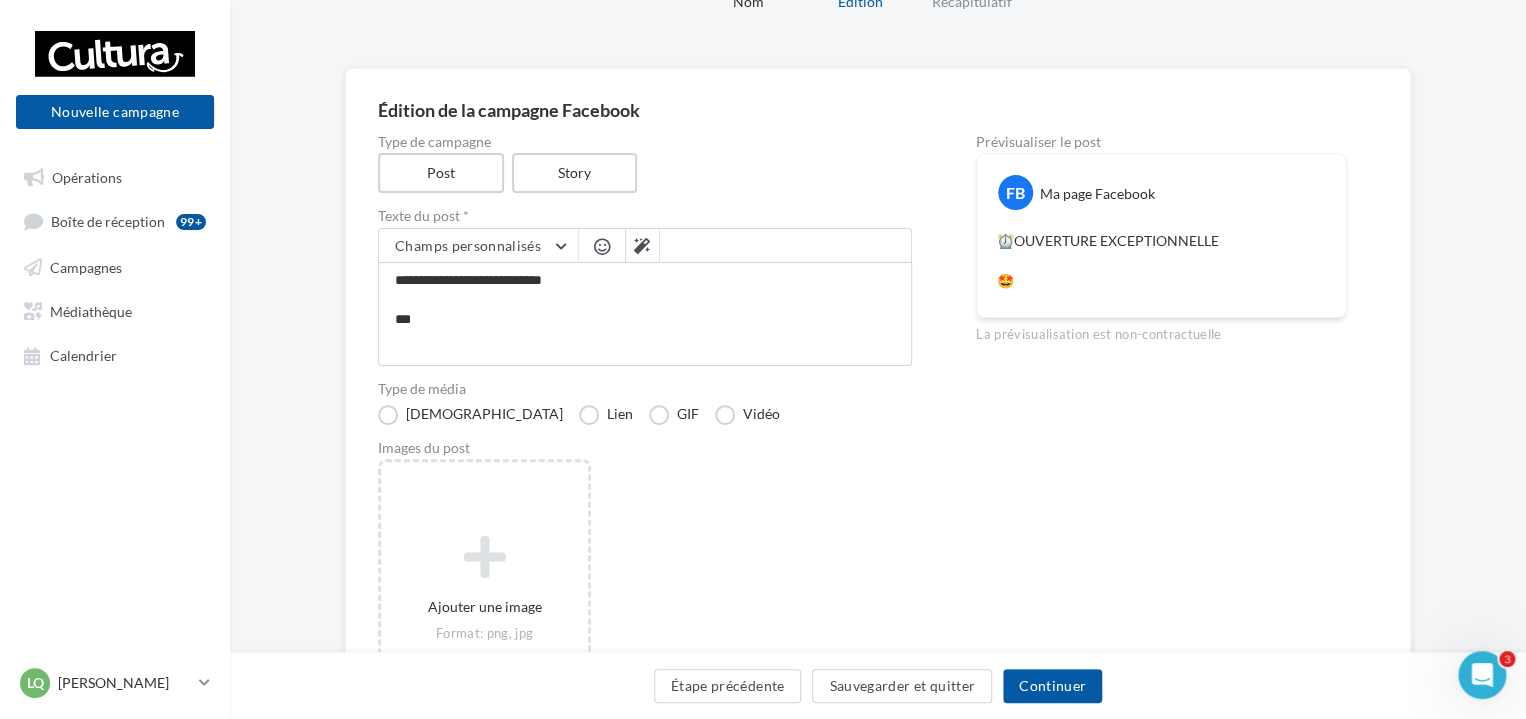 click at bounding box center (602, 246) 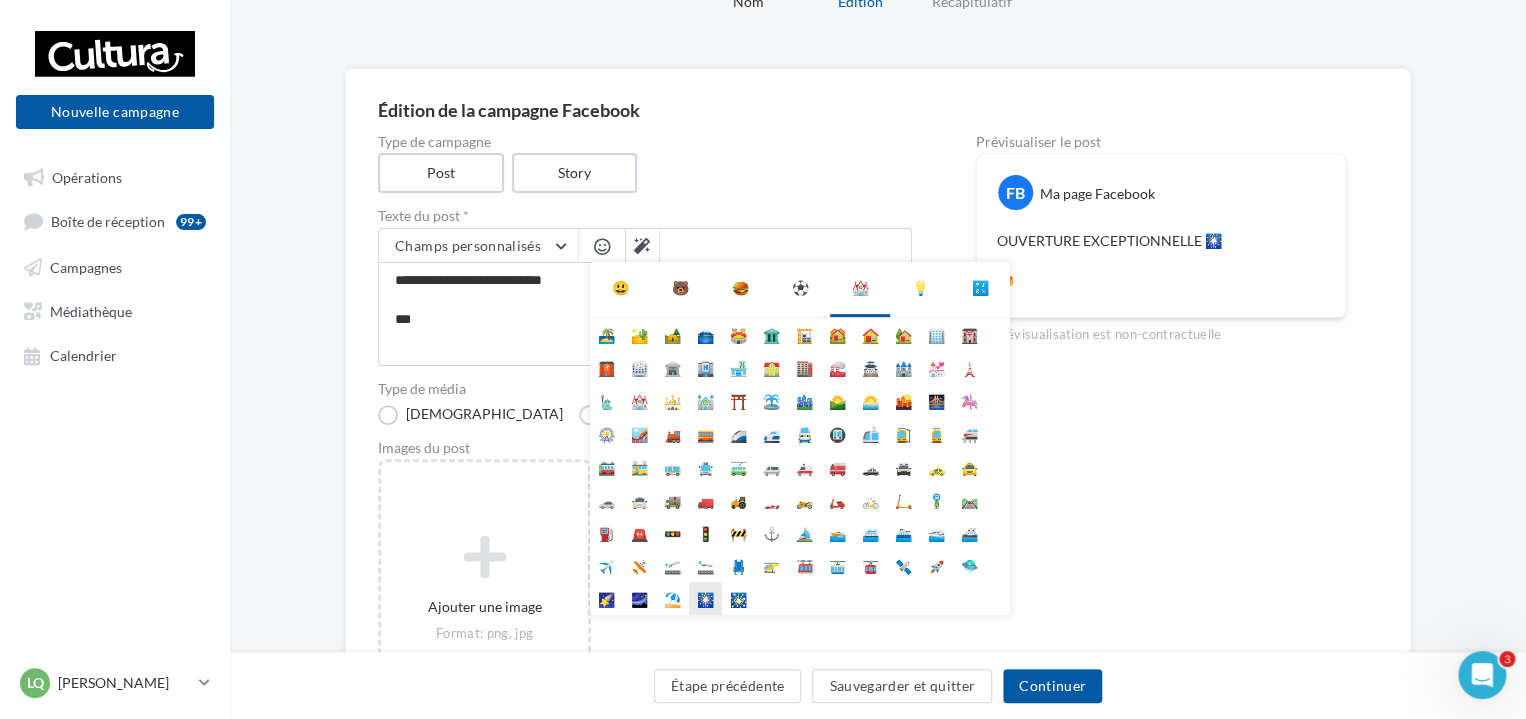 click on "🎆" at bounding box center (705, 598) 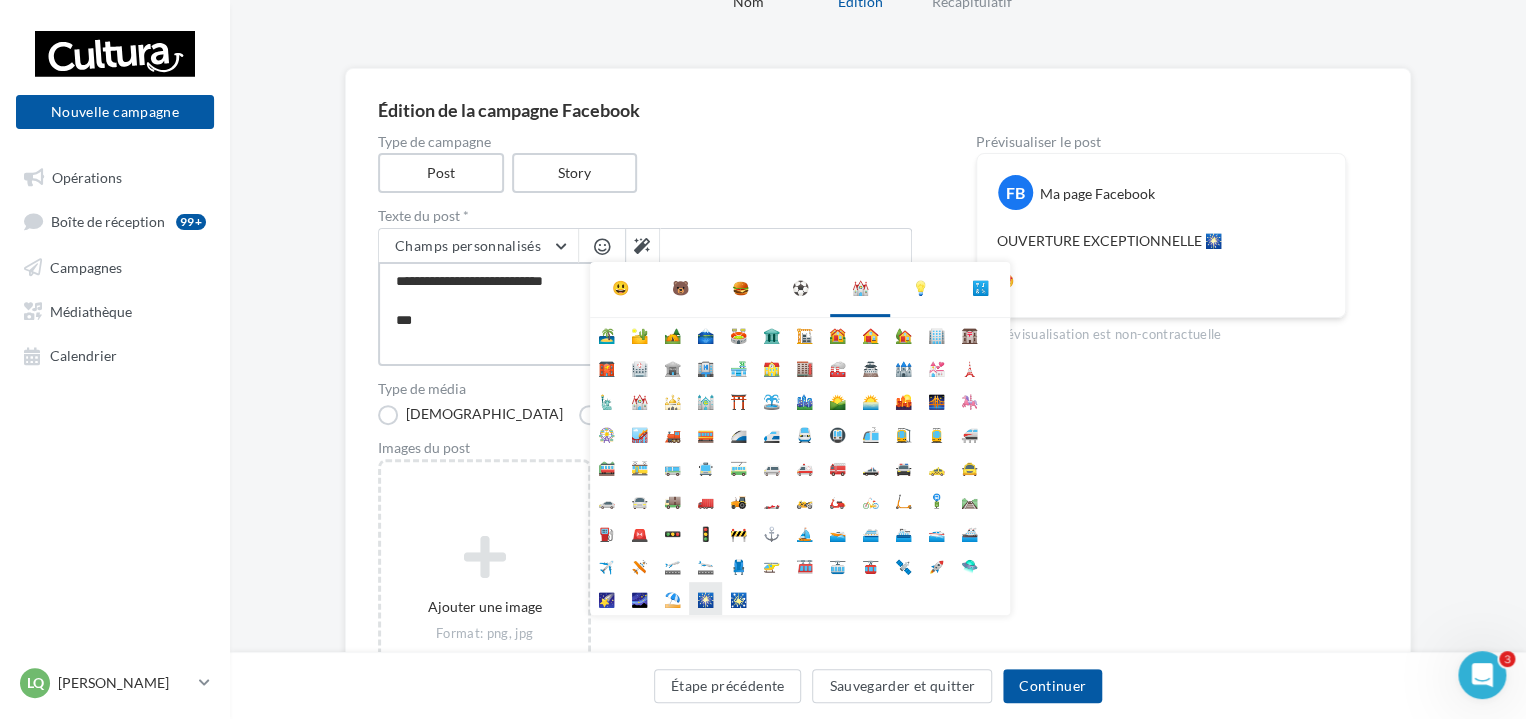 type on "**********" 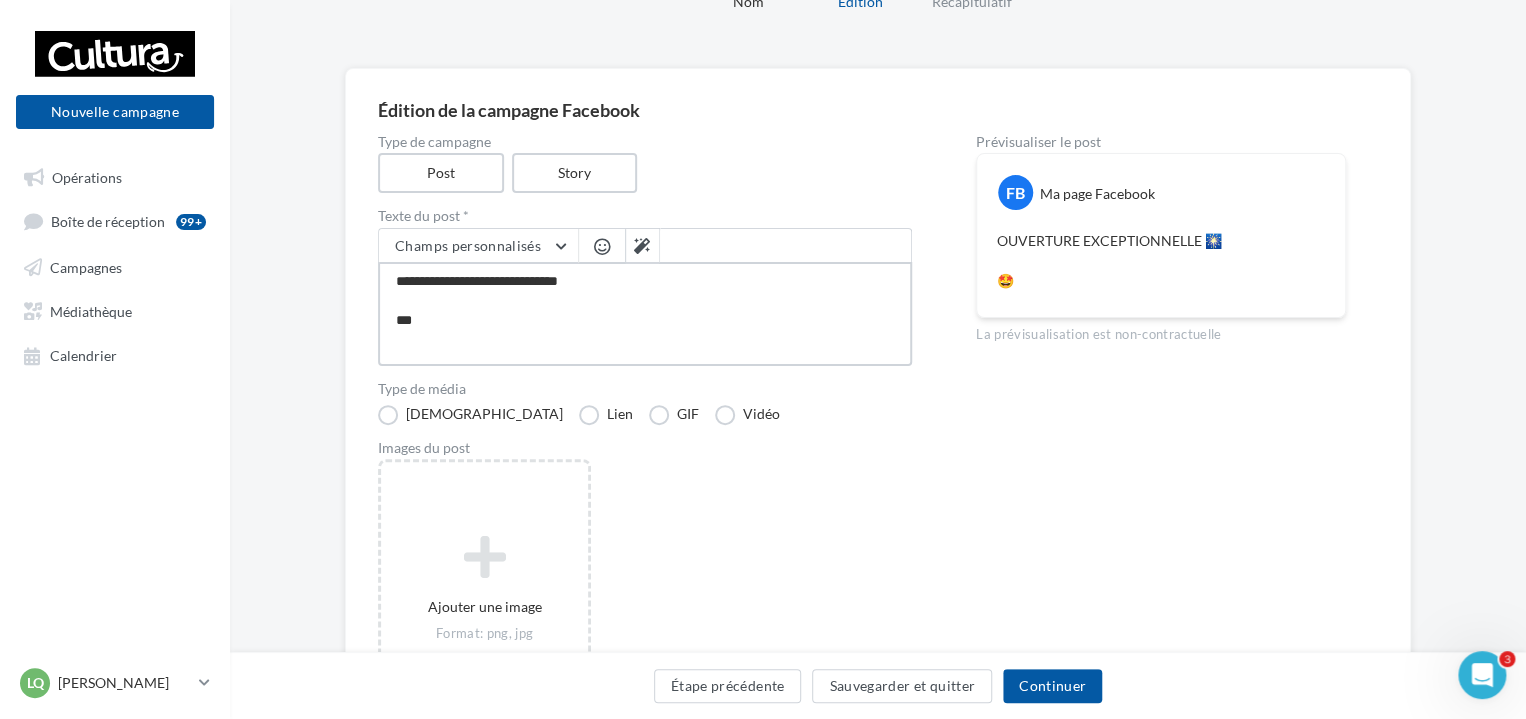 click on "**********" at bounding box center (645, 314) 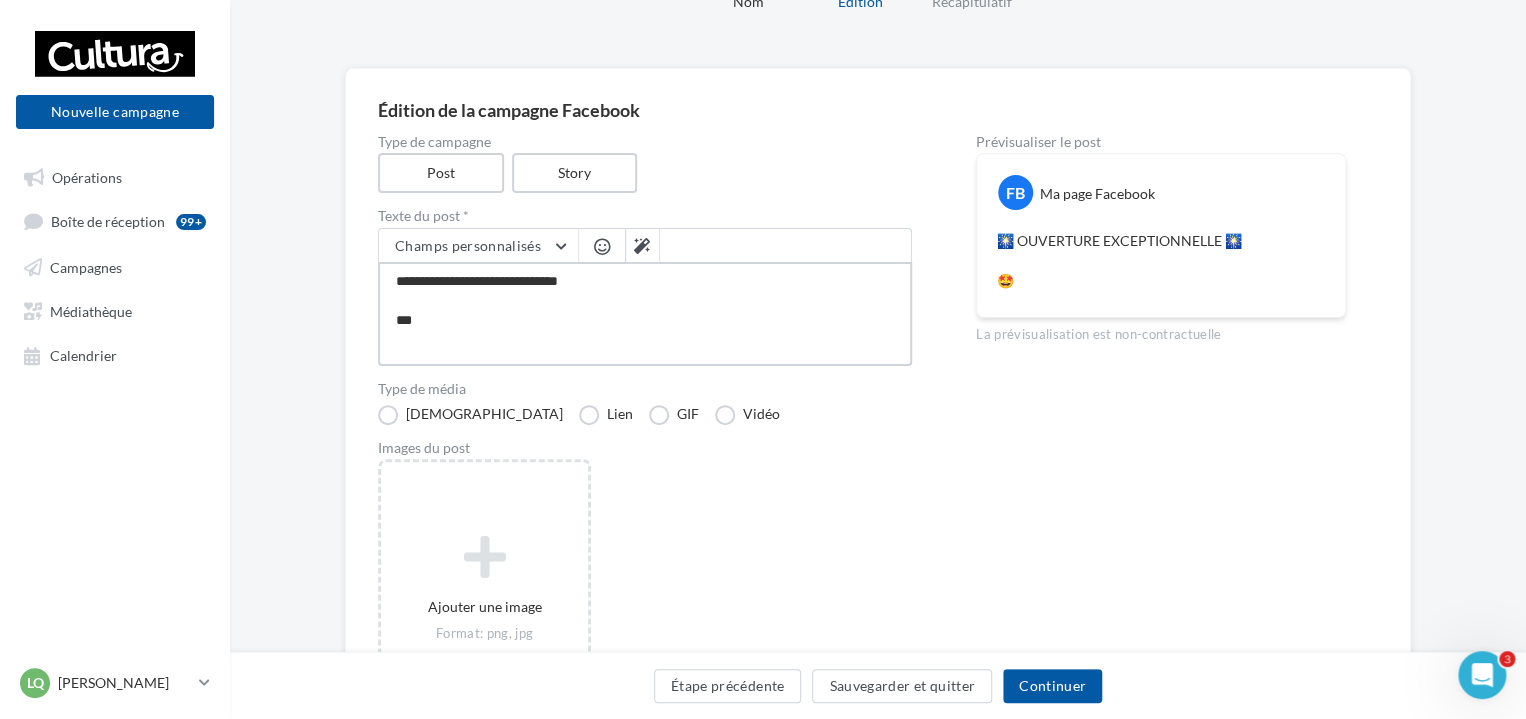 click on "**********" at bounding box center (645, 314) 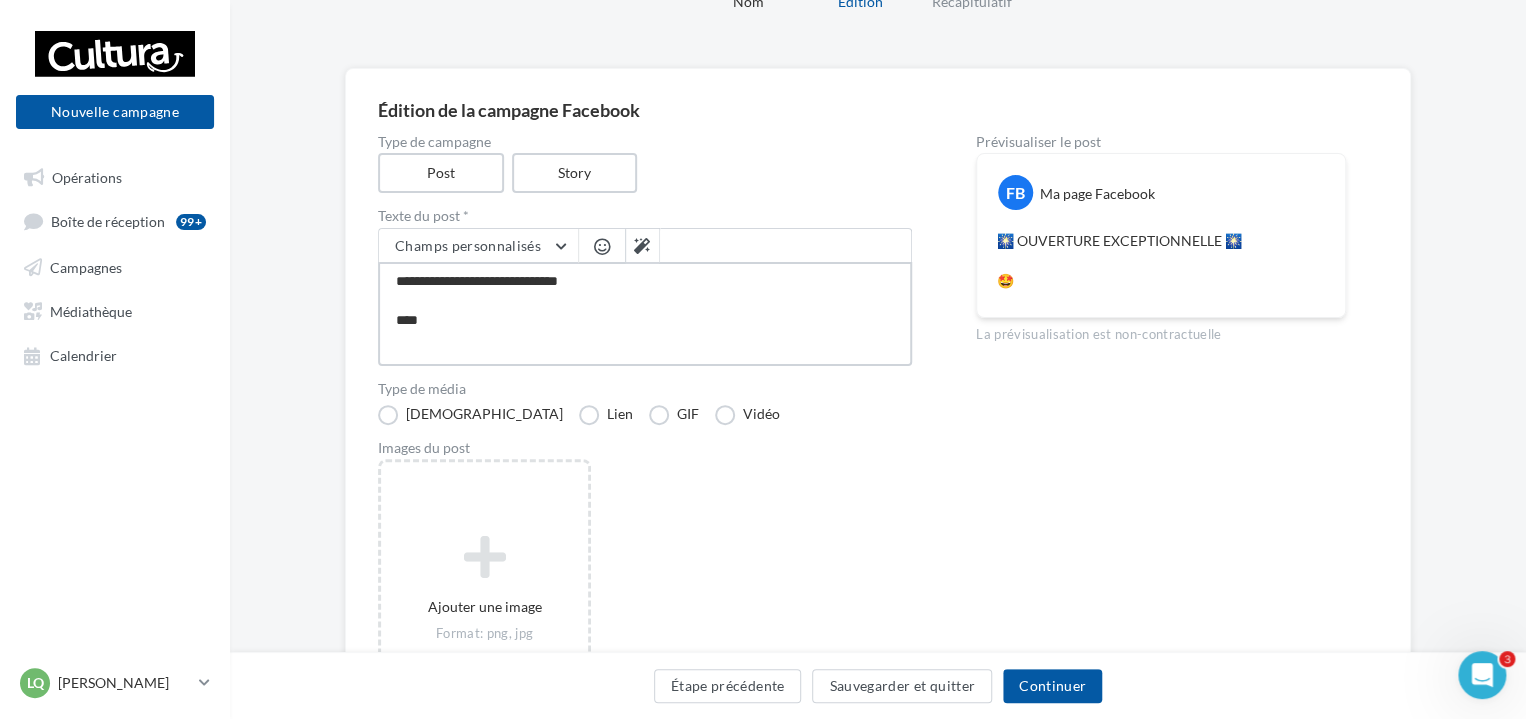 type on "**********" 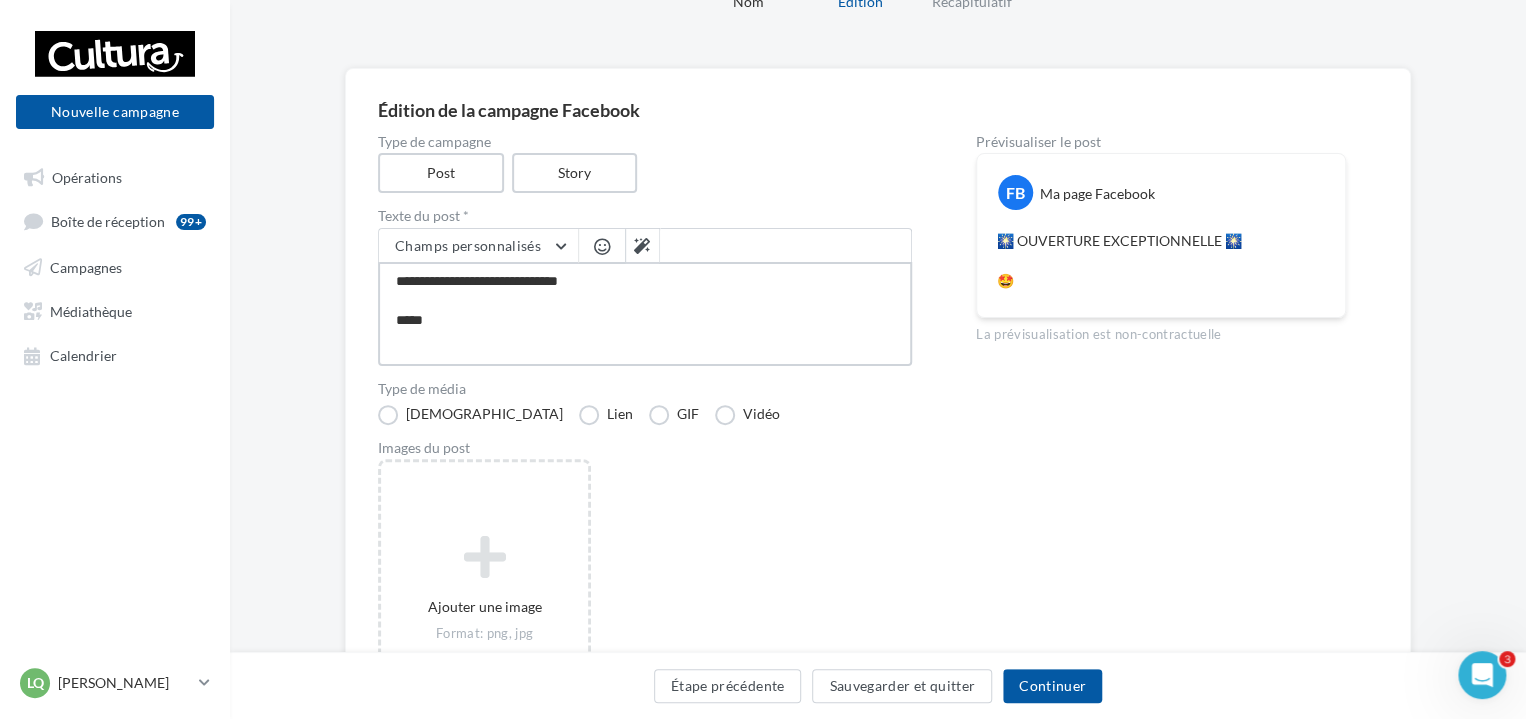 type on "**********" 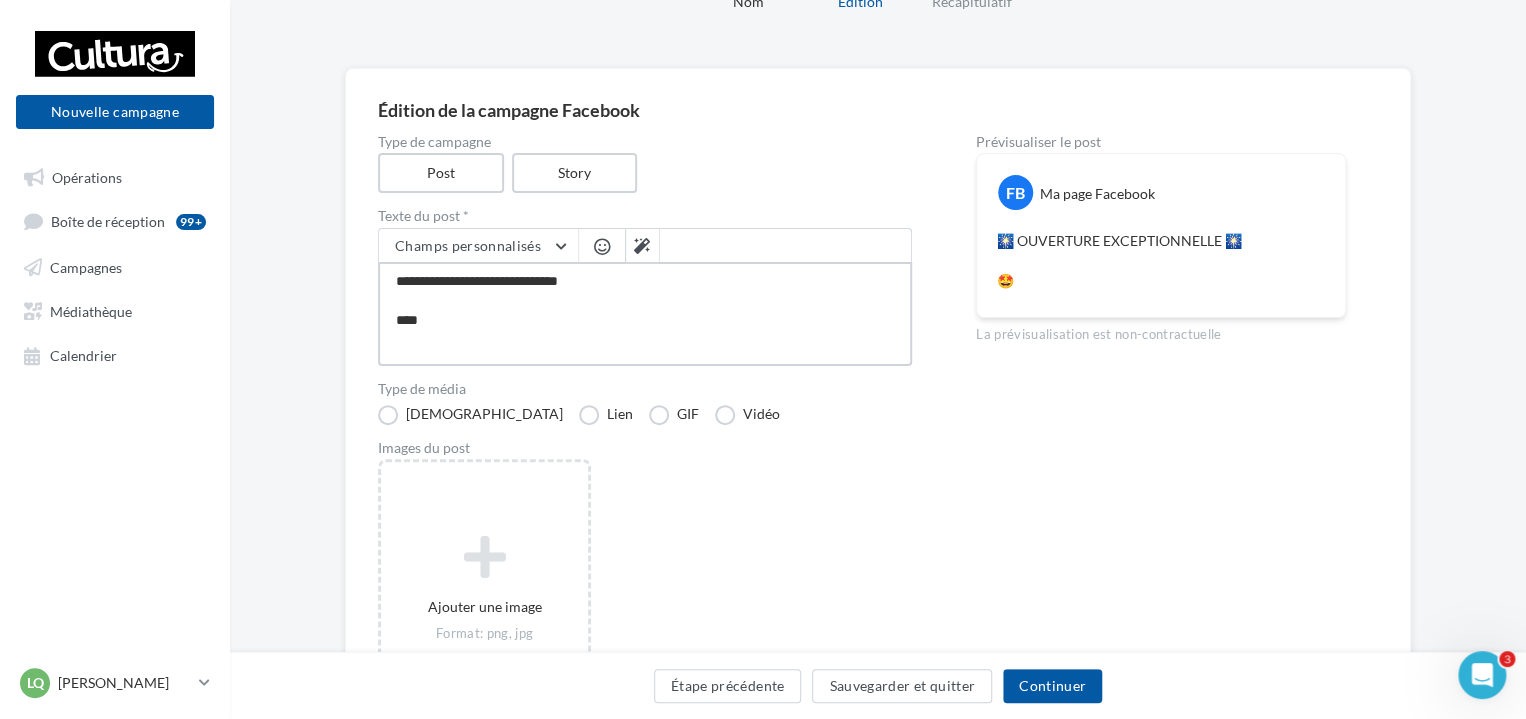 type on "**********" 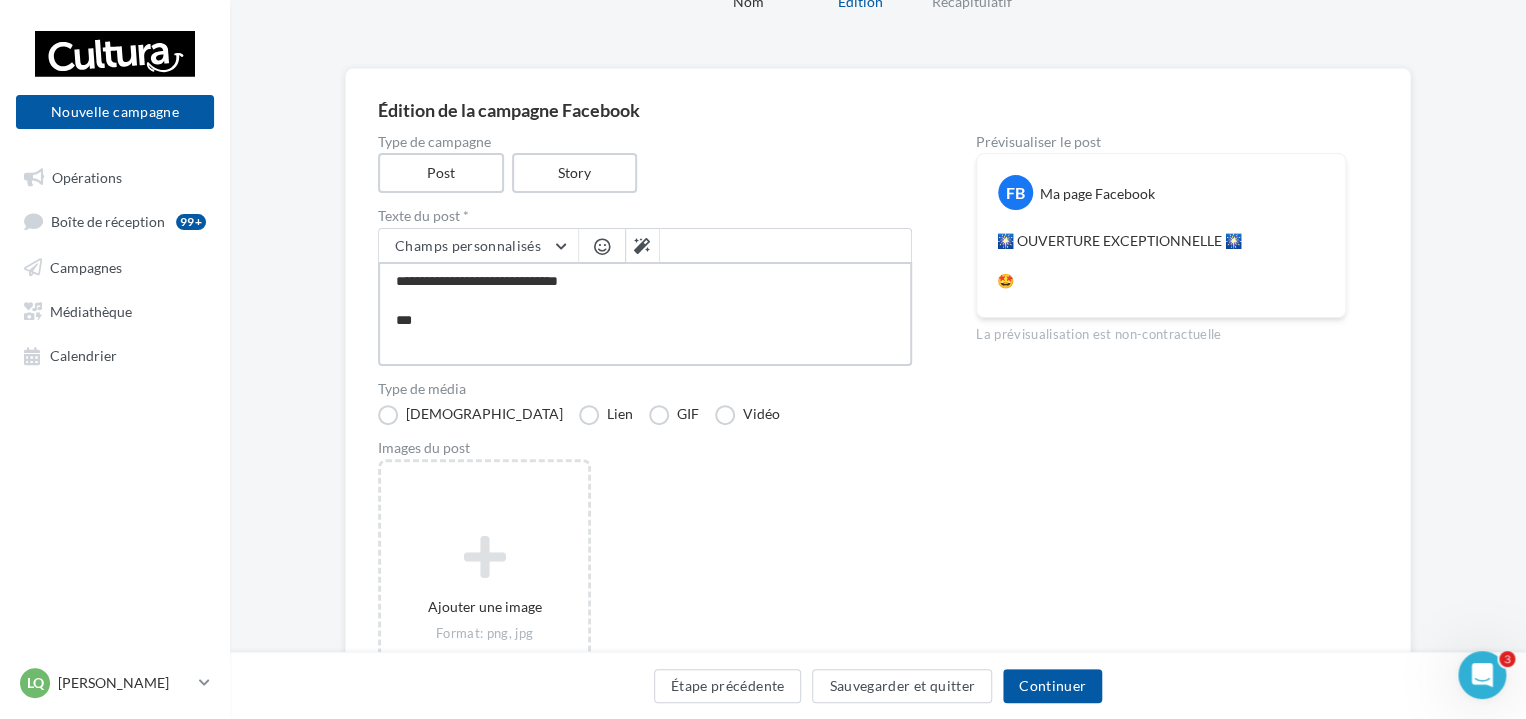 type on "**********" 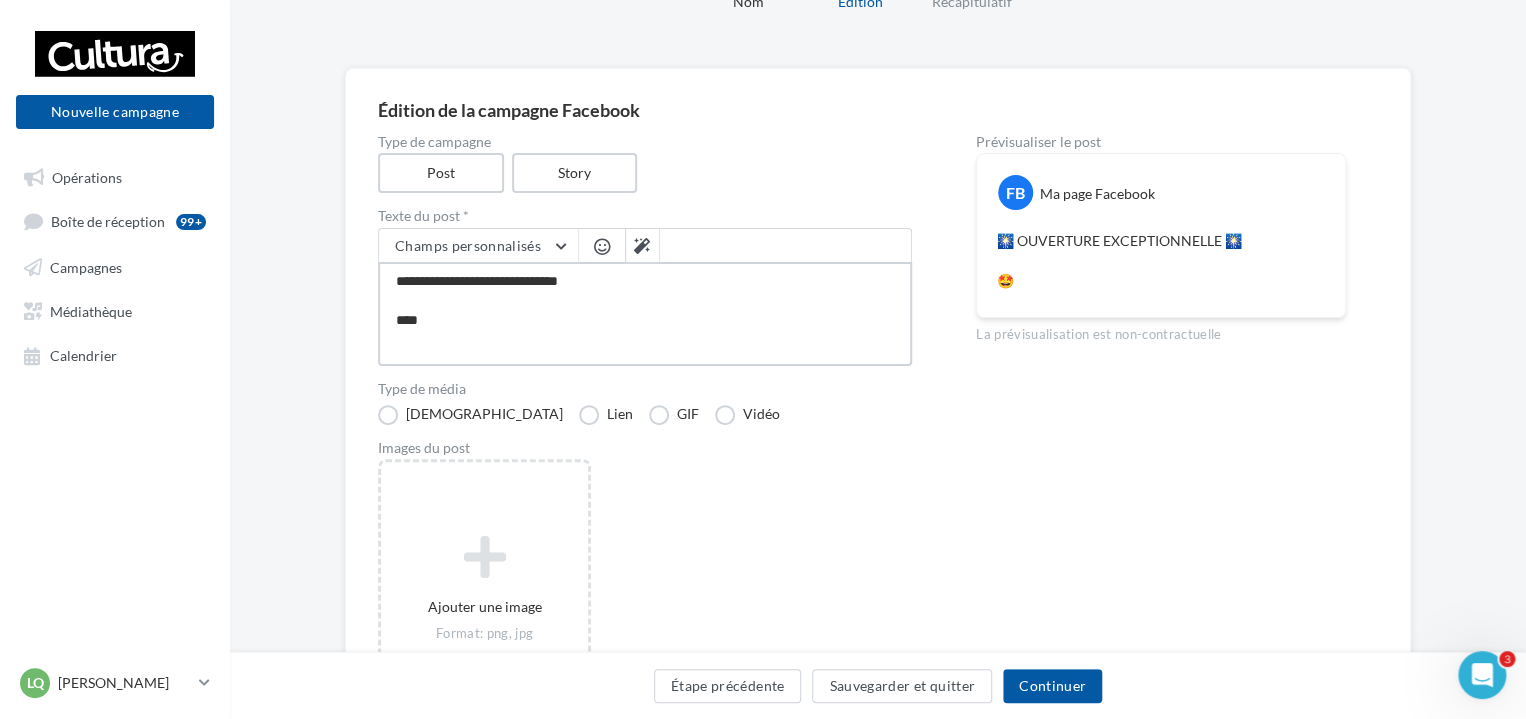 type on "**********" 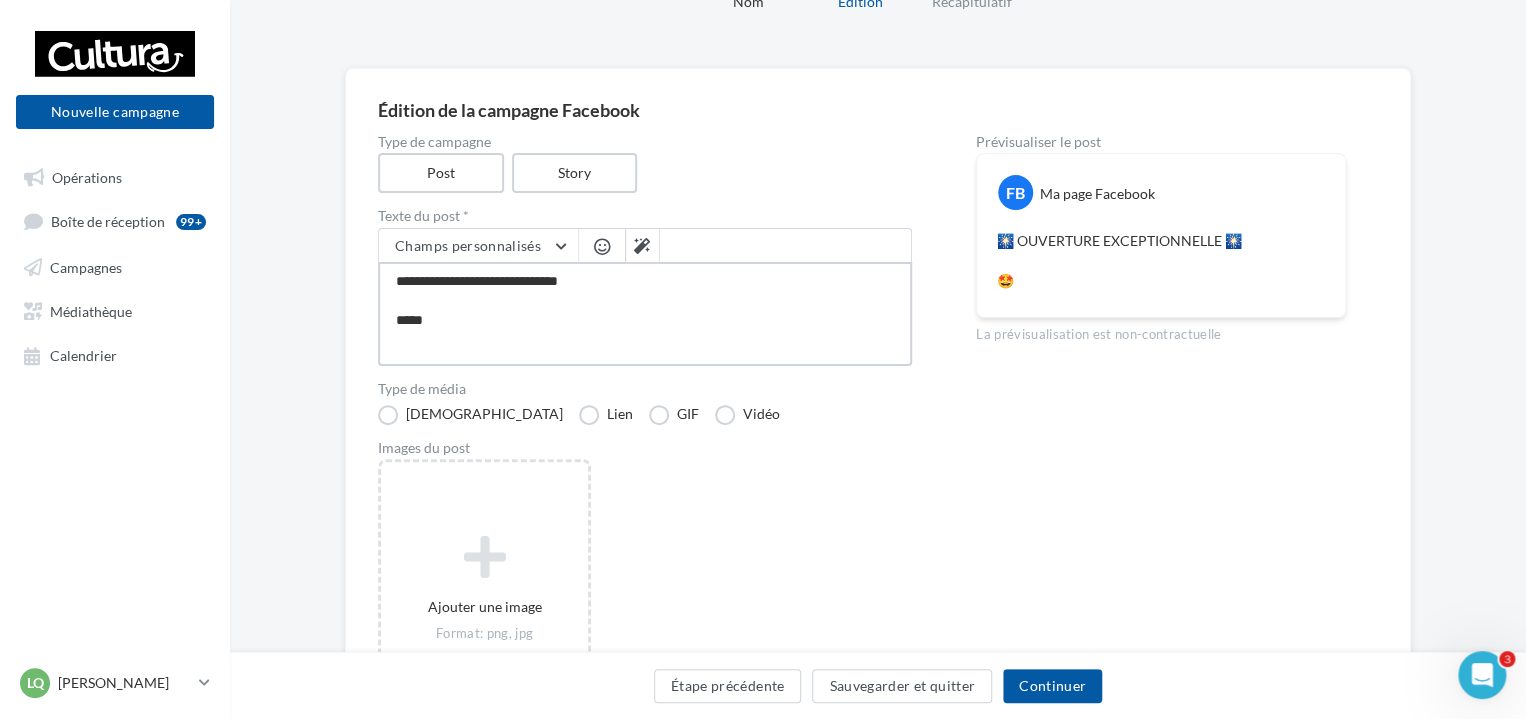 type 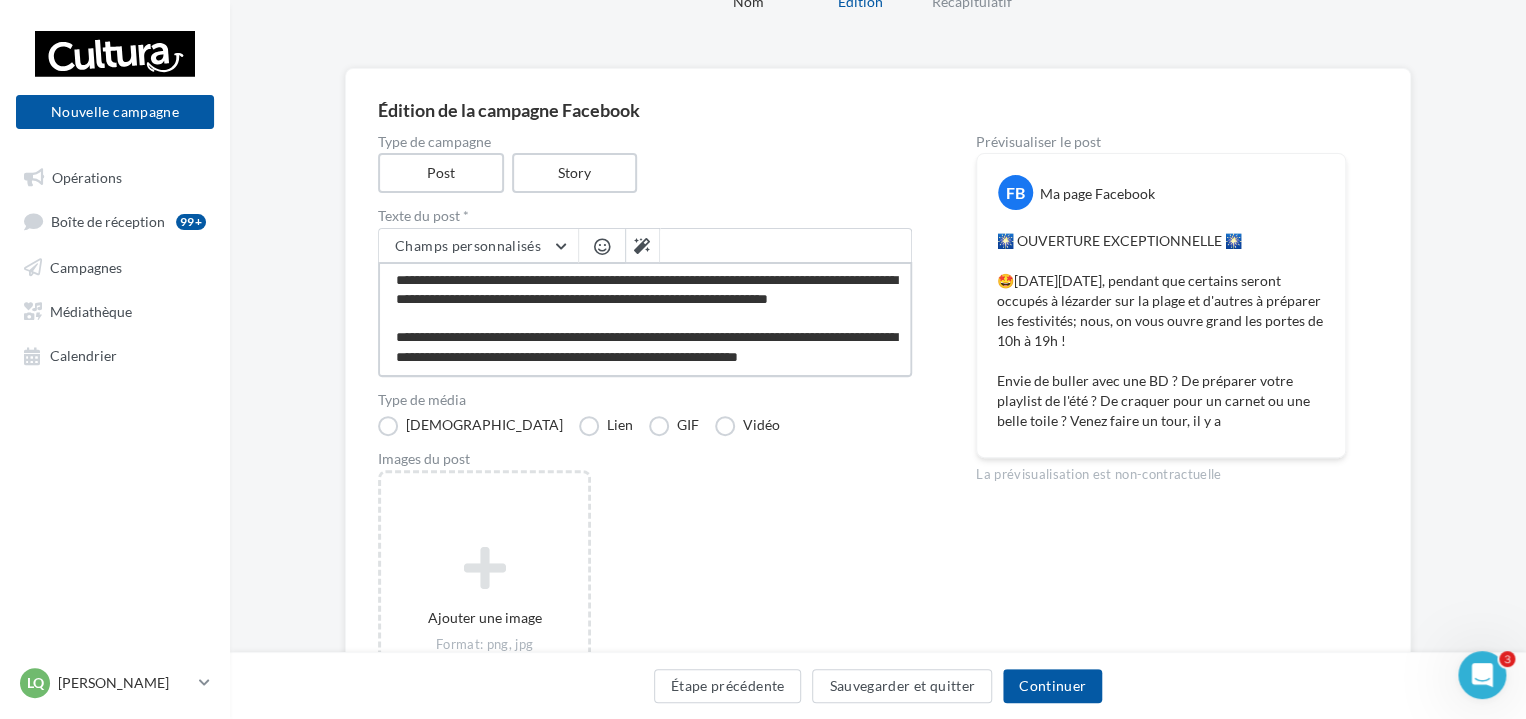 scroll, scrollTop: 68, scrollLeft: 0, axis: vertical 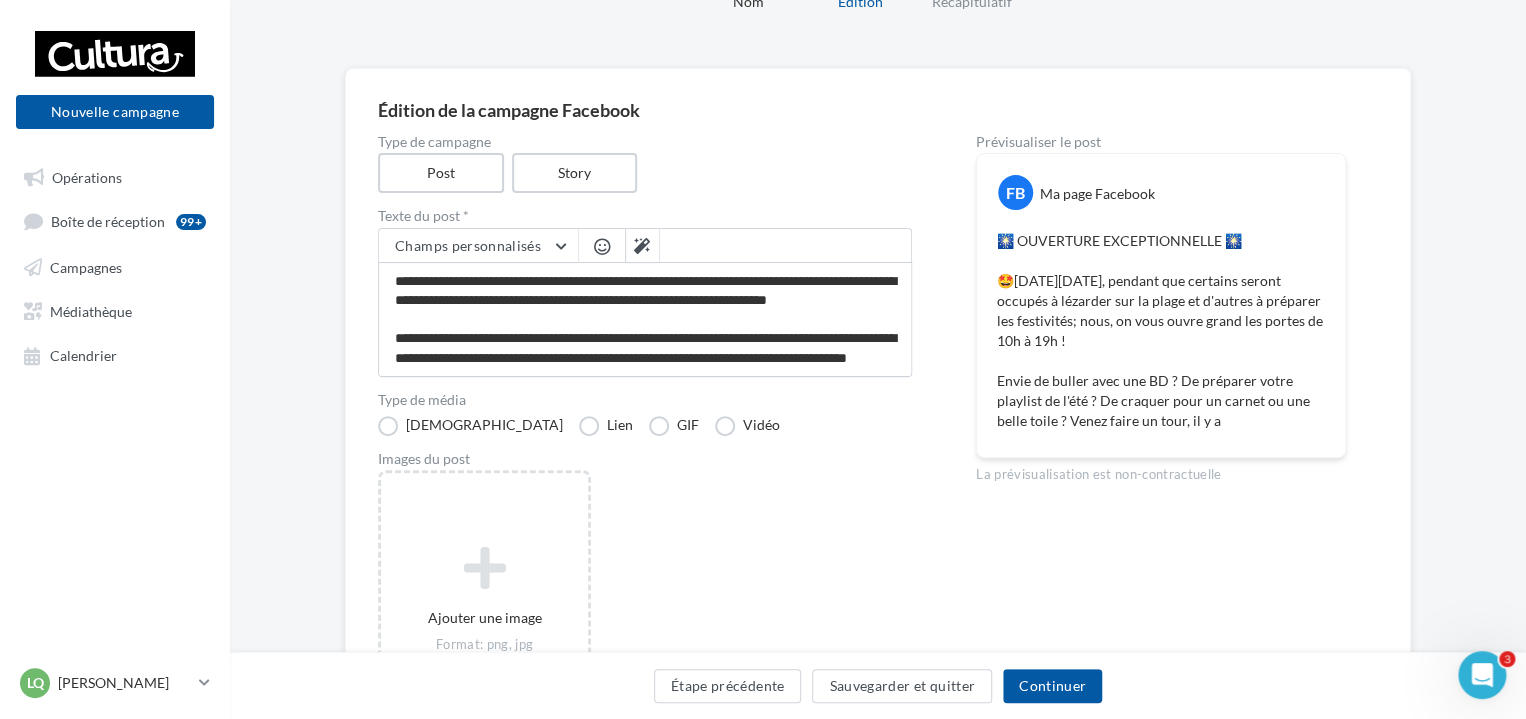 click at bounding box center [602, 246] 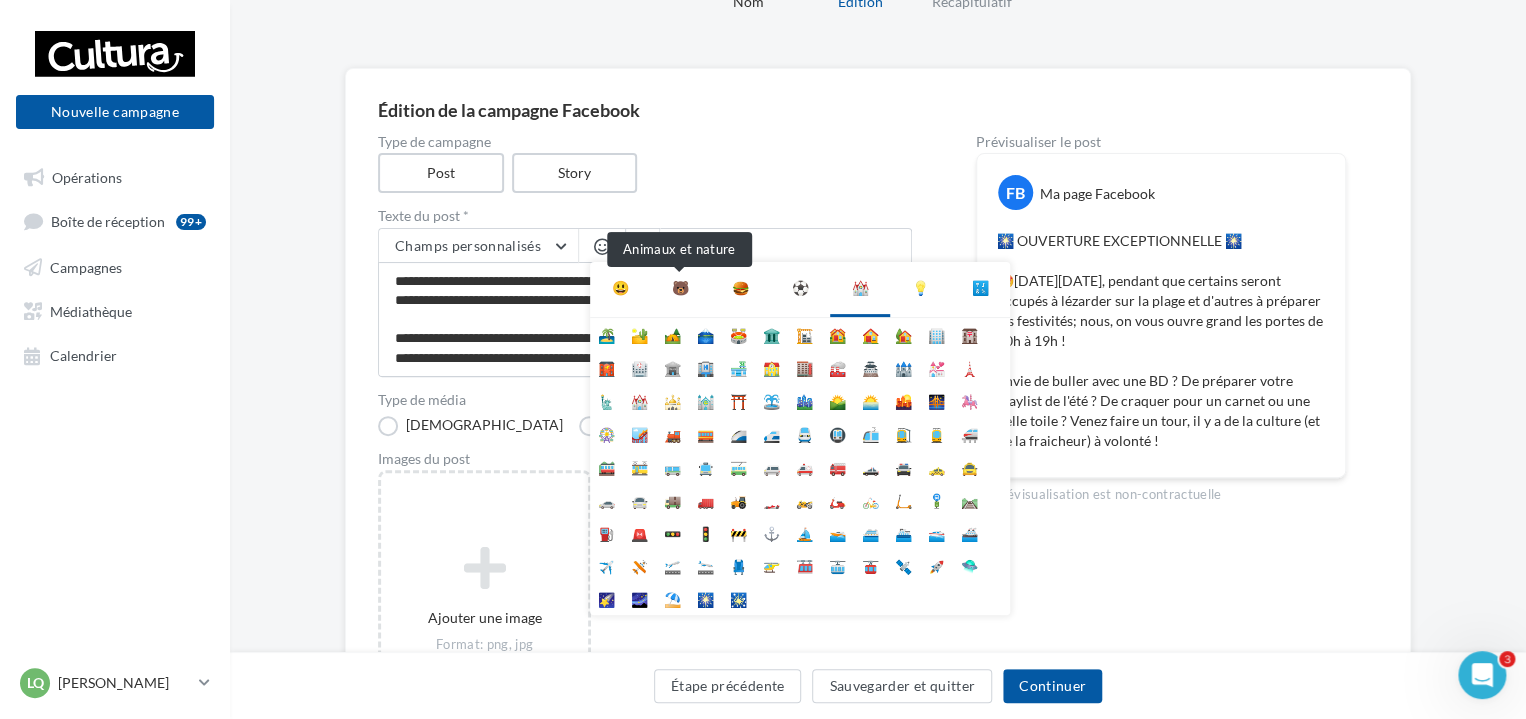 click on "🐻" at bounding box center [680, 288] 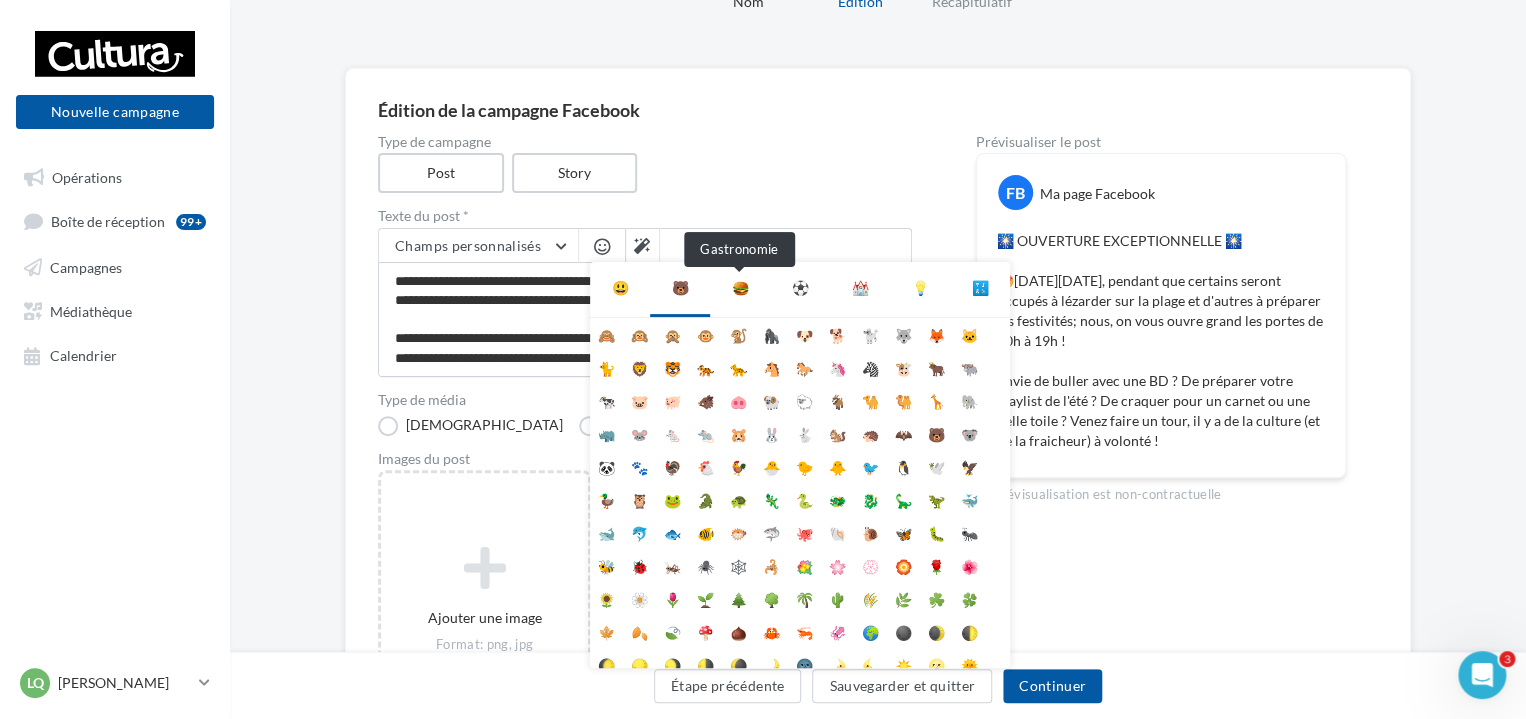 click on "🍔" at bounding box center (740, 288) 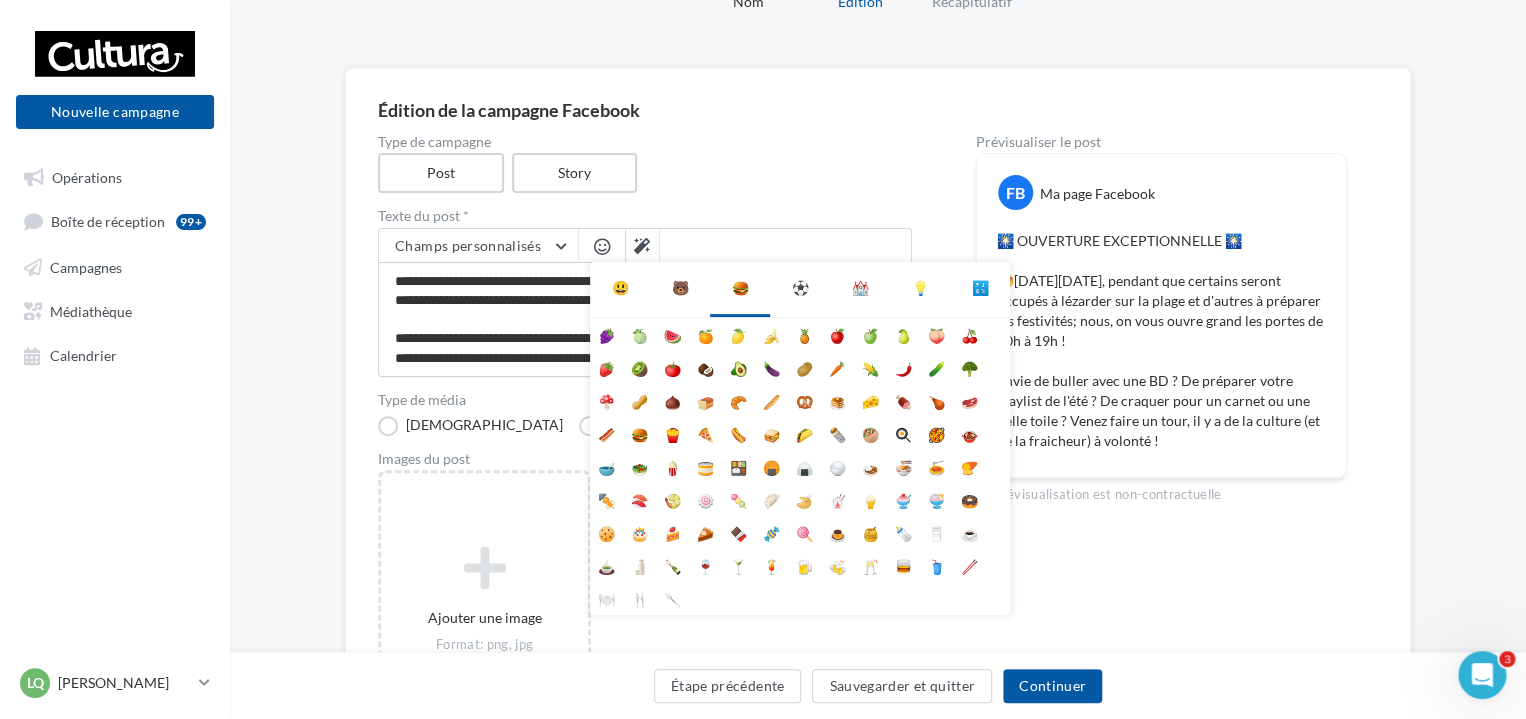 click on "⚽" at bounding box center [800, 288] 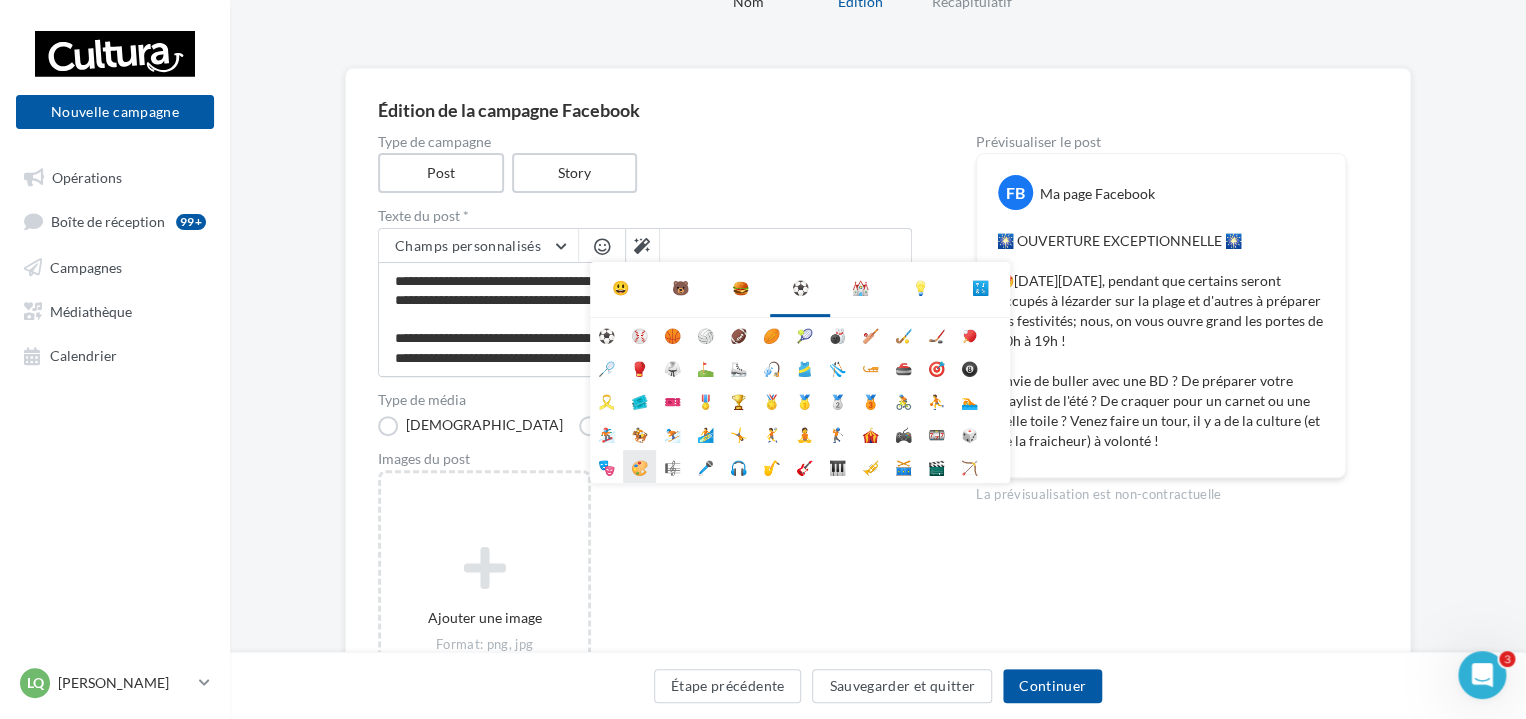 click on "🎨" at bounding box center (639, 466) 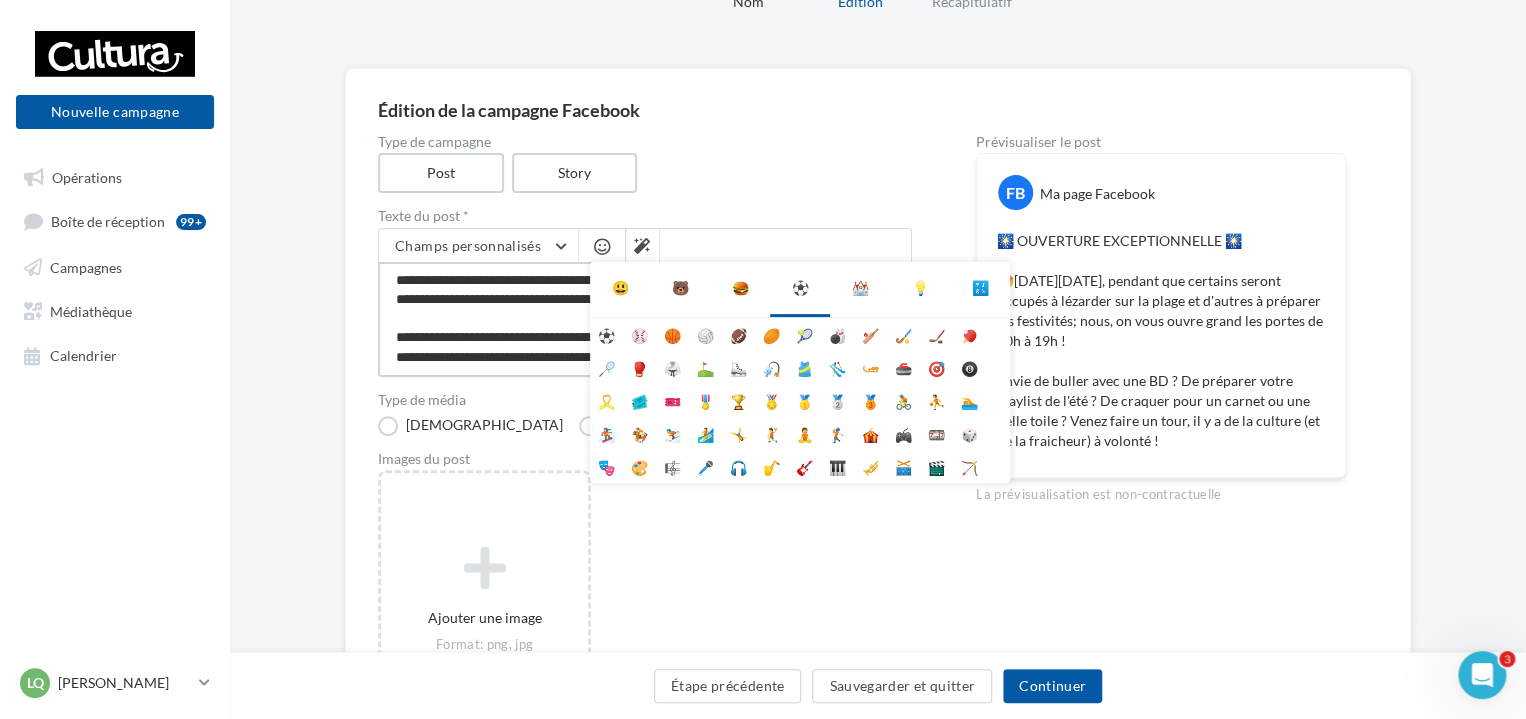 scroll, scrollTop: 68, scrollLeft: 0, axis: vertical 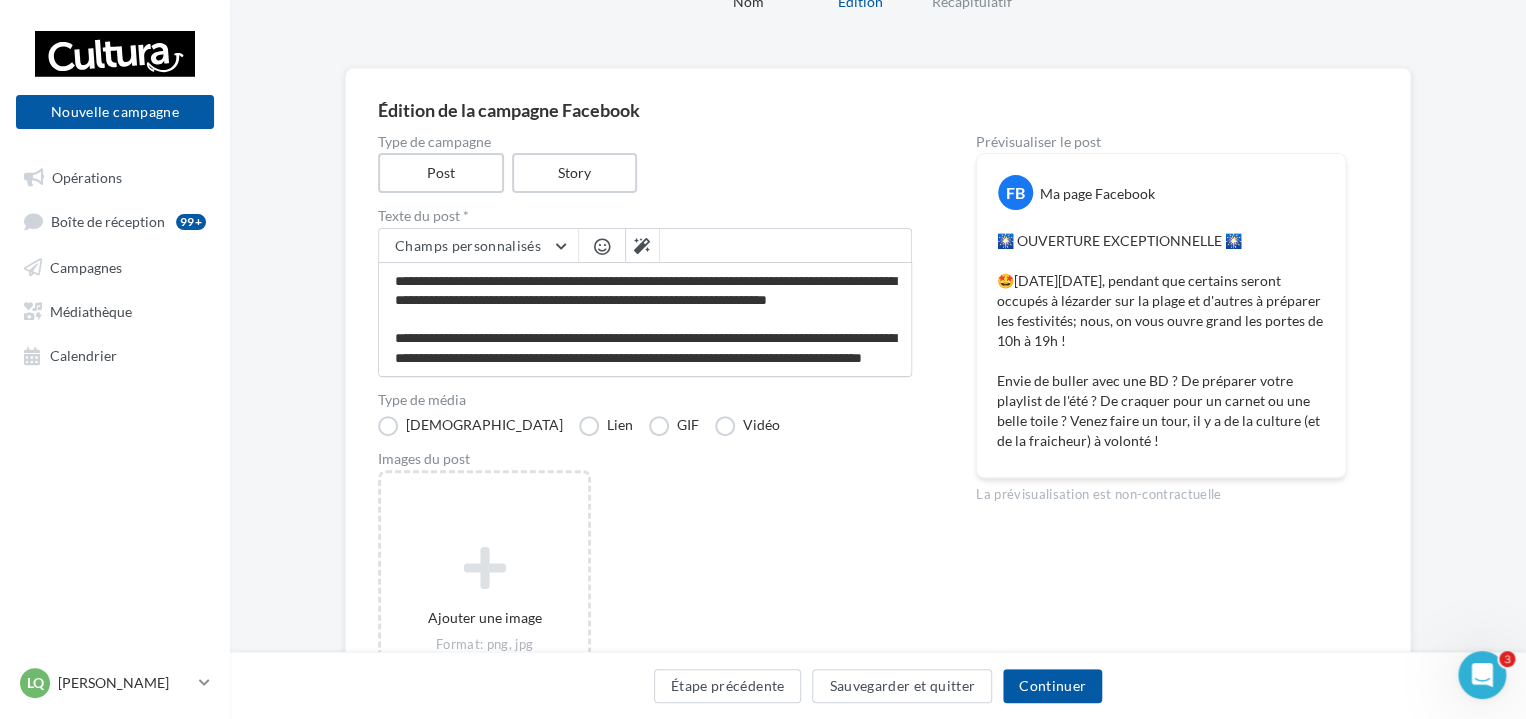 click at bounding box center (602, 246) 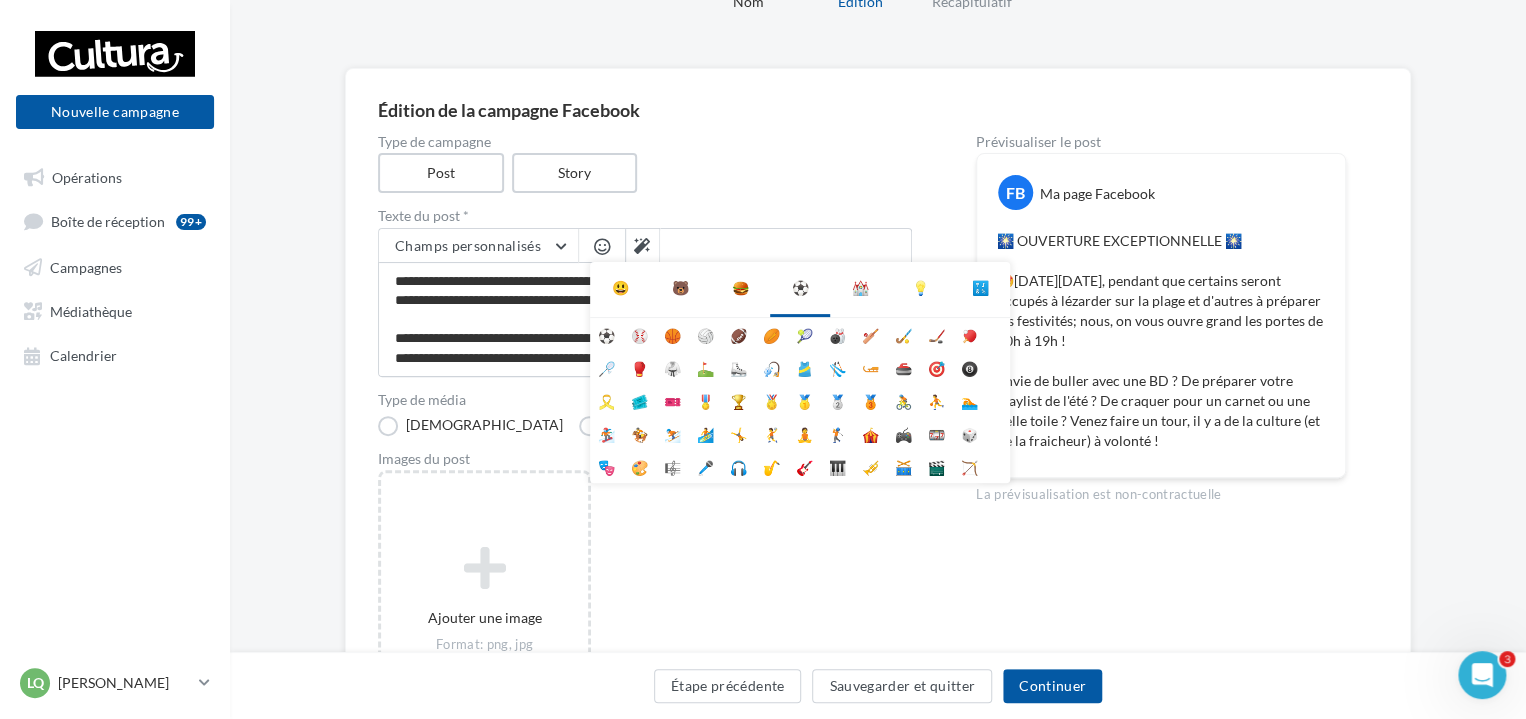 scroll, scrollTop: 67, scrollLeft: 0, axis: vertical 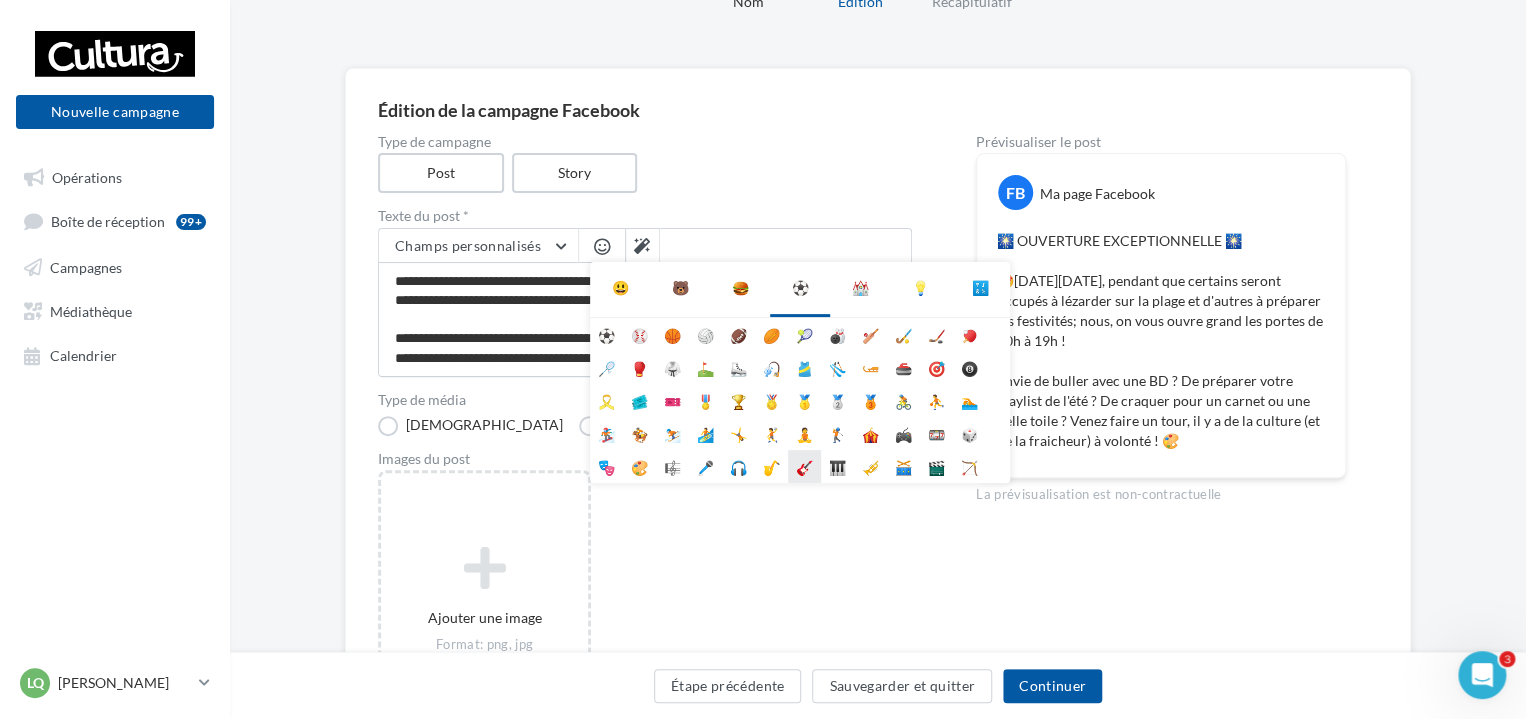 click on "🎸" at bounding box center (804, 466) 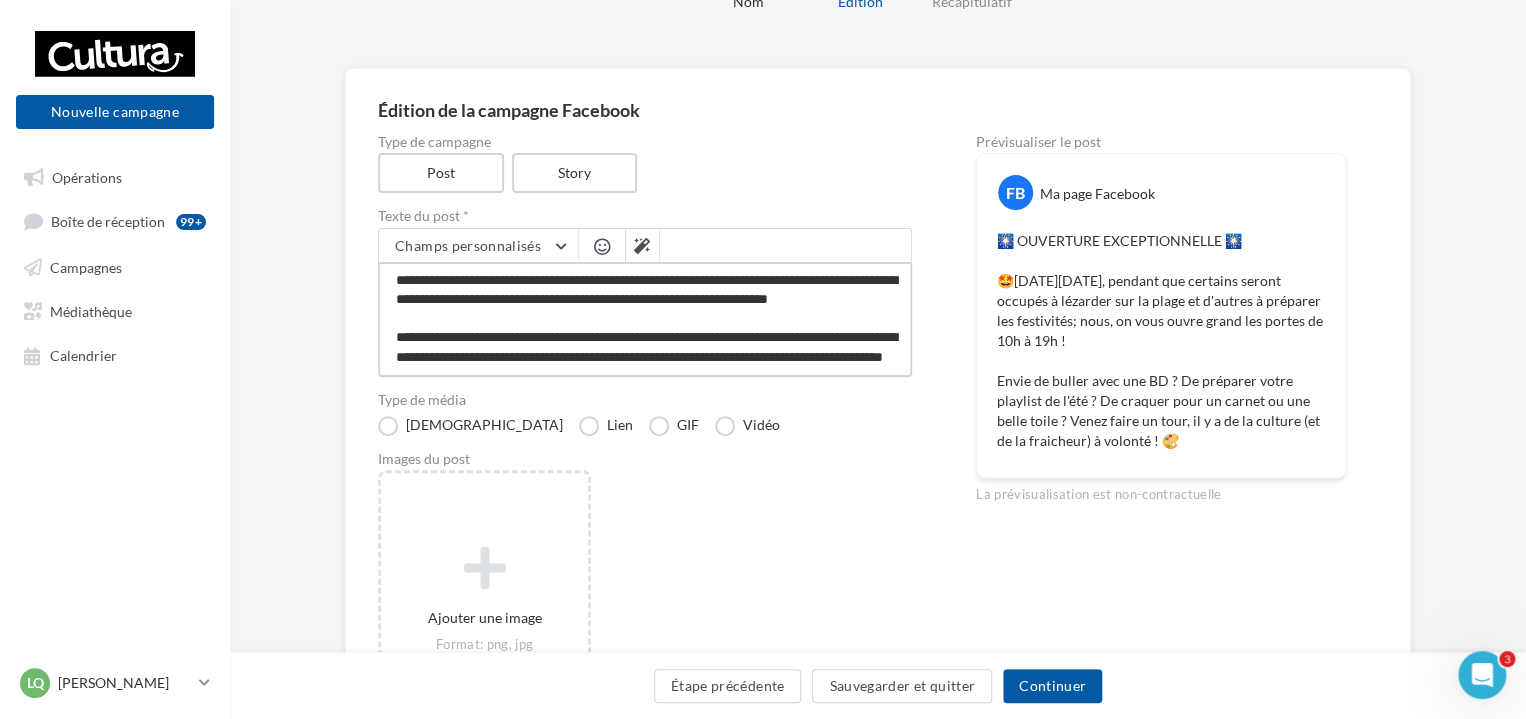 scroll, scrollTop: 68, scrollLeft: 0, axis: vertical 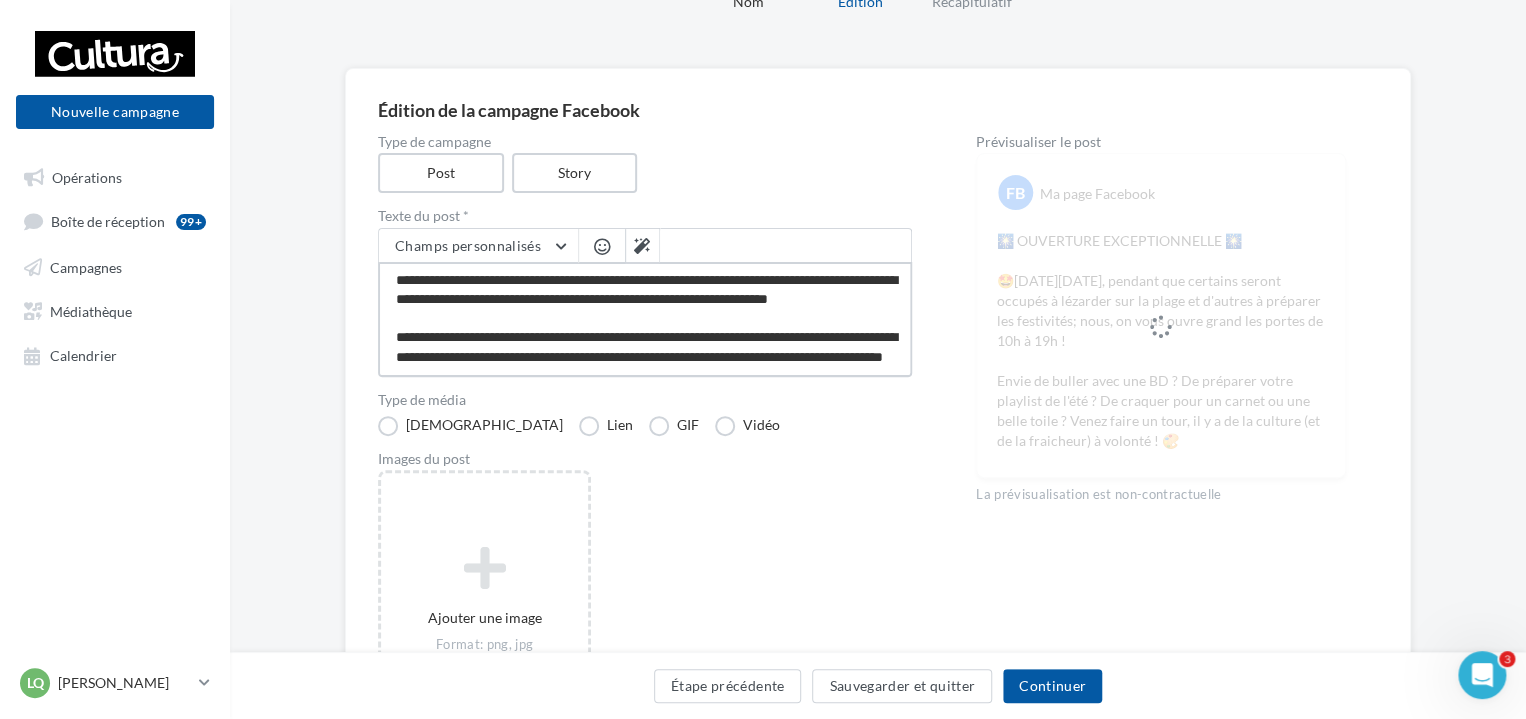 click on "**********" at bounding box center (645, 319) 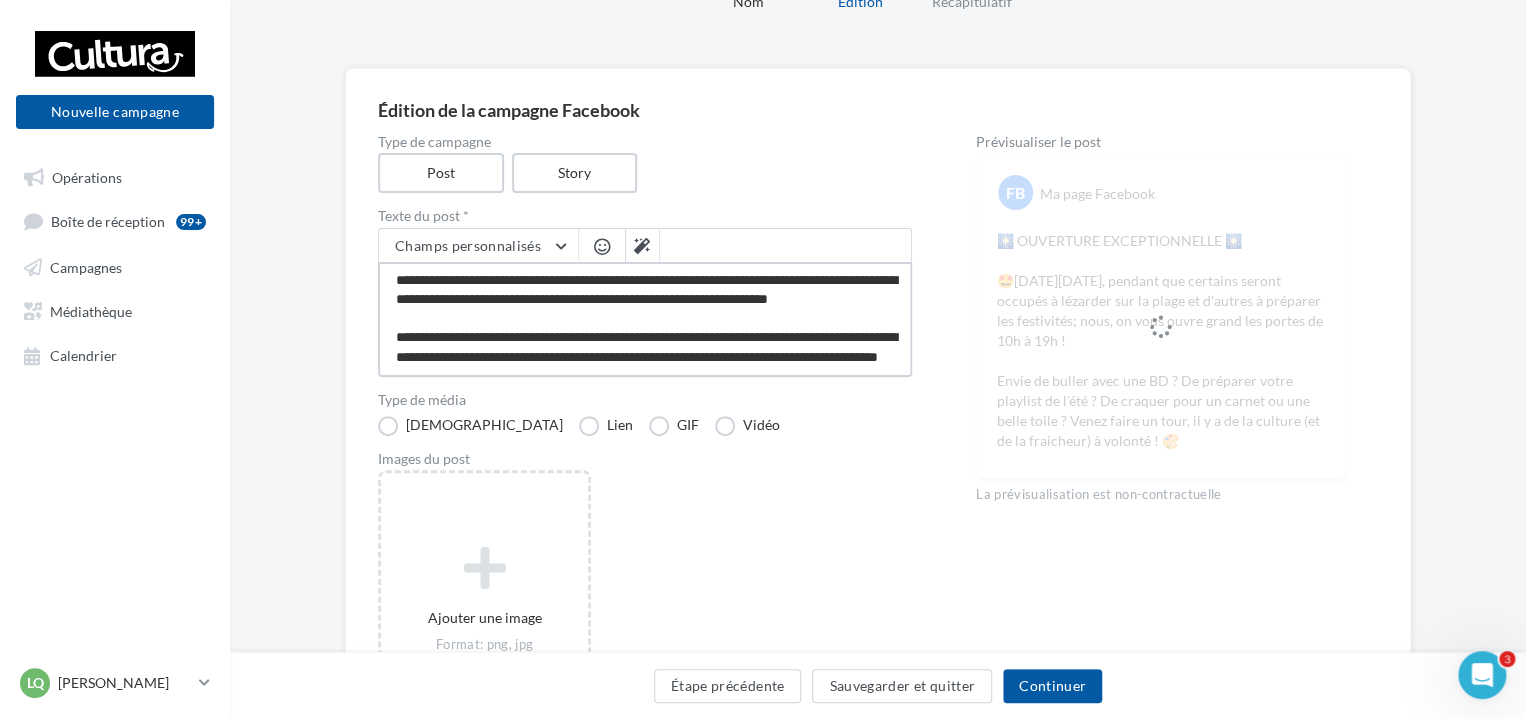 click on "**********" at bounding box center (645, 319) 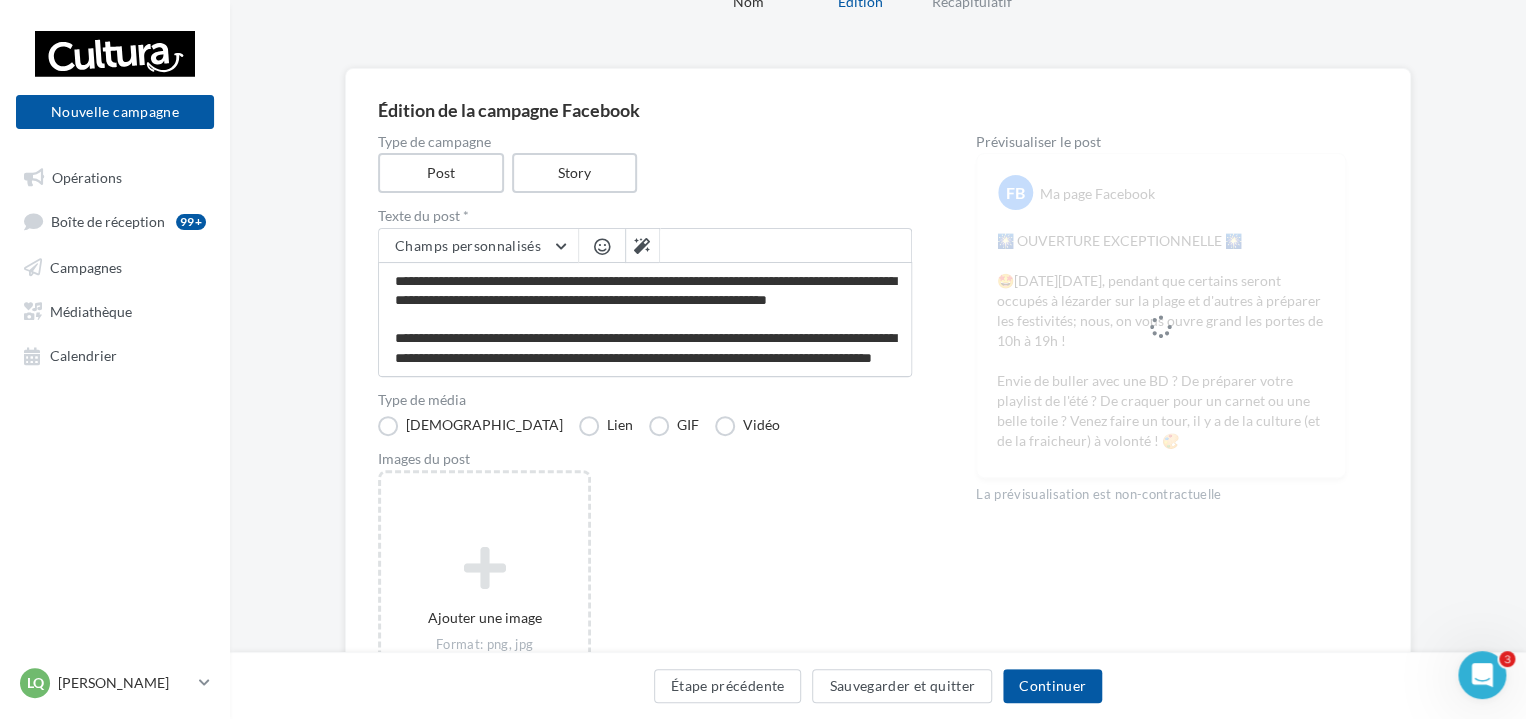 click at bounding box center [602, 246] 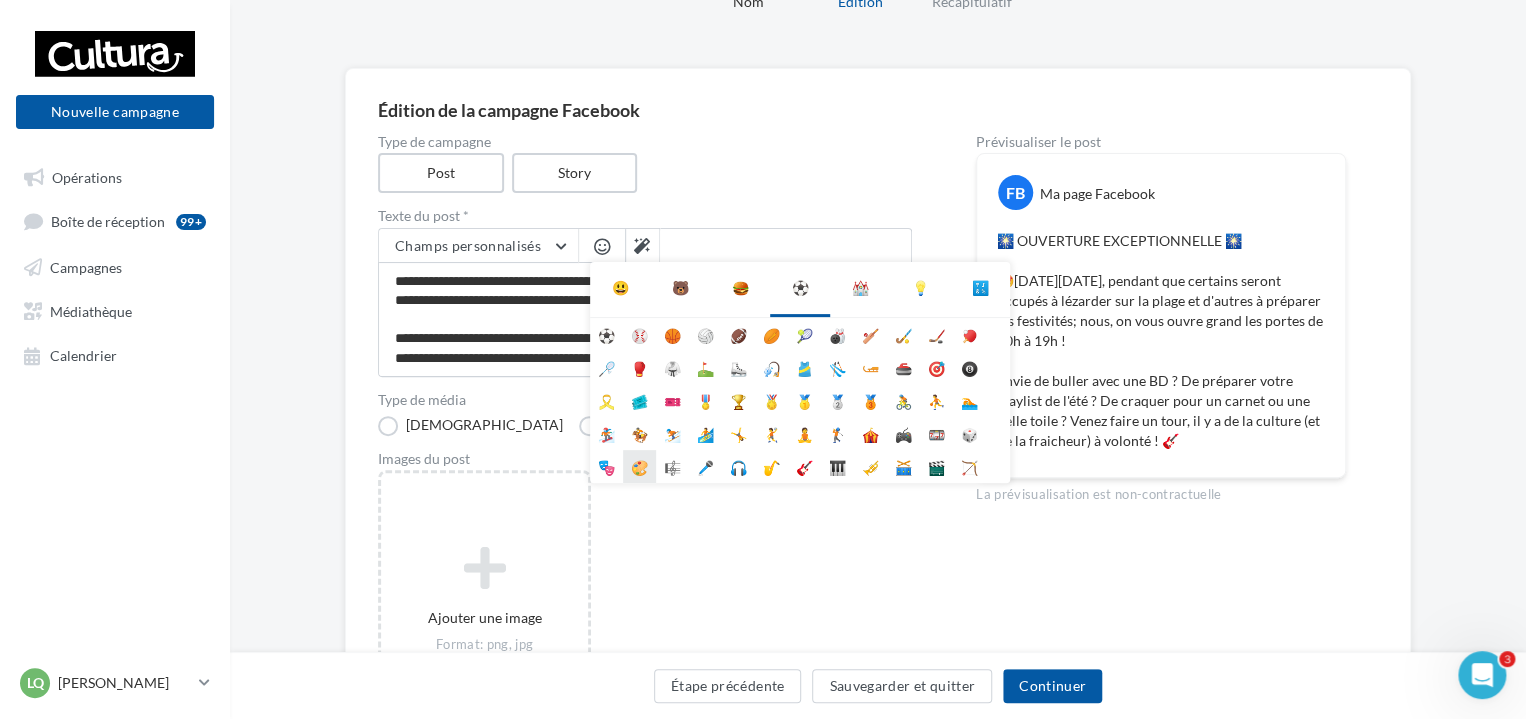 click on "🎨" at bounding box center (639, 466) 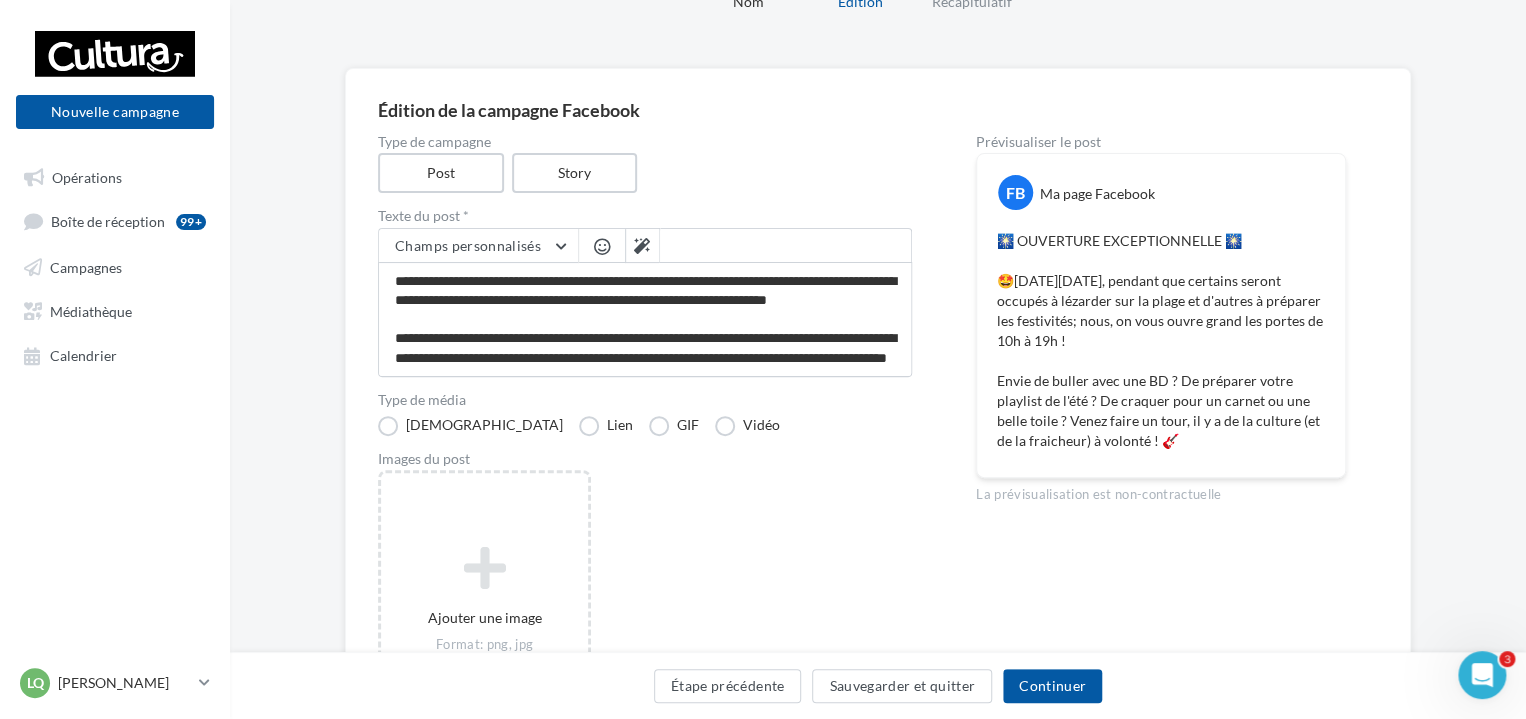 click at bounding box center (602, 246) 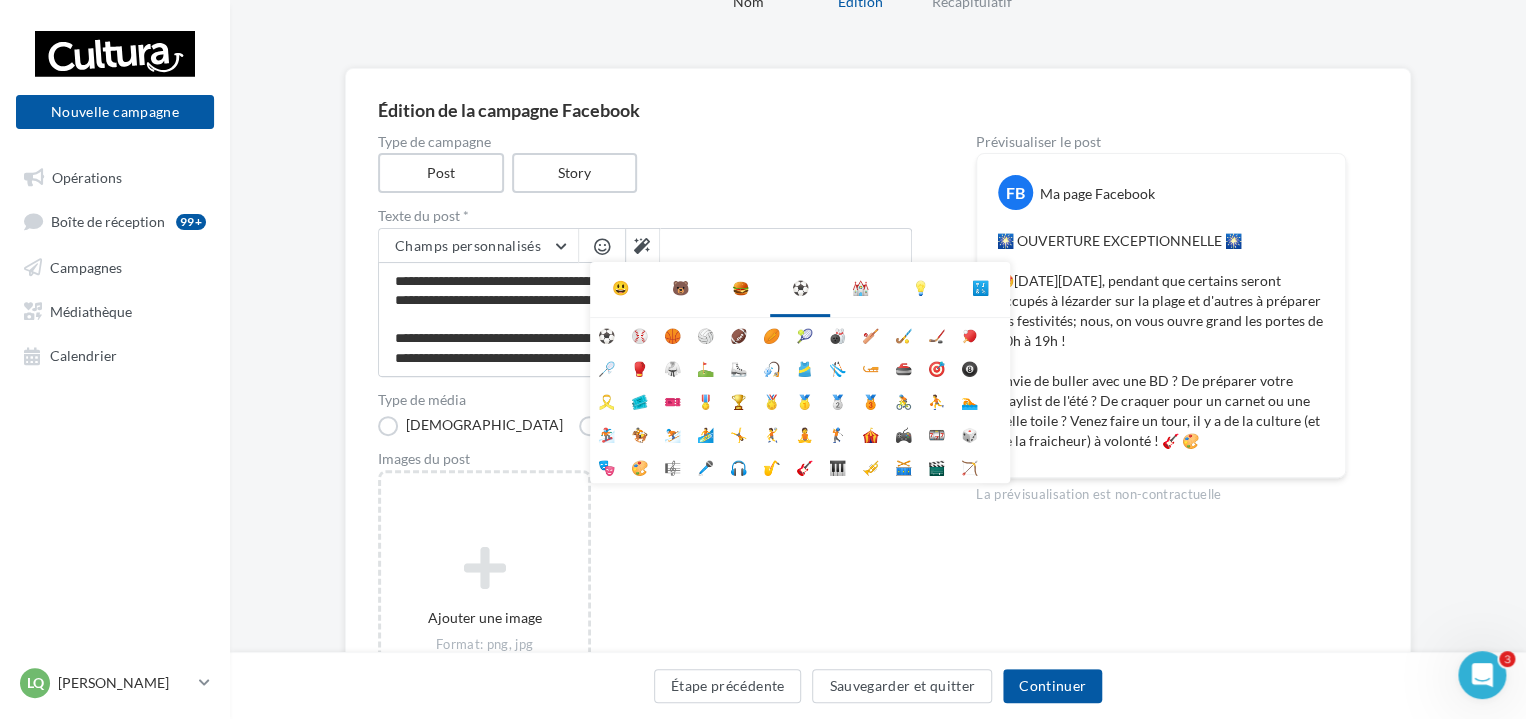 click on "🍔" at bounding box center [740, 288] 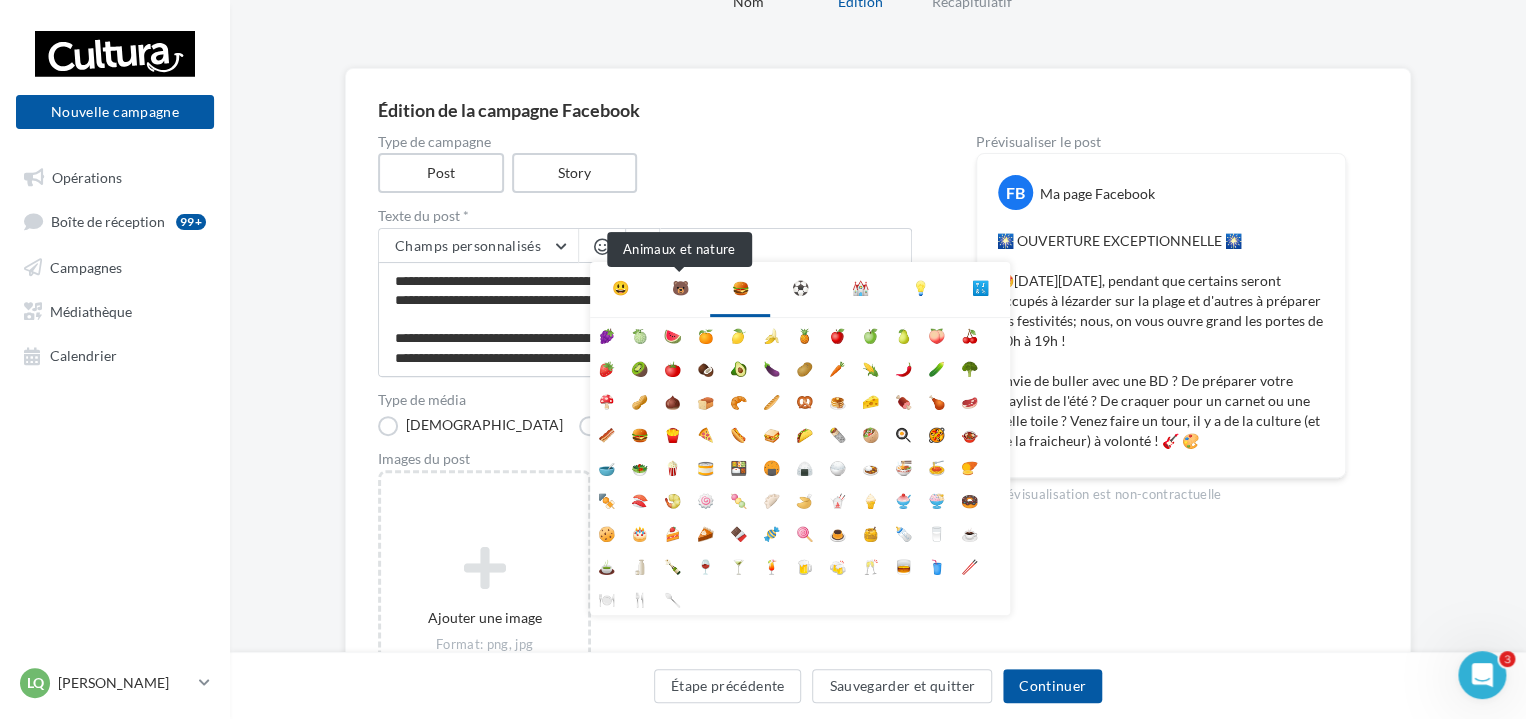 click on "🐻" at bounding box center [680, 288] 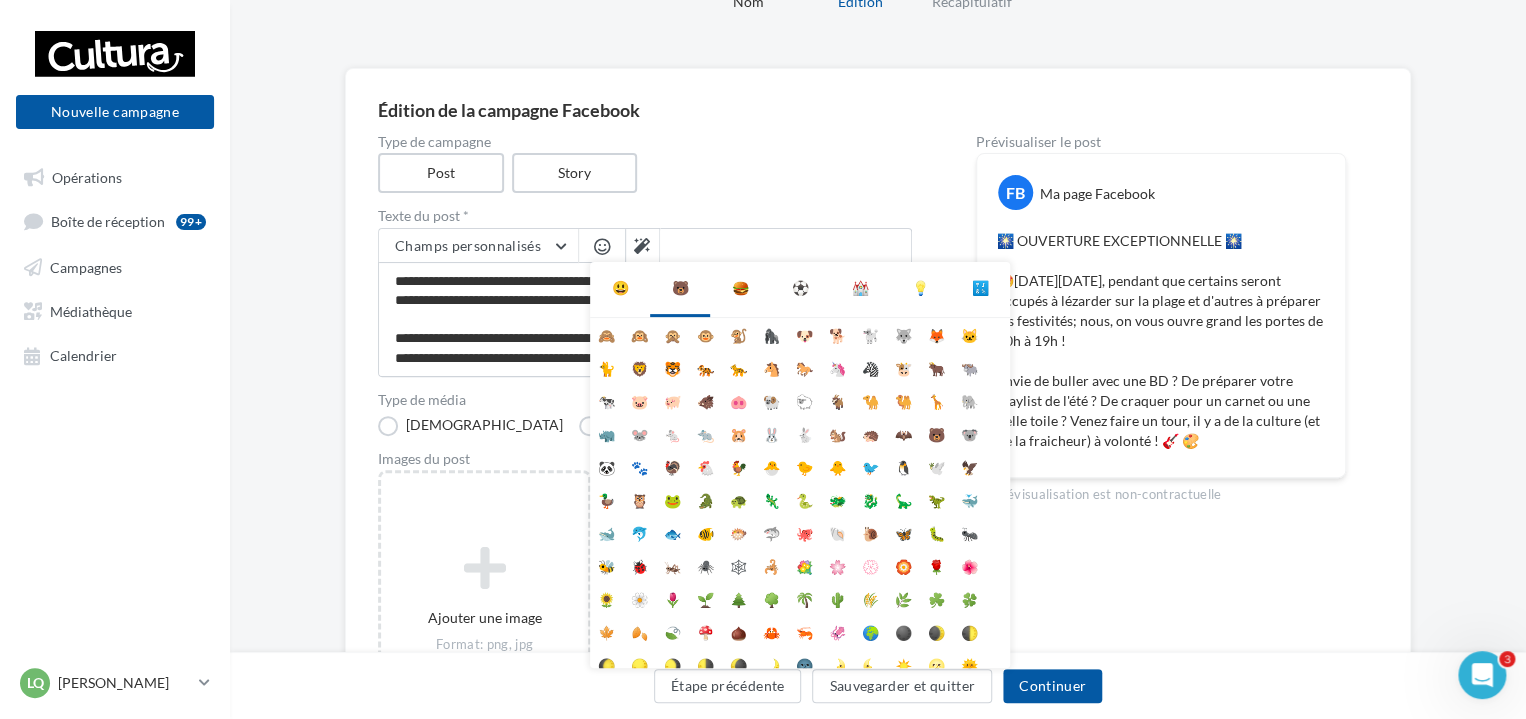 click on "⛪" at bounding box center (860, 288) 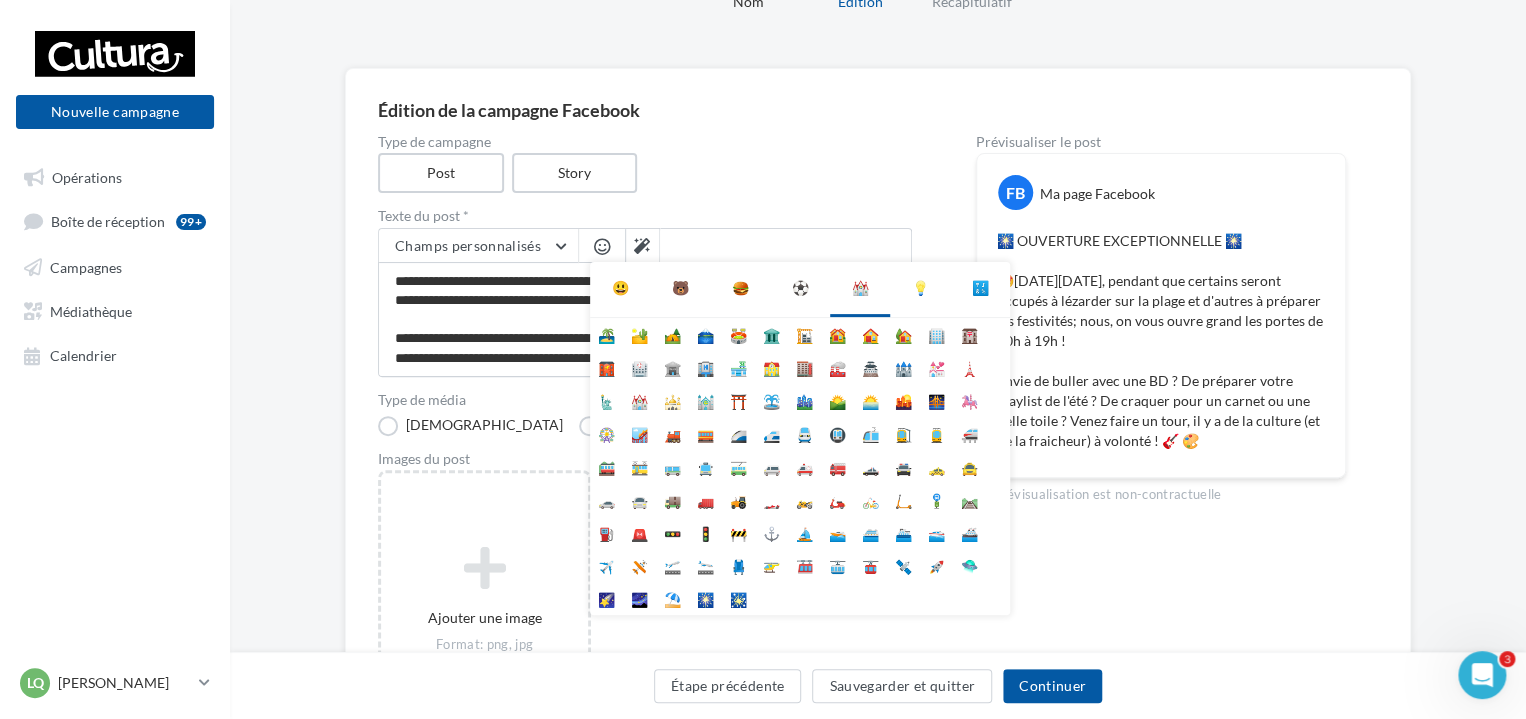 click on "⛪" at bounding box center (860, 288) 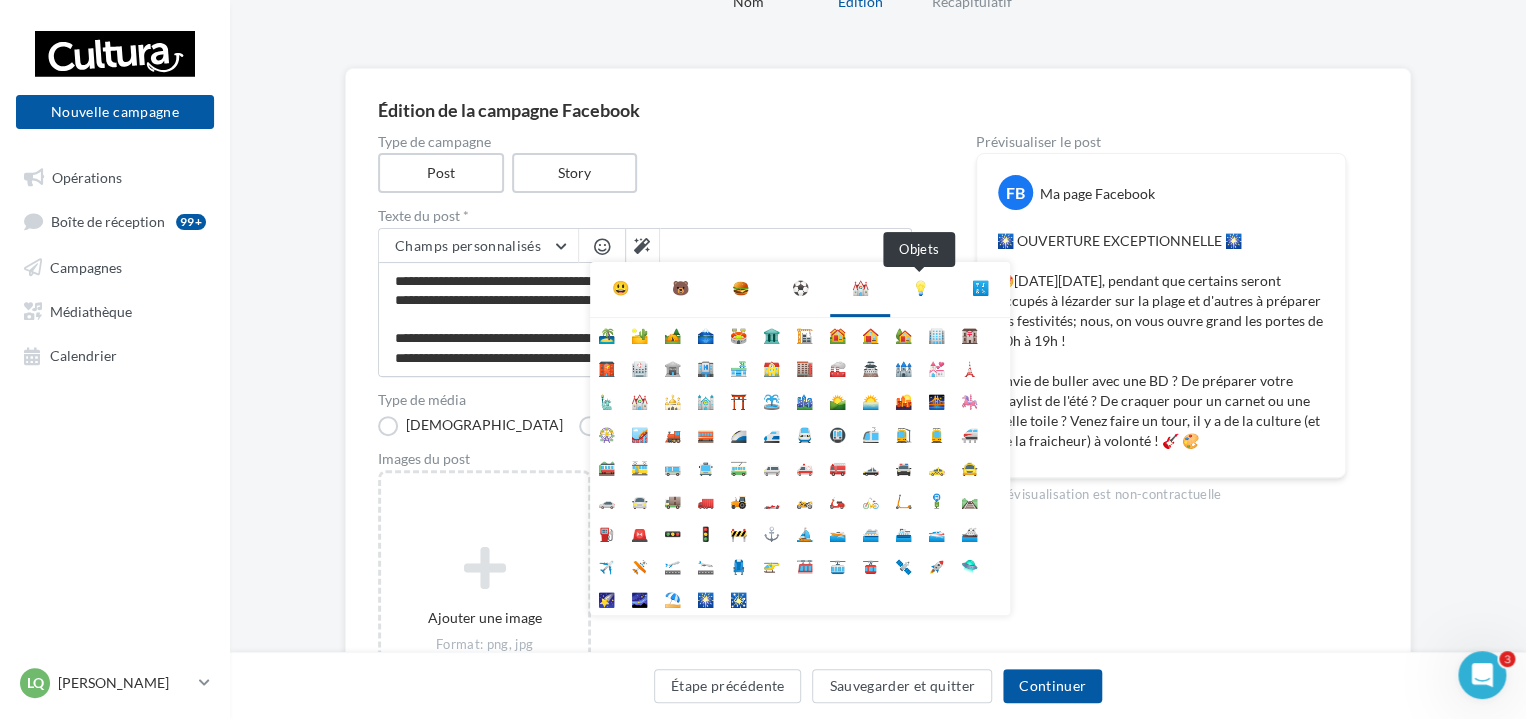 click on "💡" at bounding box center [920, 288] 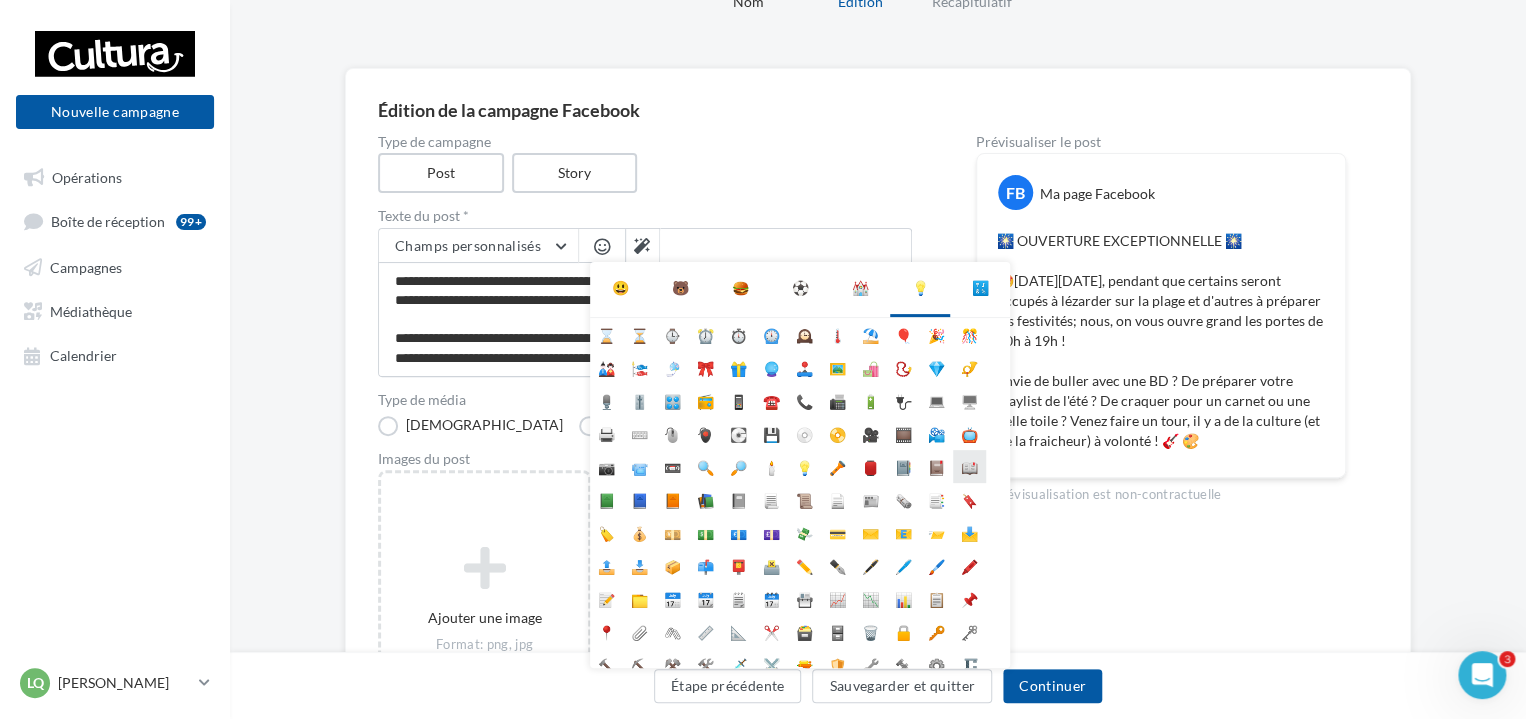 click on "📖" at bounding box center (969, 466) 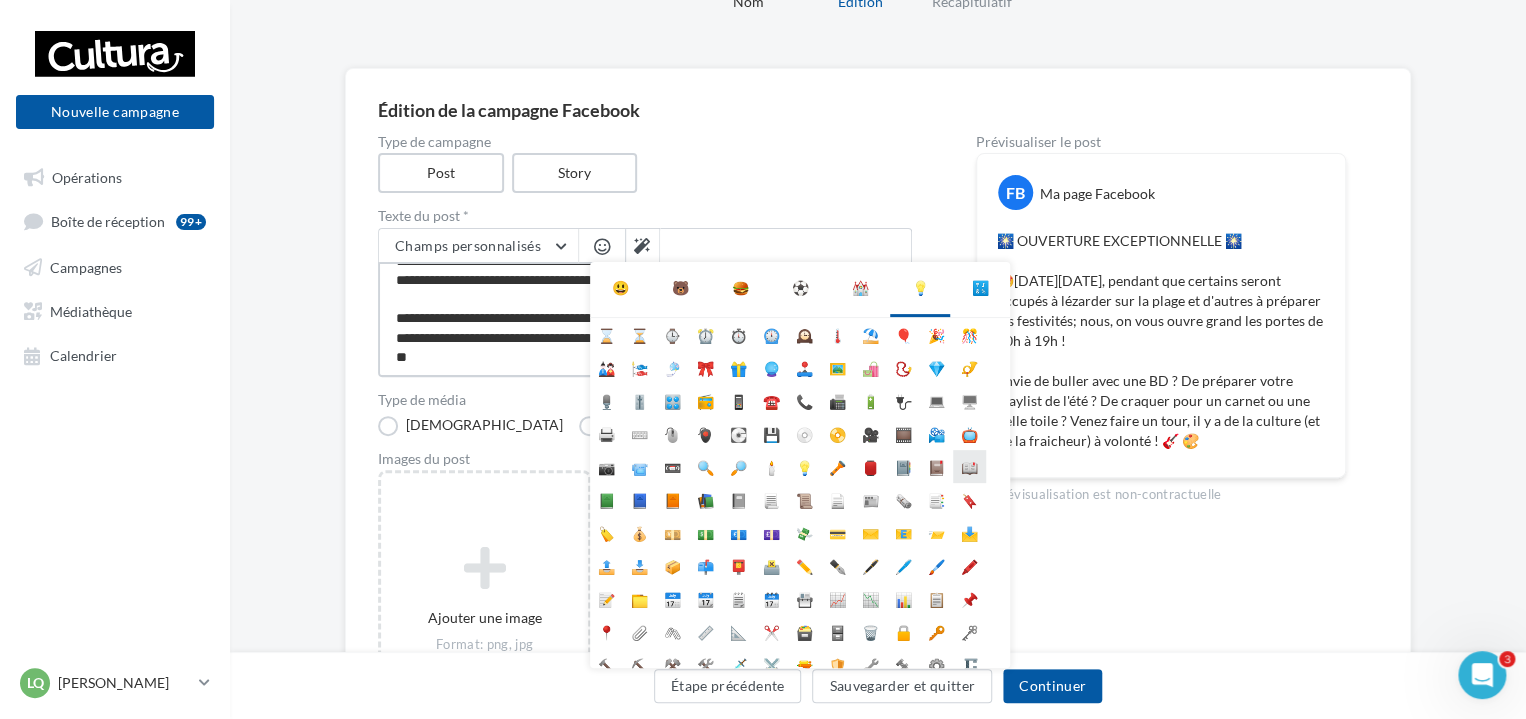 scroll, scrollTop: 68, scrollLeft: 0, axis: vertical 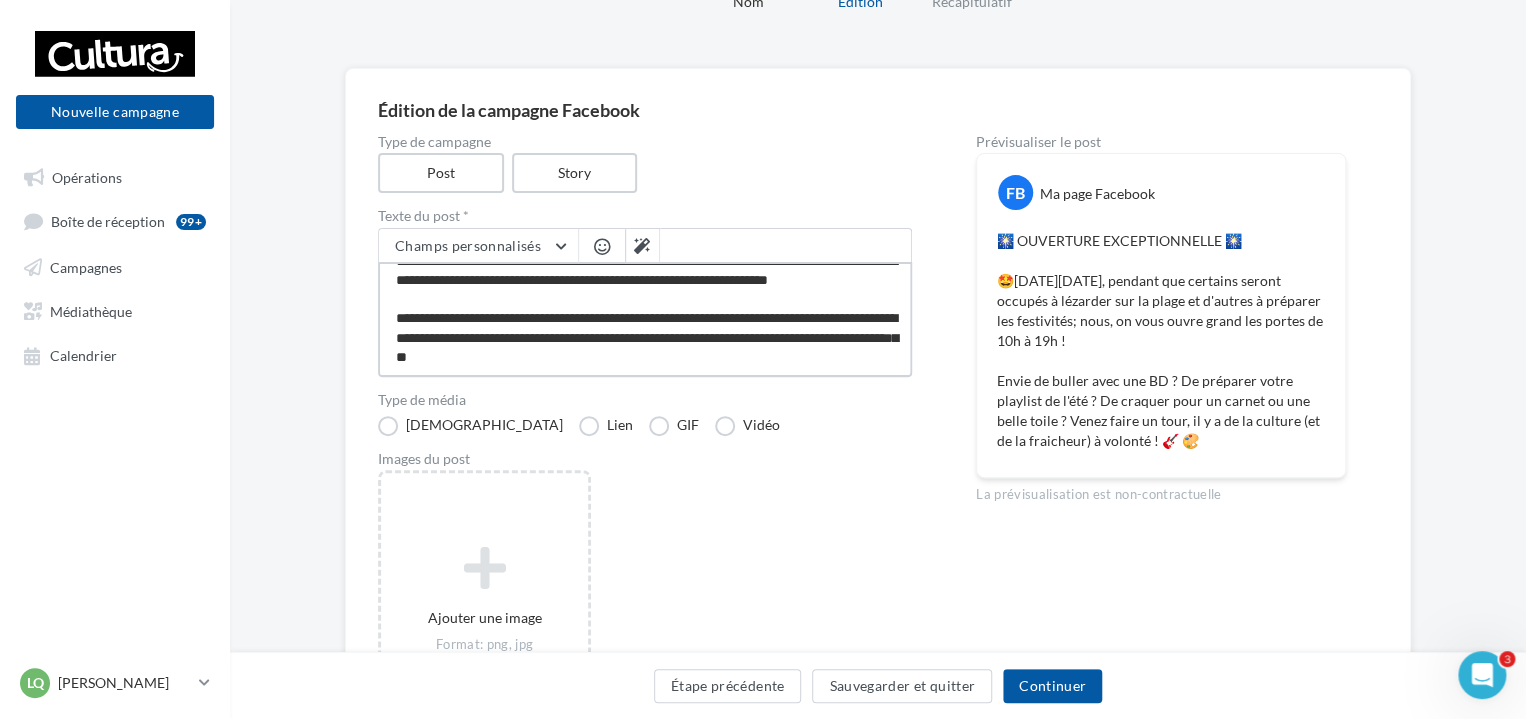 click on "**********" at bounding box center [645, 319] 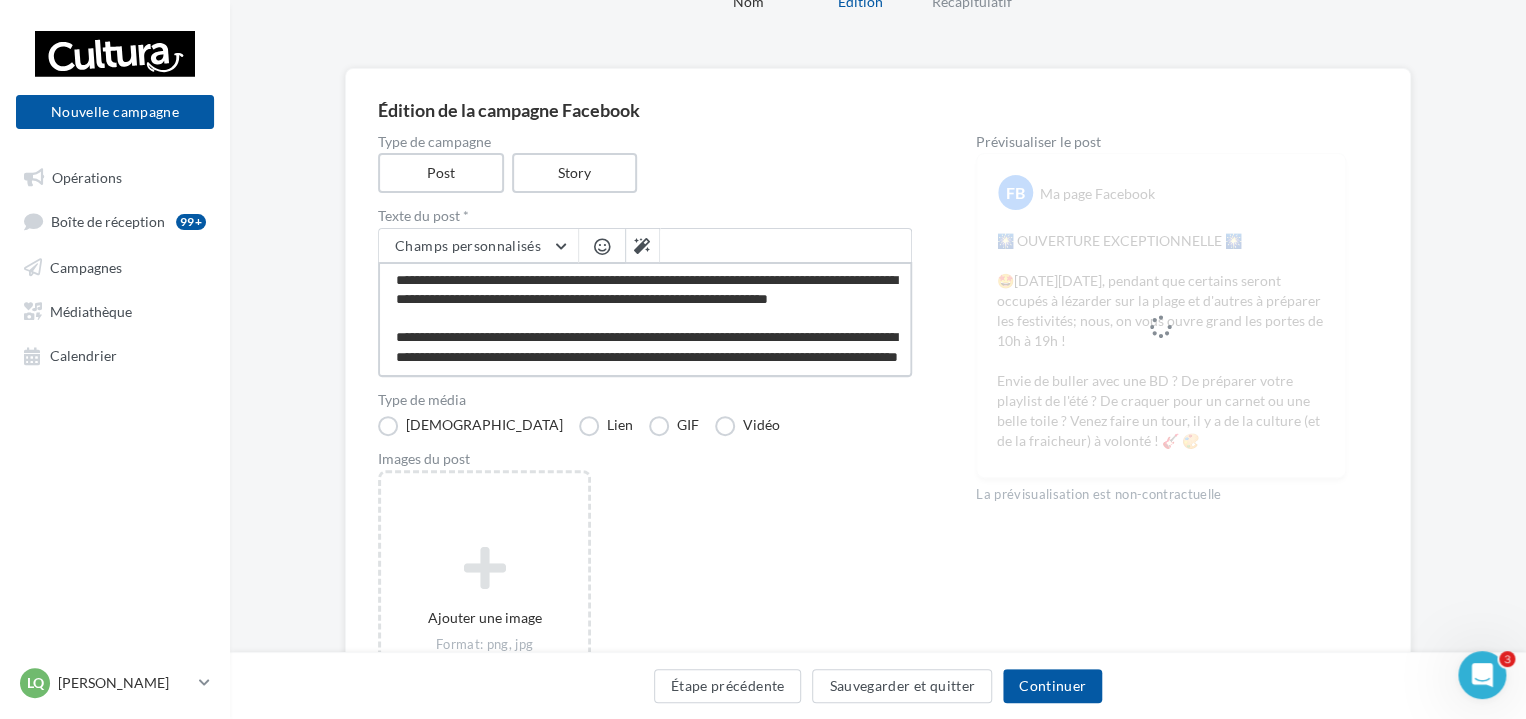 click on "**********" at bounding box center (645, 319) 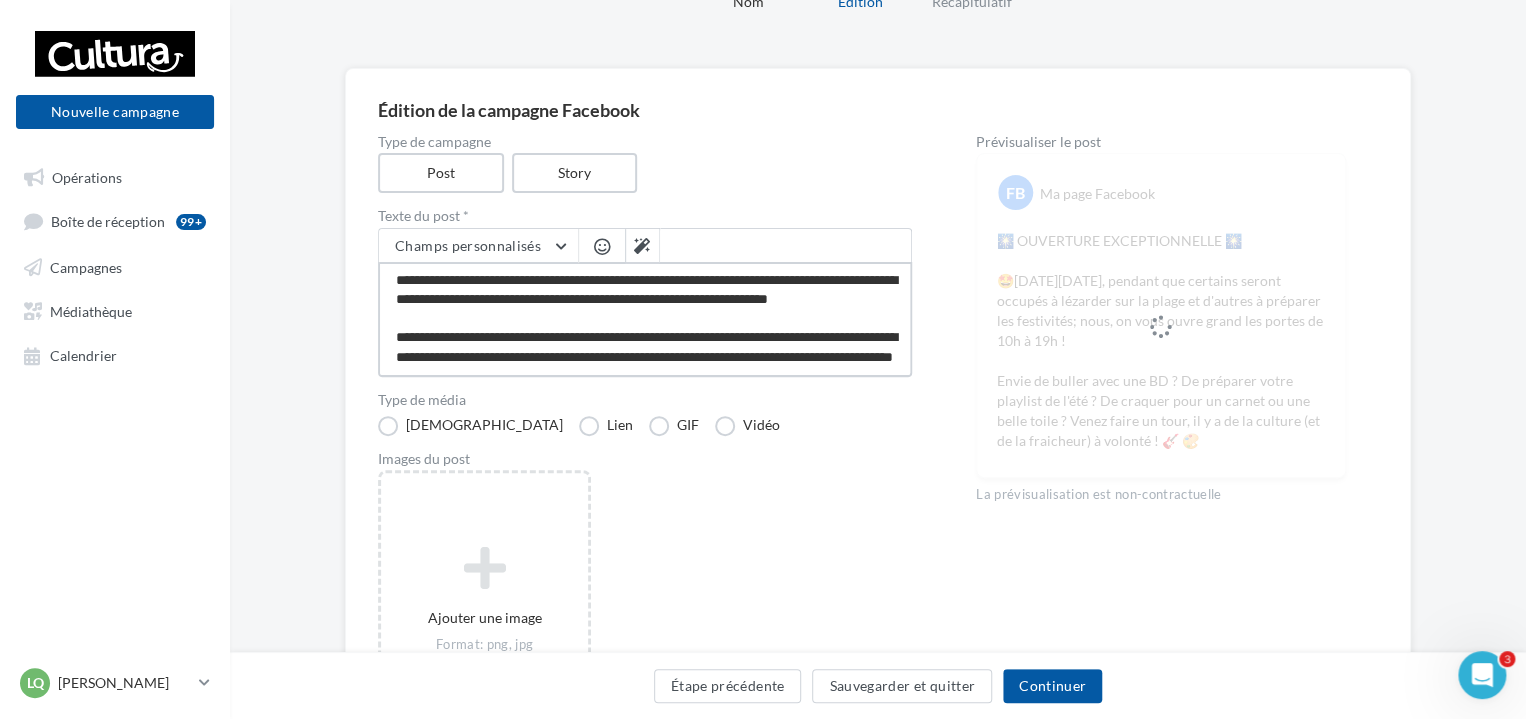 click on "**********" at bounding box center (645, 319) 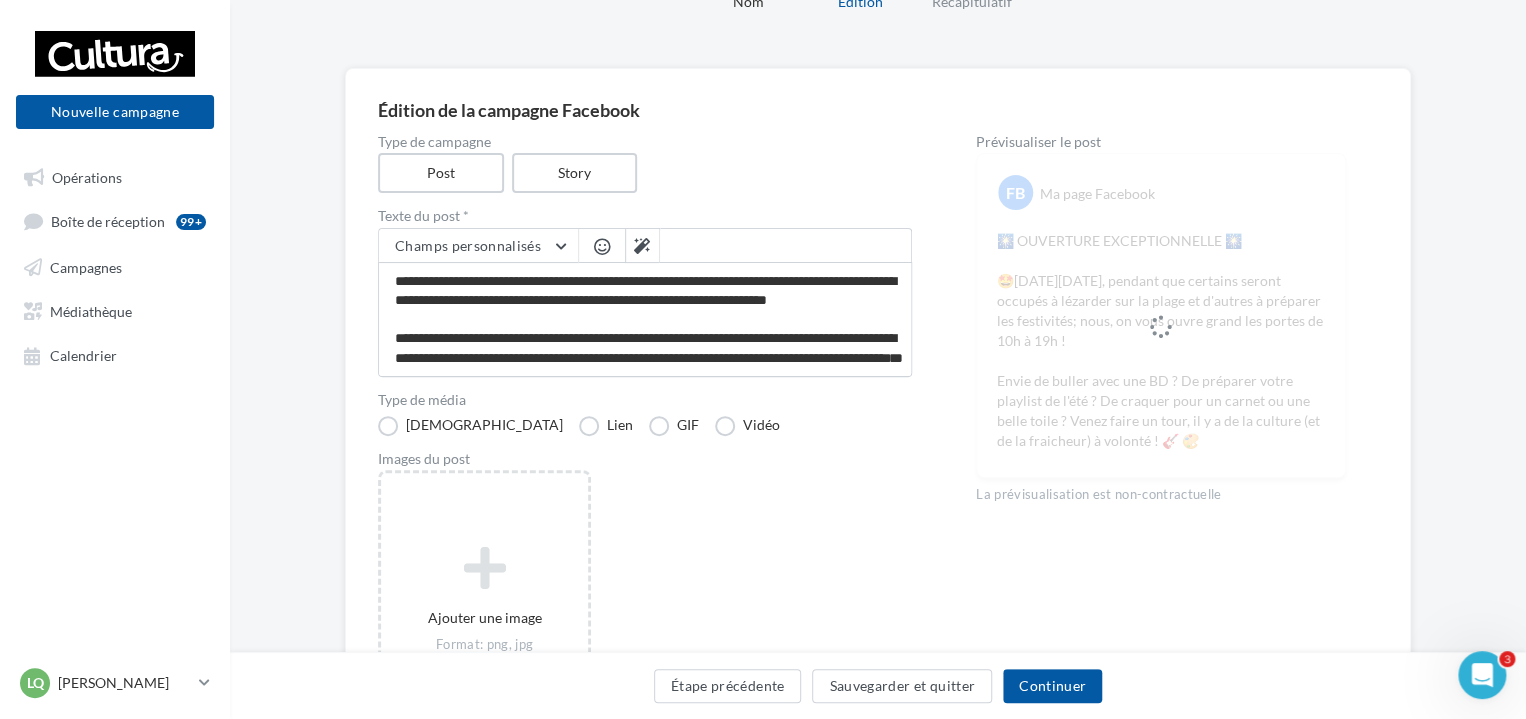 click at bounding box center (602, 248) 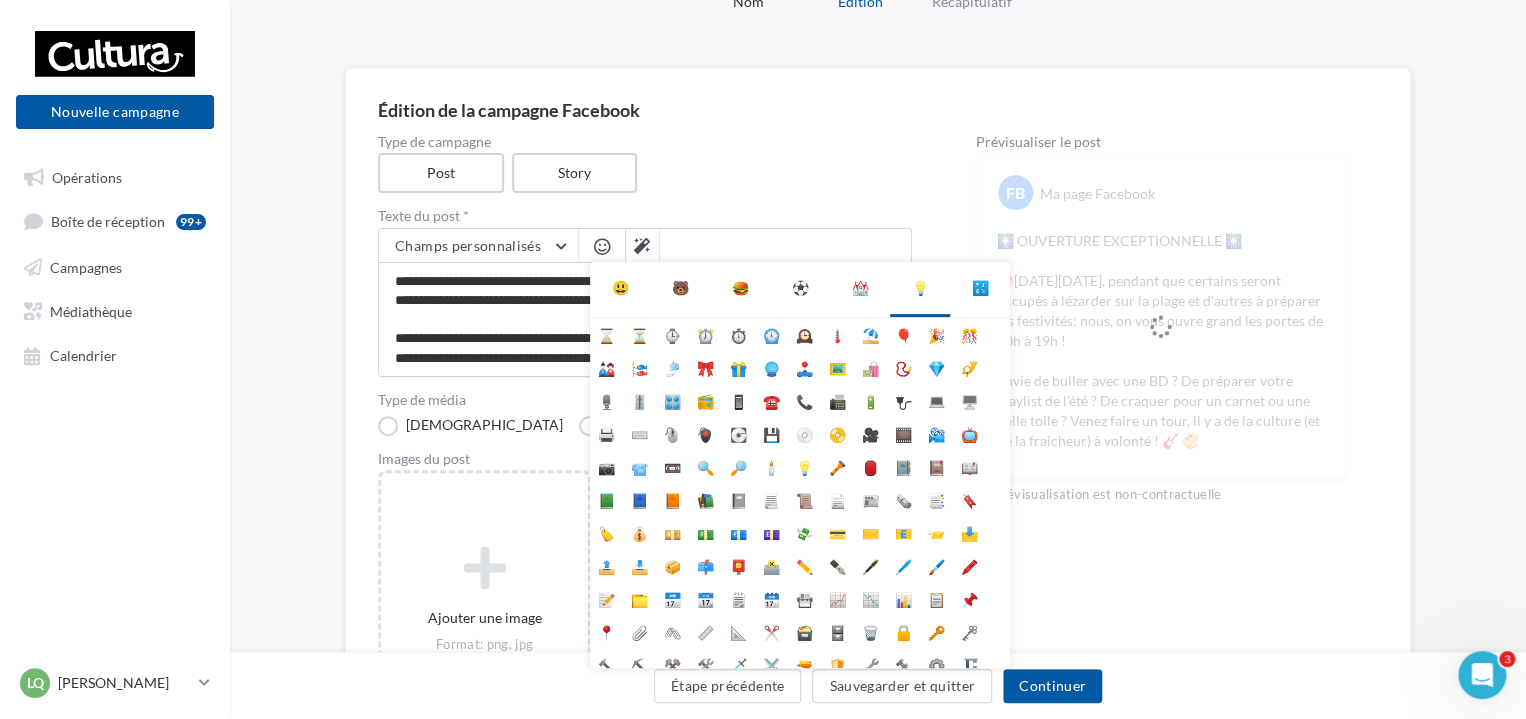 scroll, scrollTop: 67, scrollLeft: 0, axis: vertical 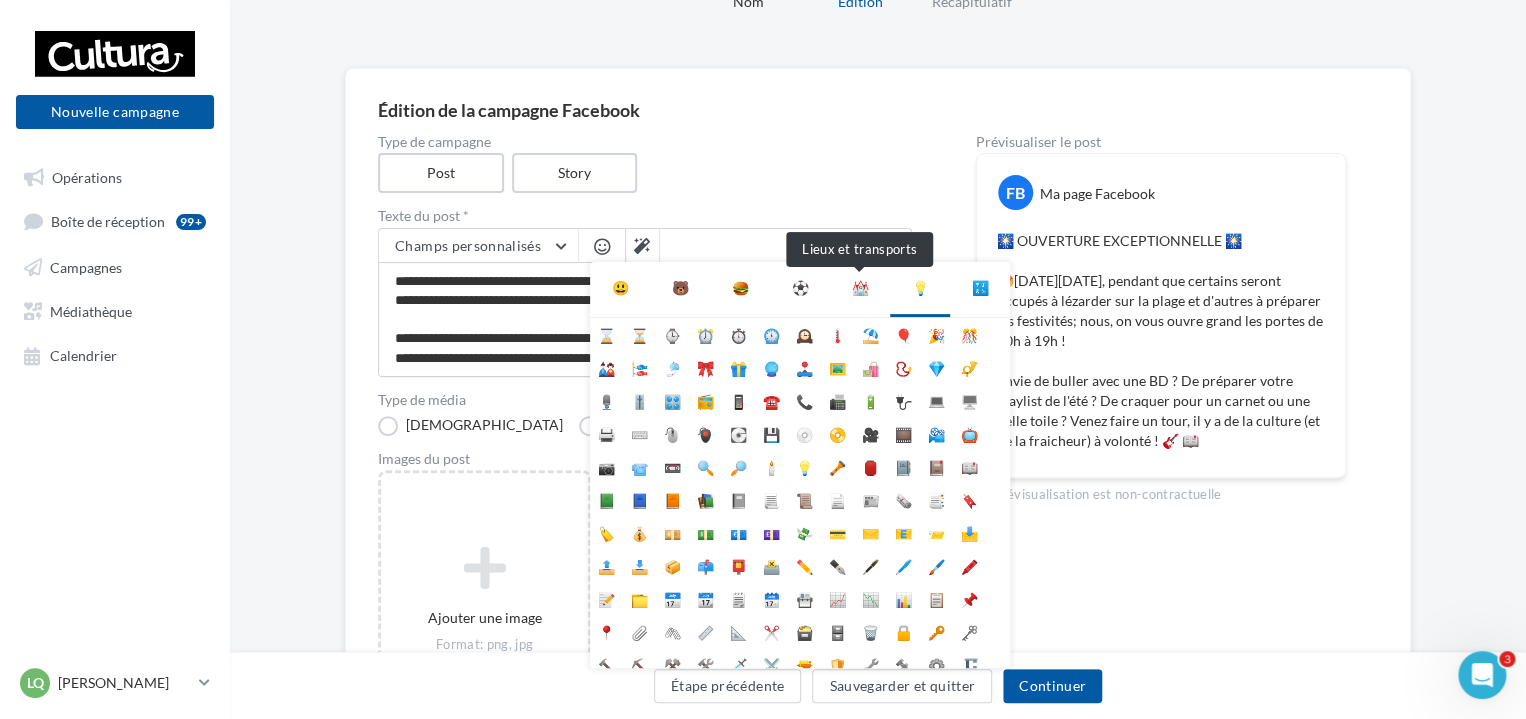click on "⛪" at bounding box center [860, 288] 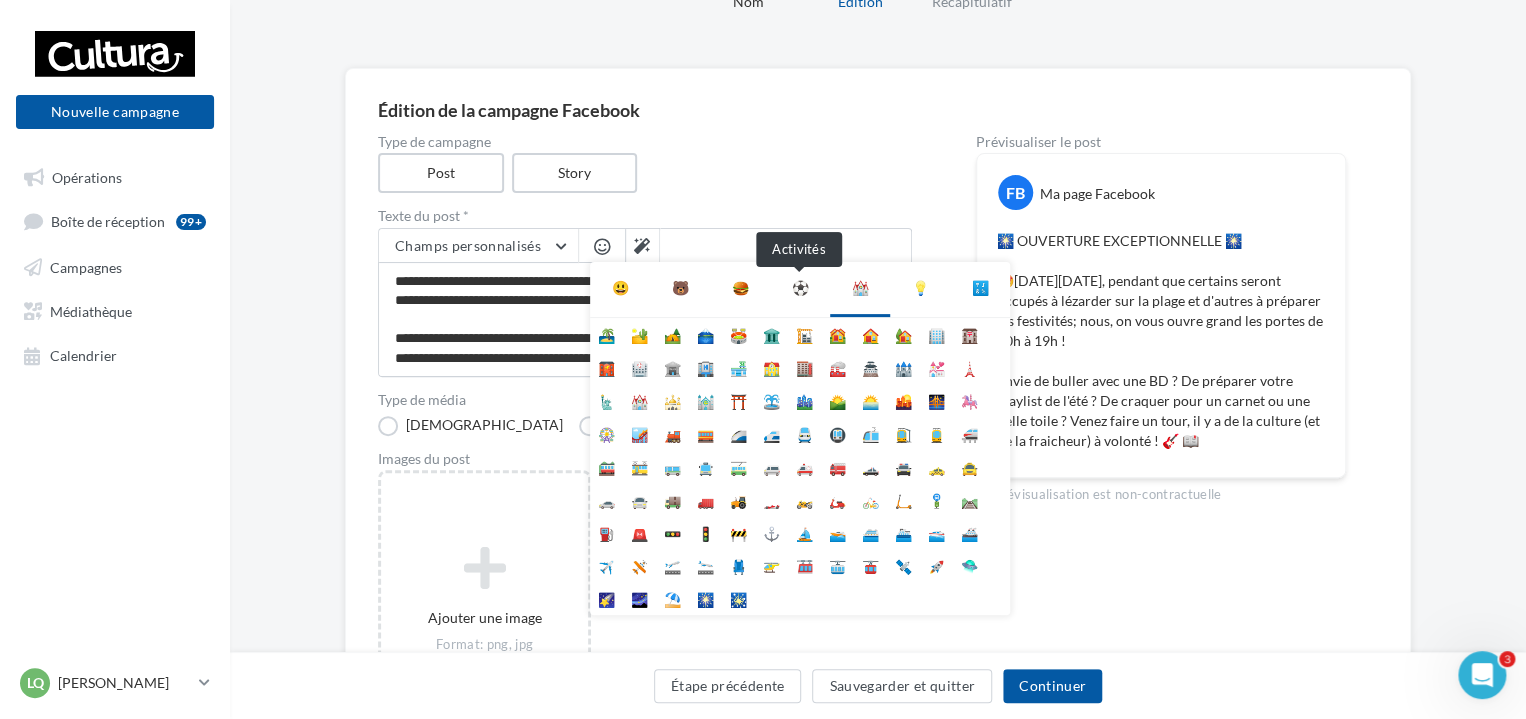 click on "⚽" at bounding box center (800, 288) 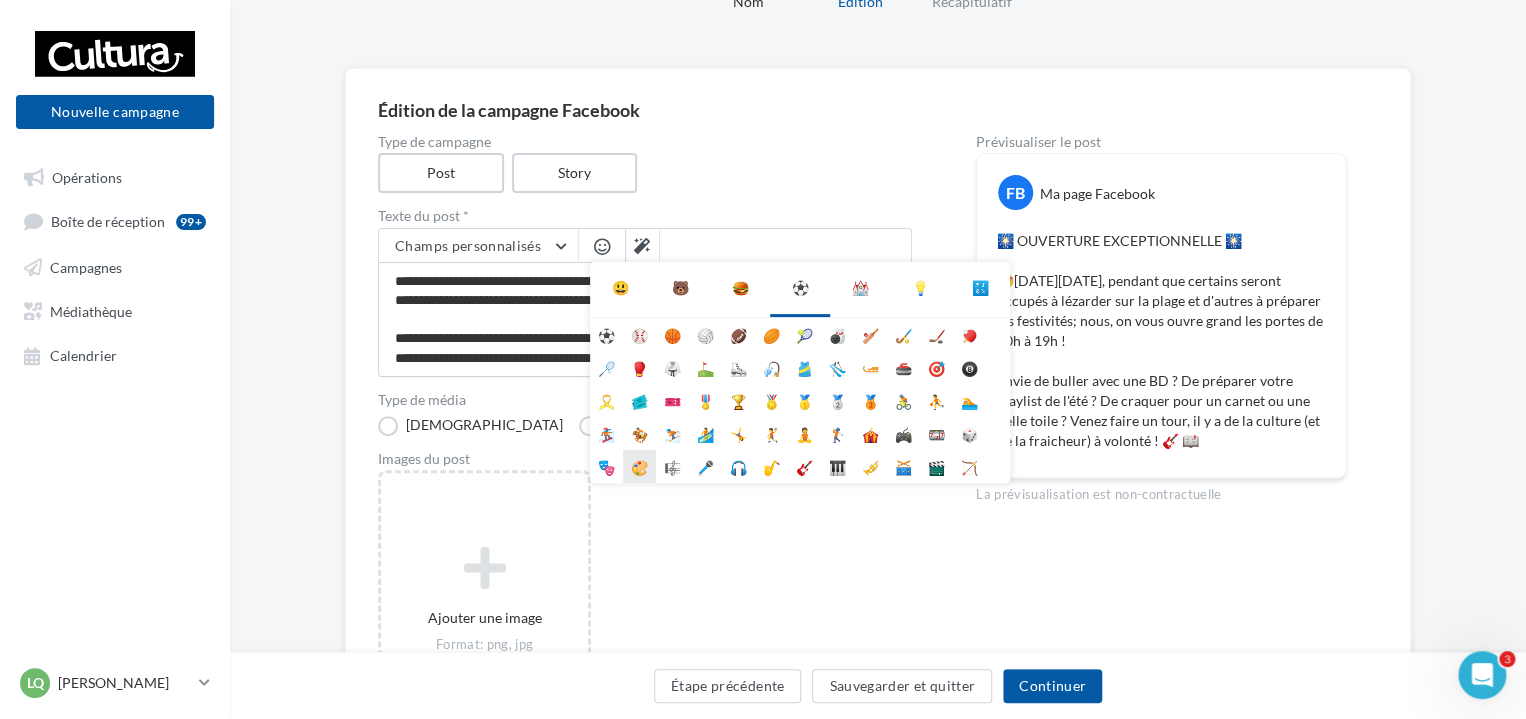 click on "🎨" at bounding box center [639, 466] 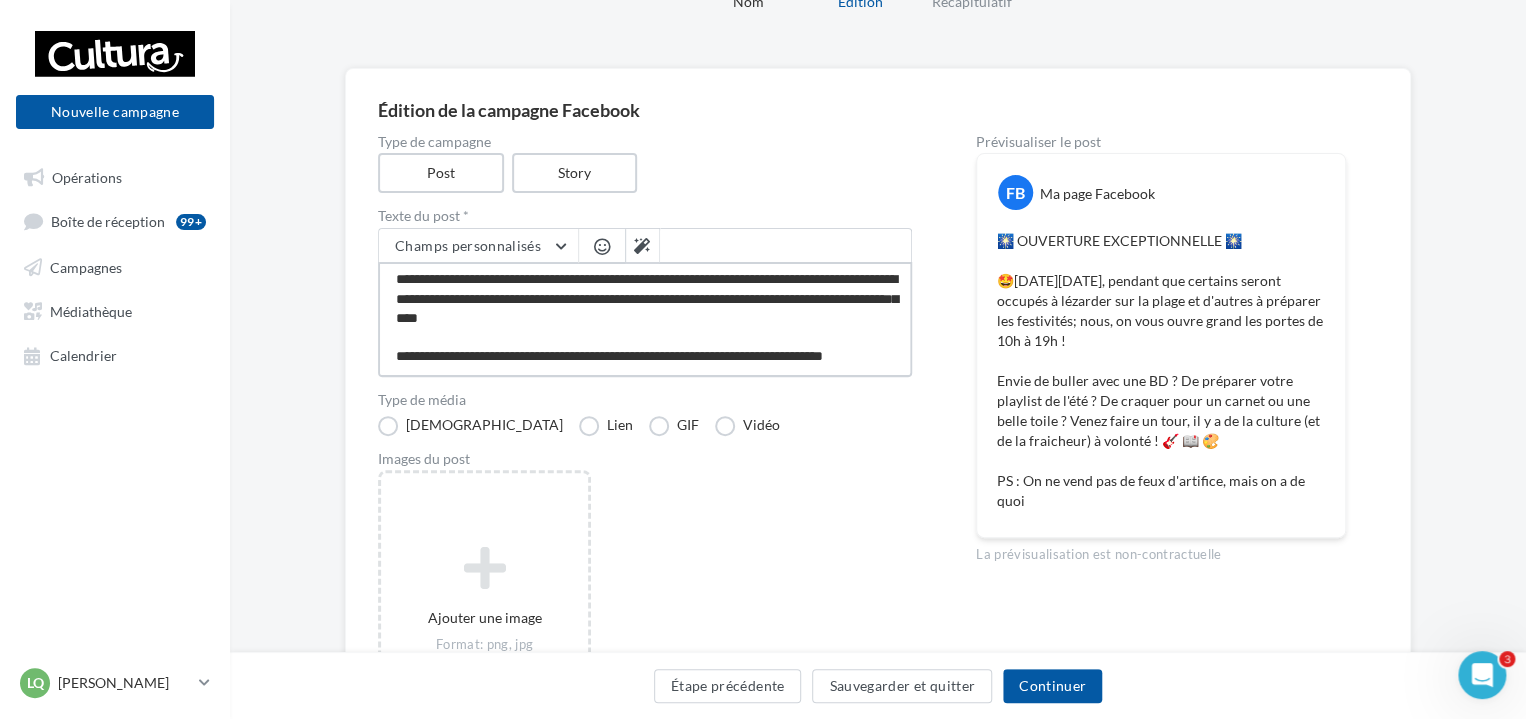 scroll, scrollTop: 125, scrollLeft: 0, axis: vertical 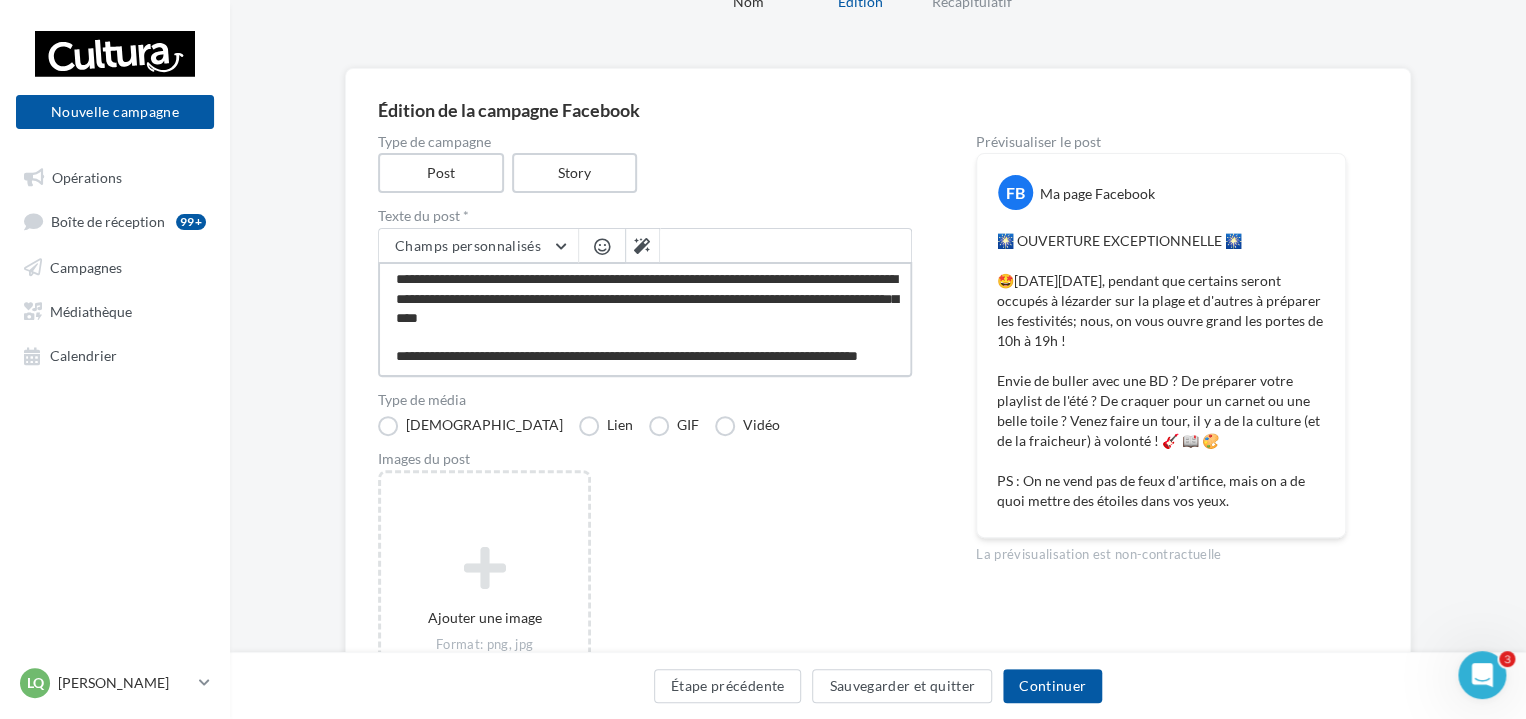 drag, startPoint x: 724, startPoint y: 350, endPoint x: 752, endPoint y: 365, distance: 31.764761 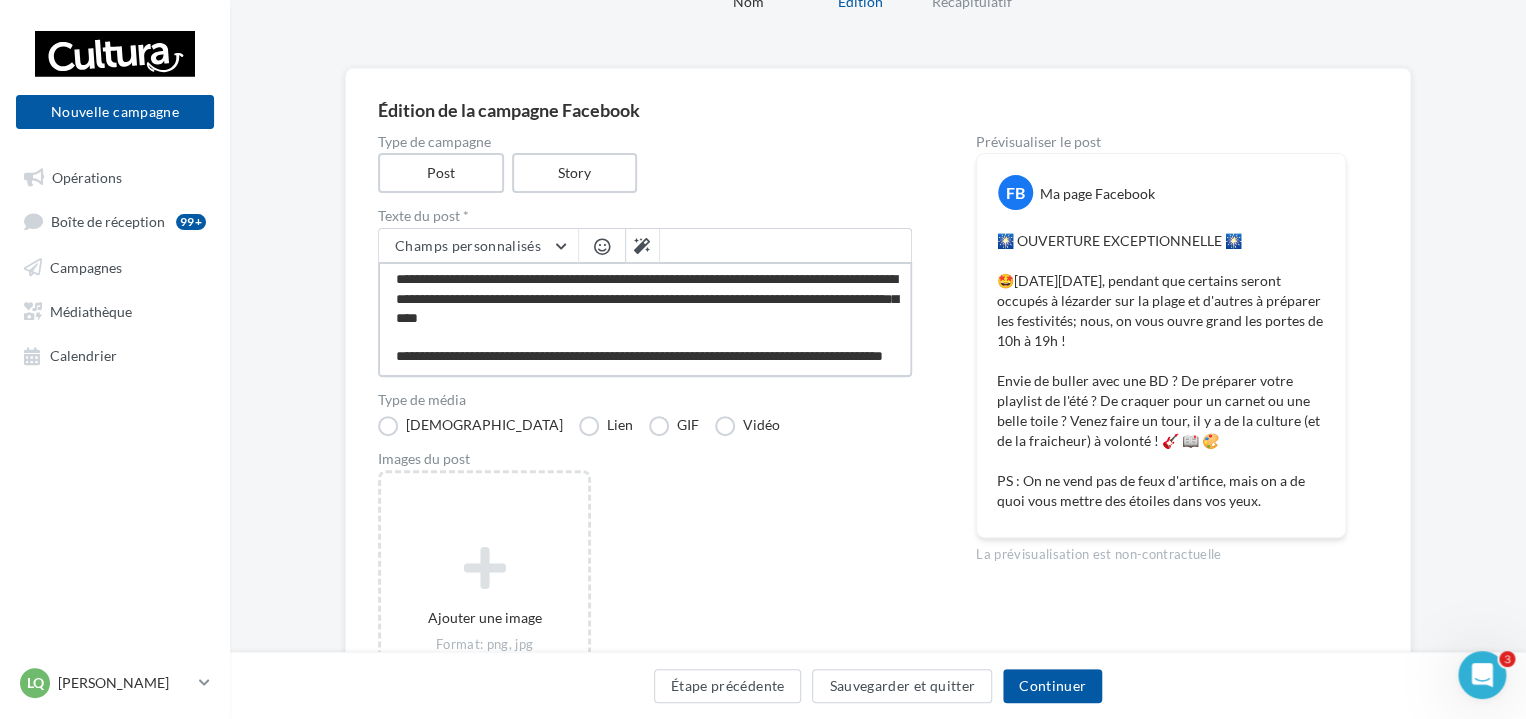 click on "**********" at bounding box center (645, 319) 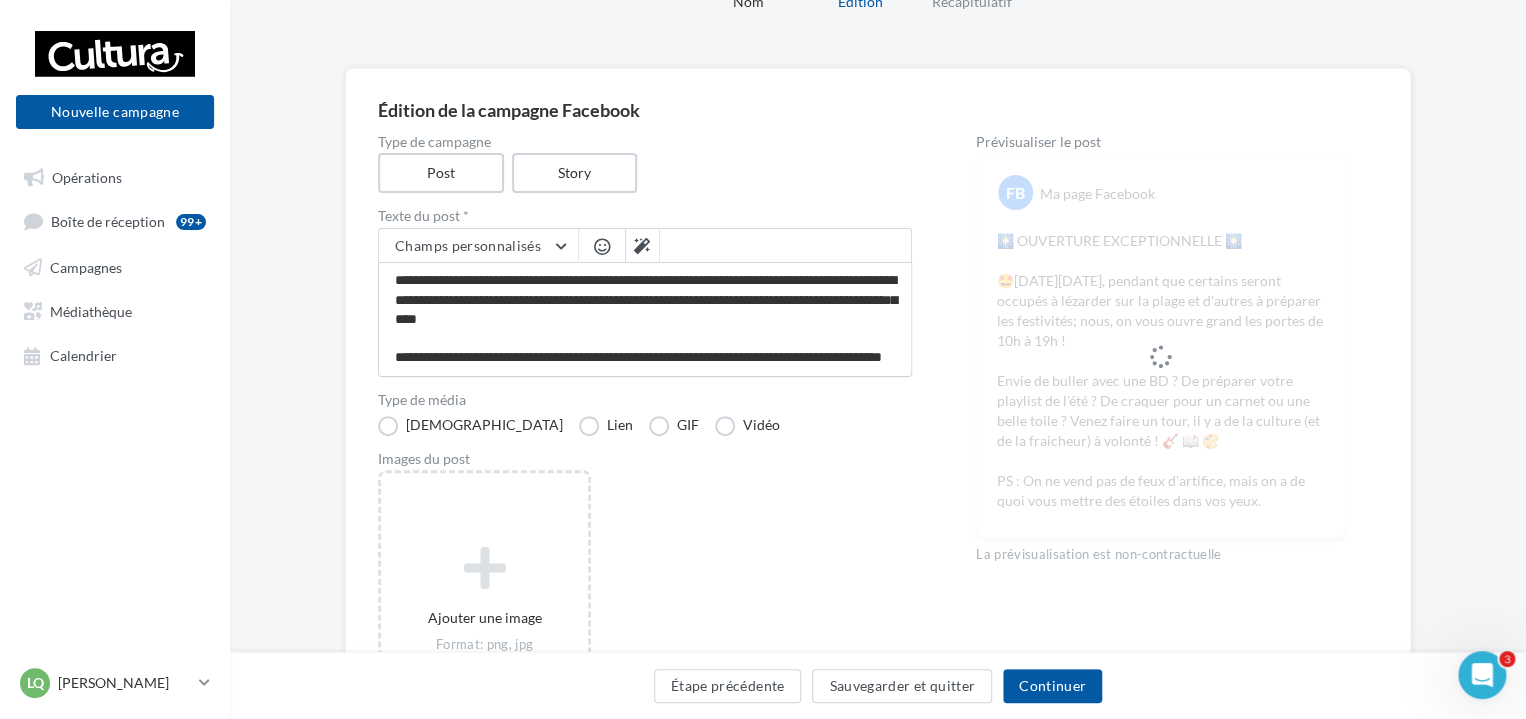 click at bounding box center [602, 246] 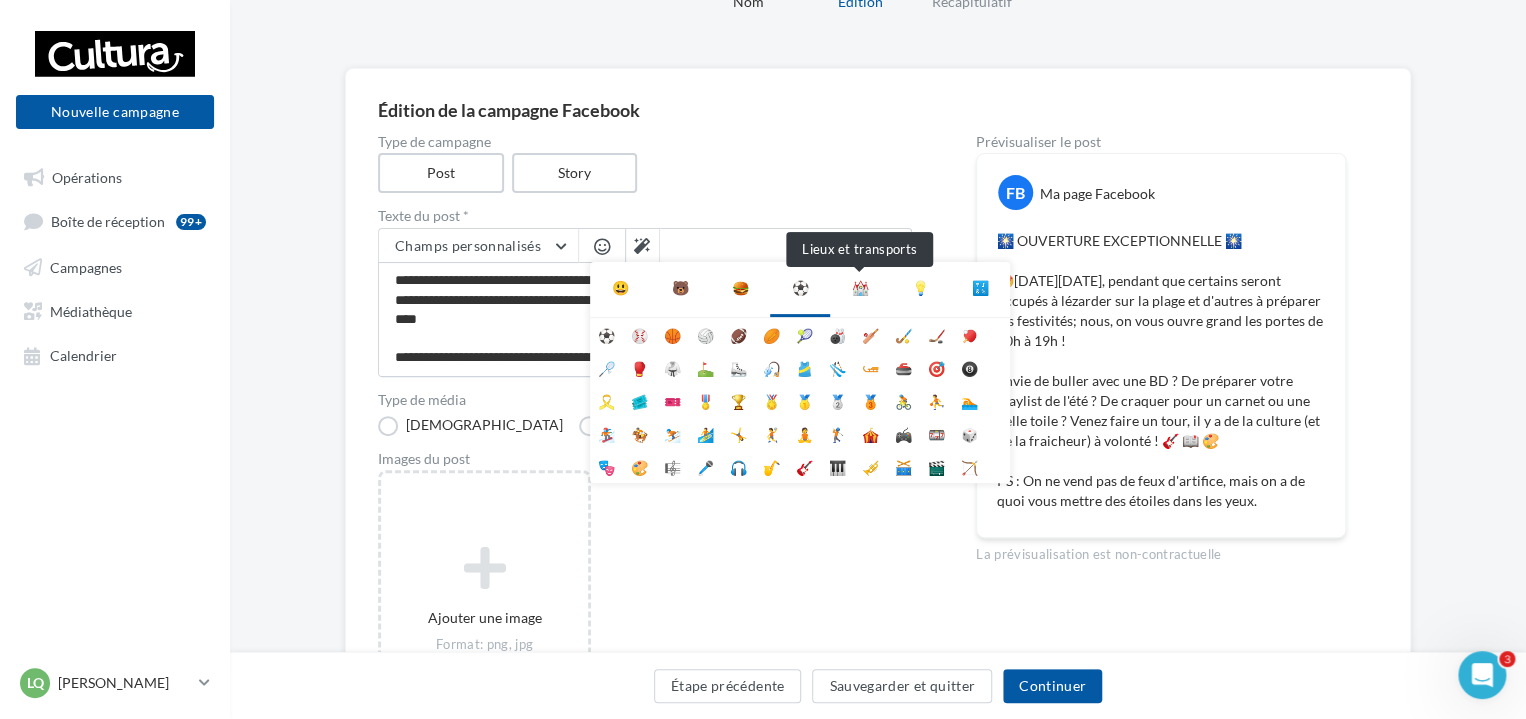 drag, startPoint x: 865, startPoint y: 283, endPoint x: 880, endPoint y: 285, distance: 15.132746 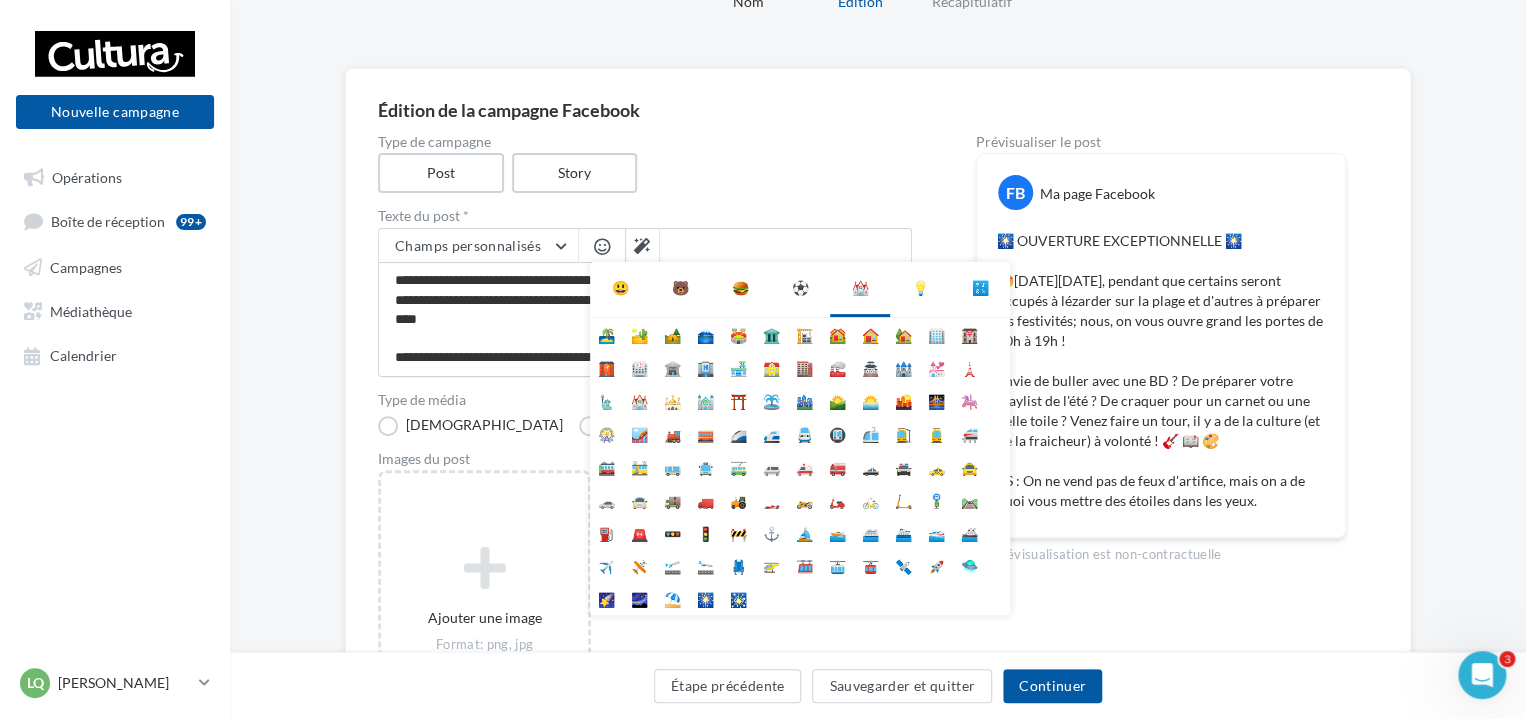 click on "💡" at bounding box center [920, 288] 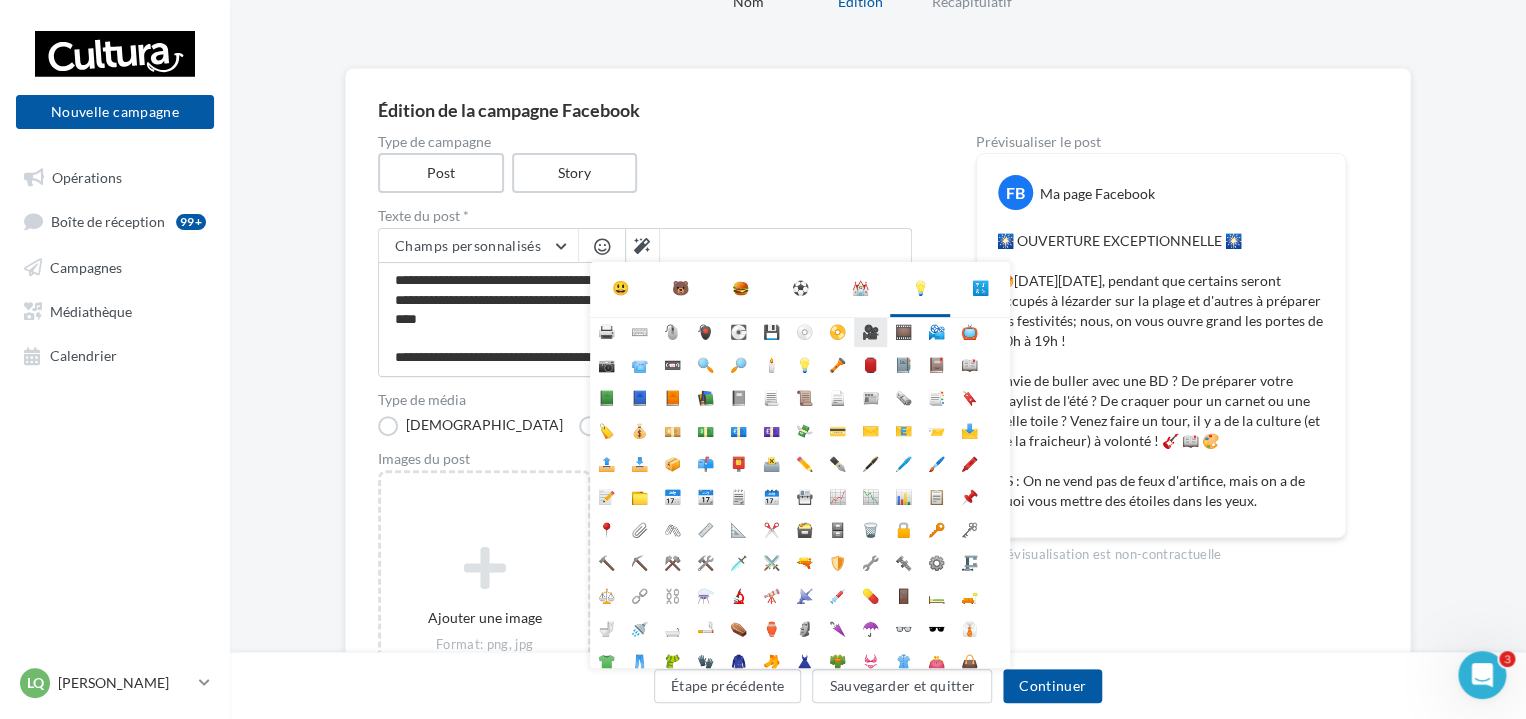 scroll, scrollTop: 177, scrollLeft: 0, axis: vertical 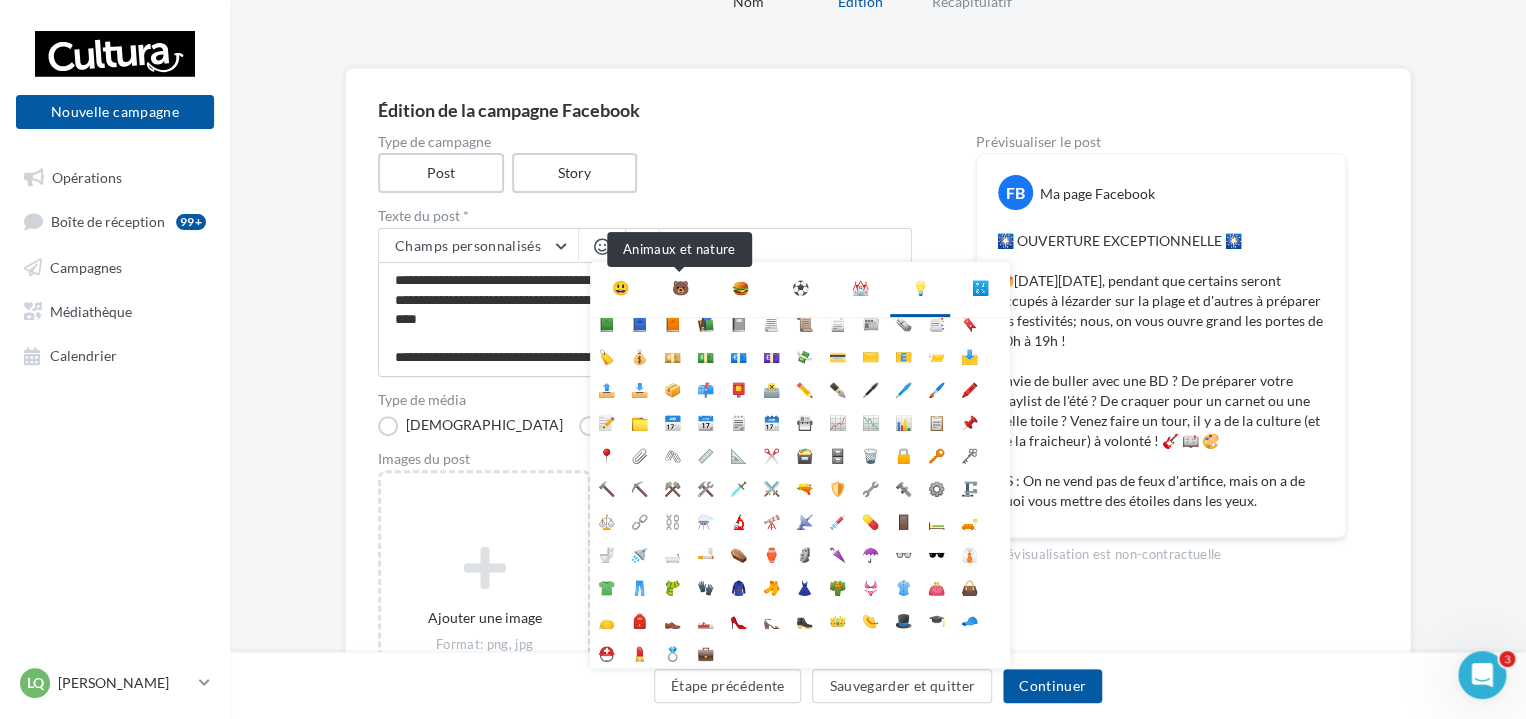 click on "🐻" at bounding box center [680, 288] 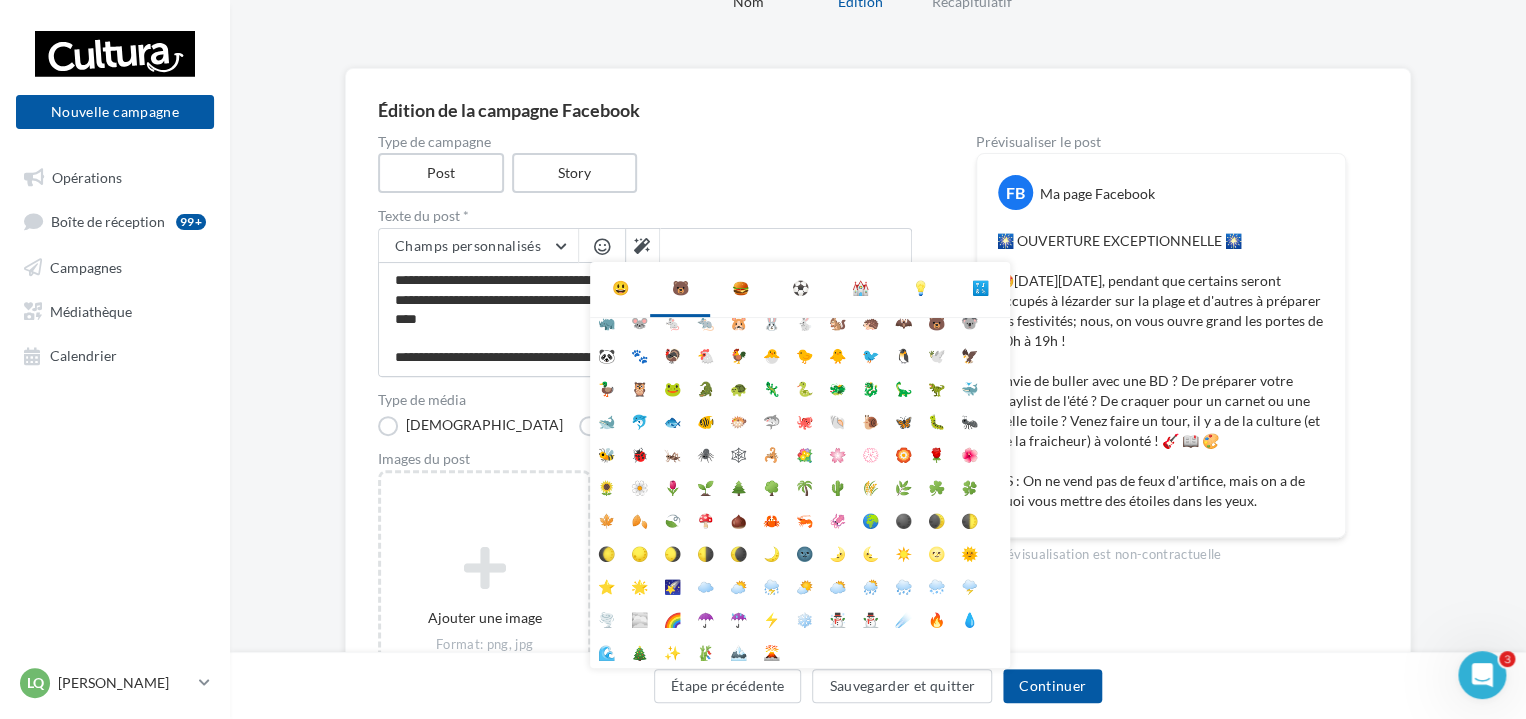 click on "🍔" at bounding box center [740, 288] 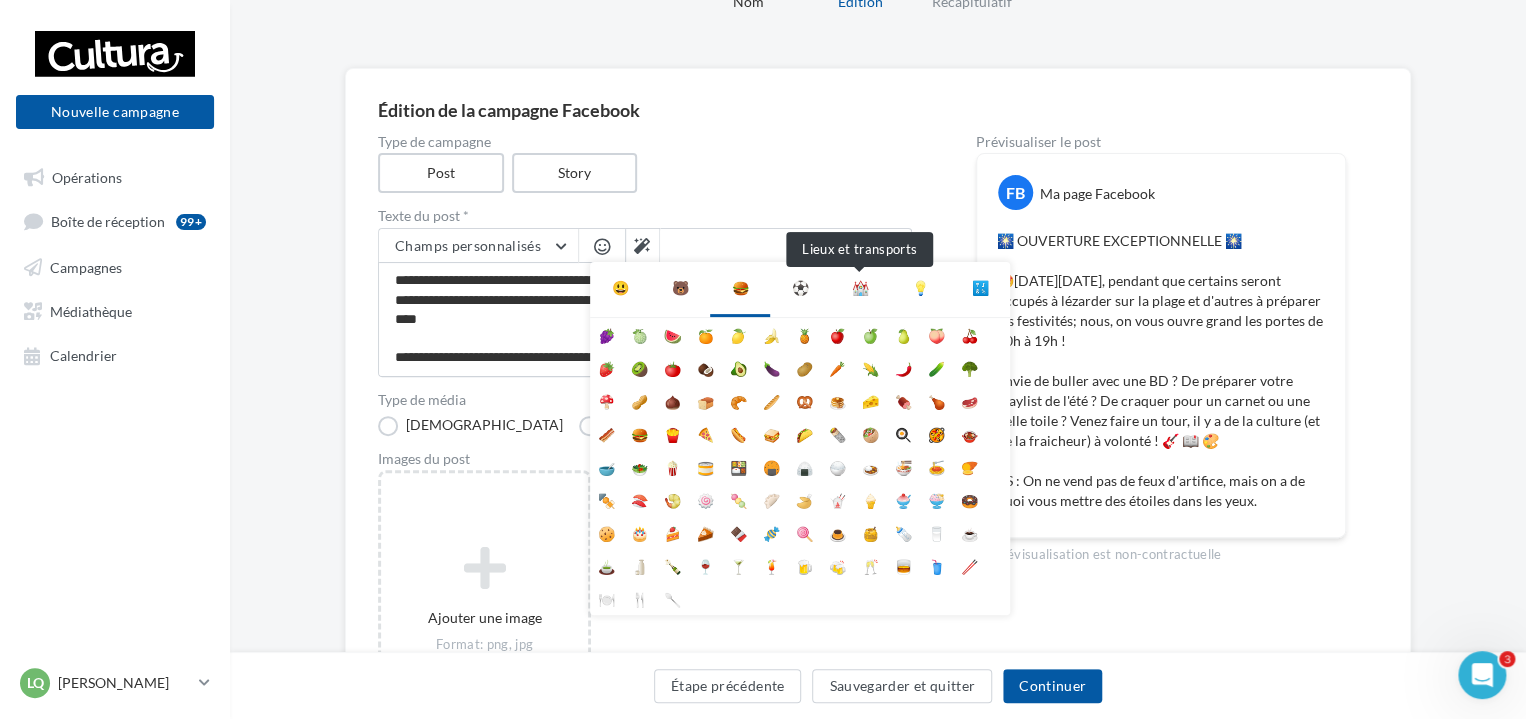 click on "⛪" at bounding box center (860, 288) 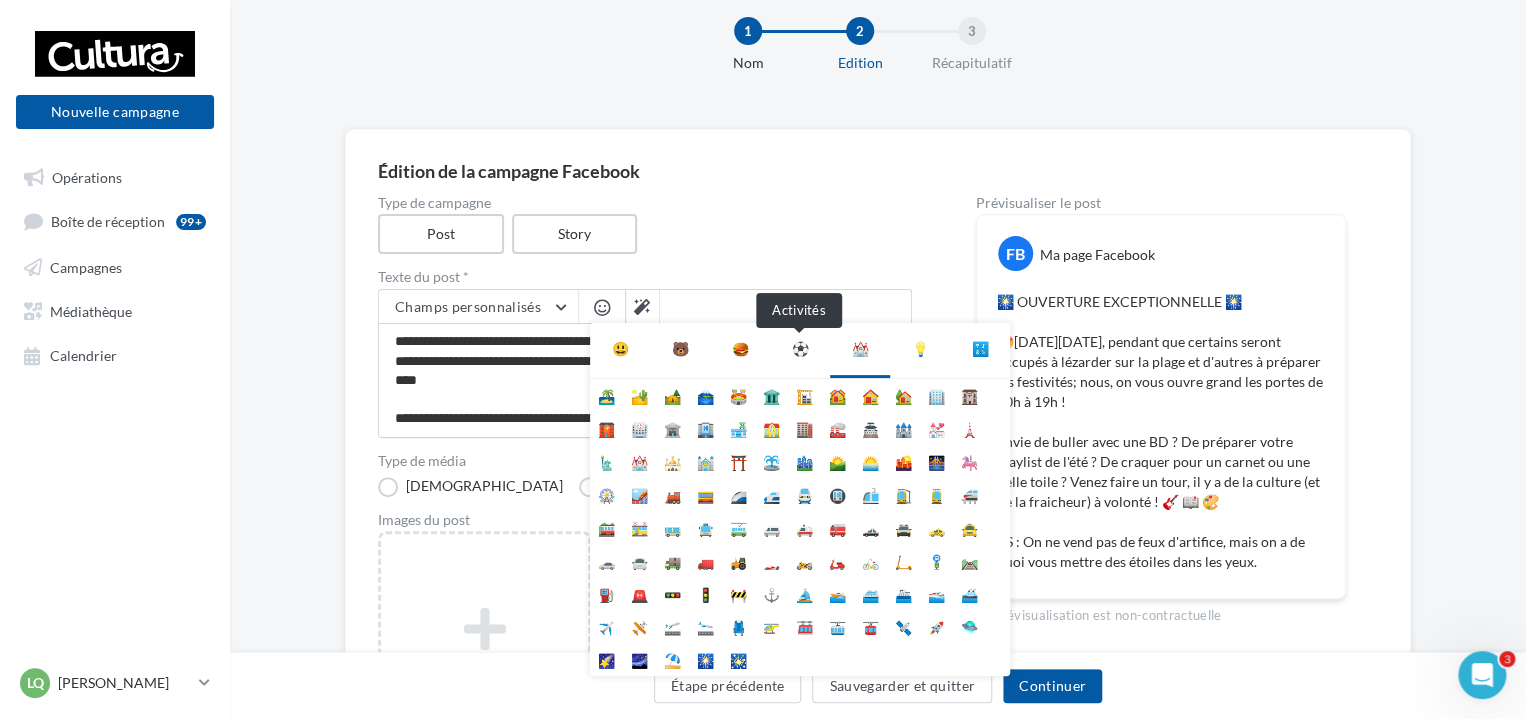 scroll, scrollTop: 100, scrollLeft: 0, axis: vertical 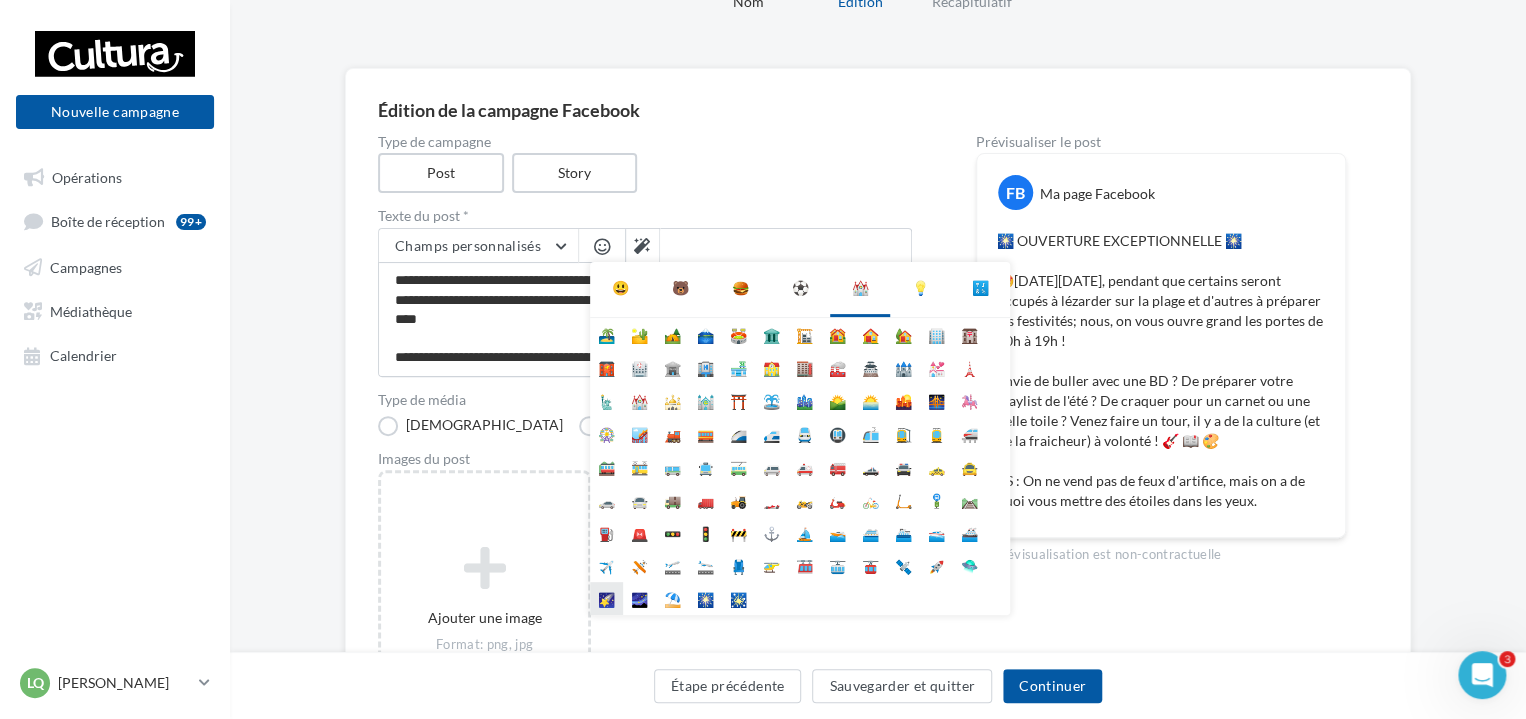 click on "🌠" at bounding box center (606, 598) 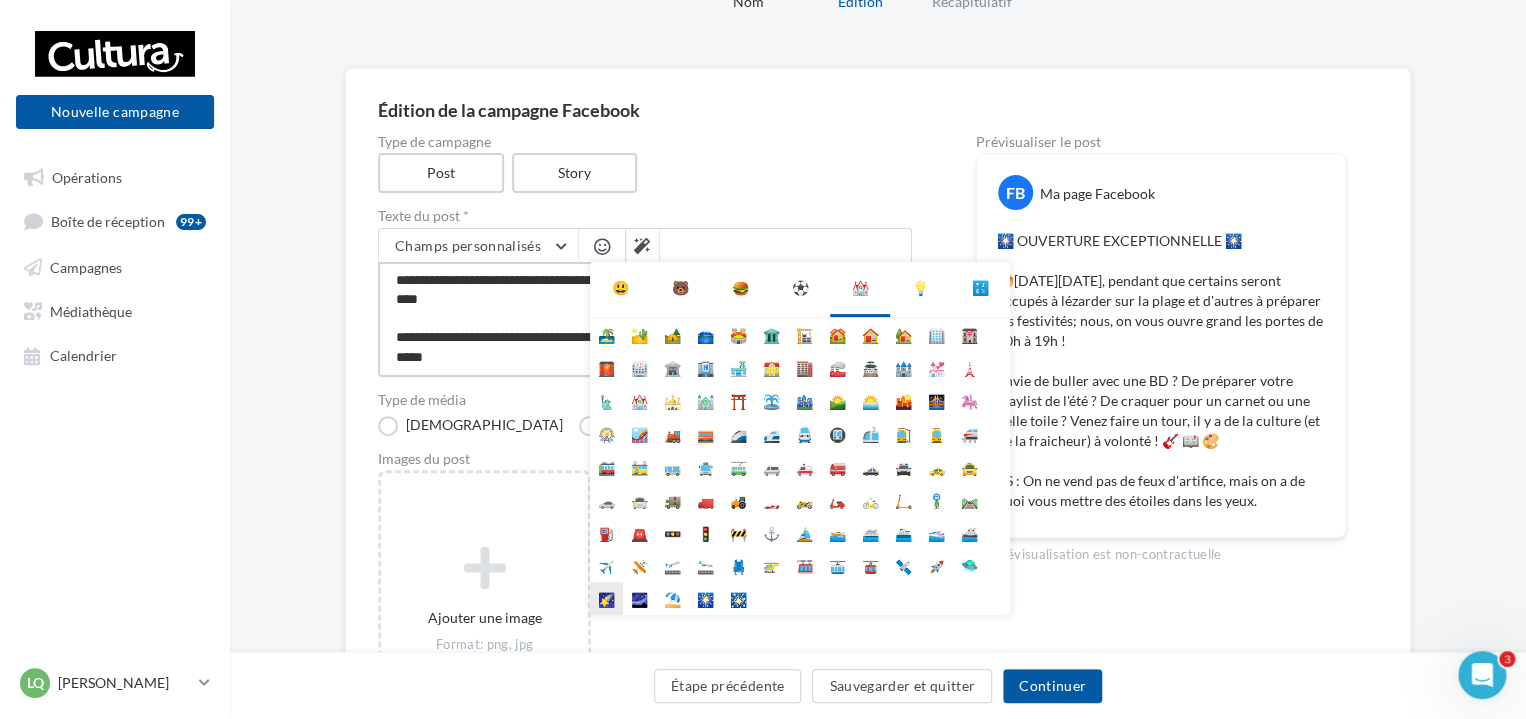 scroll, scrollTop: 125, scrollLeft: 0, axis: vertical 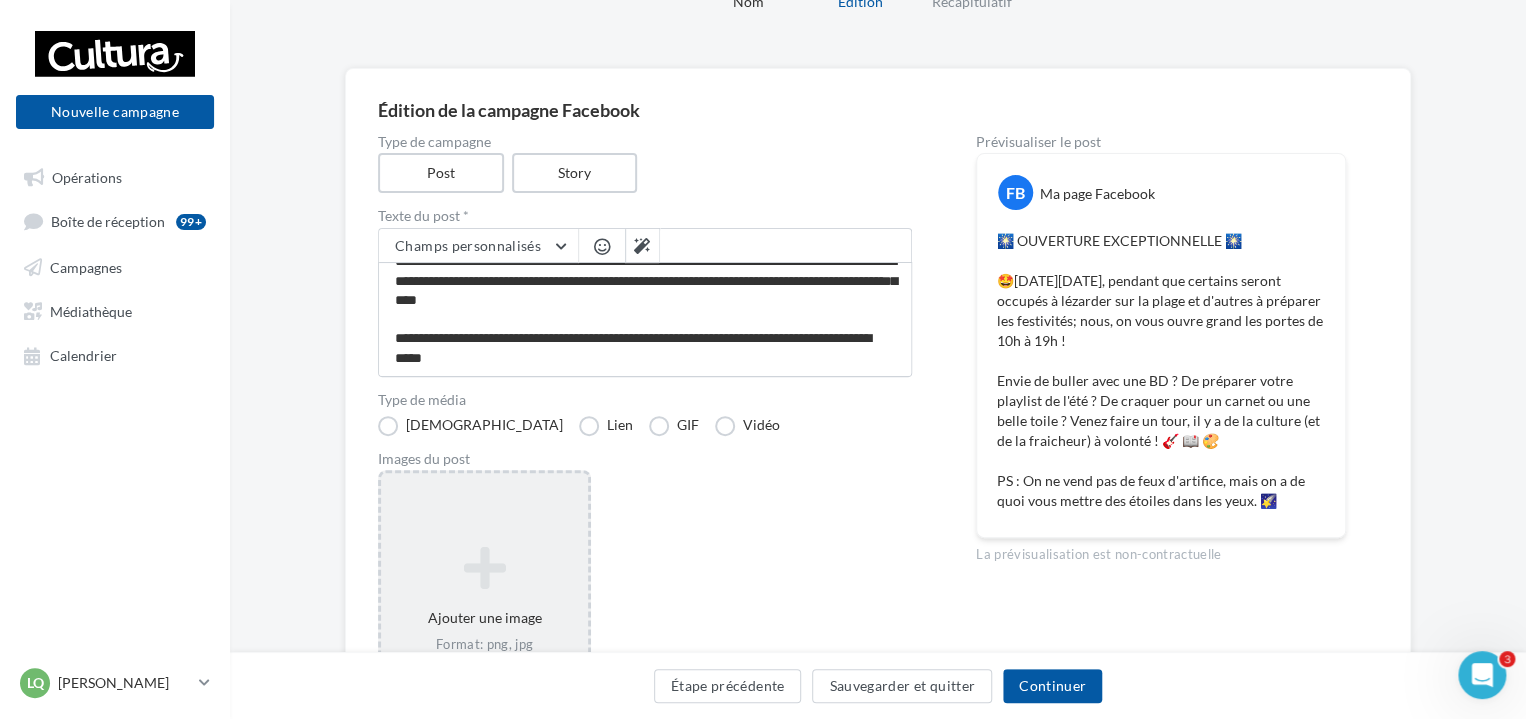 click on "Ajouter une image     Format: png, jpg" at bounding box center [484, 600] 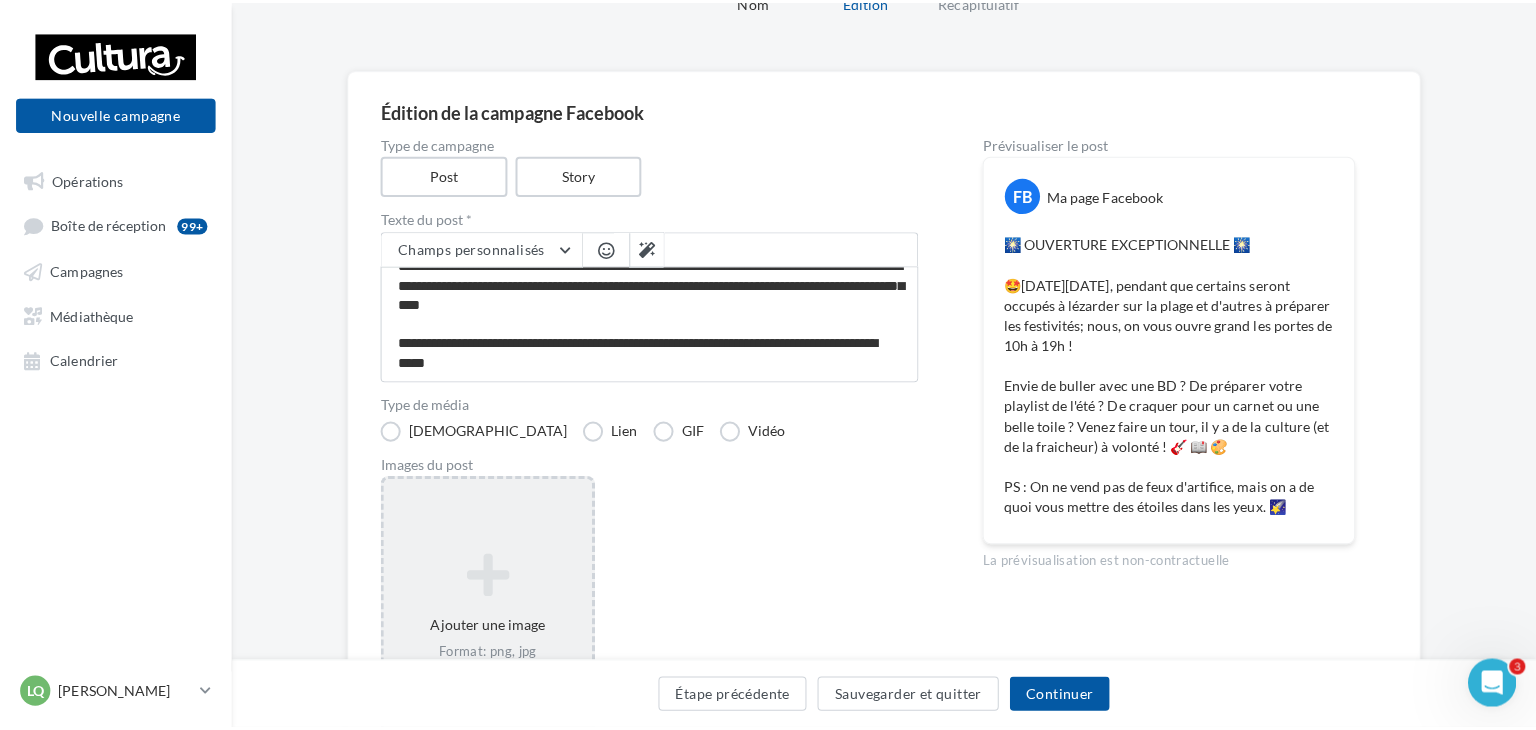 scroll, scrollTop: 133, scrollLeft: 0, axis: vertical 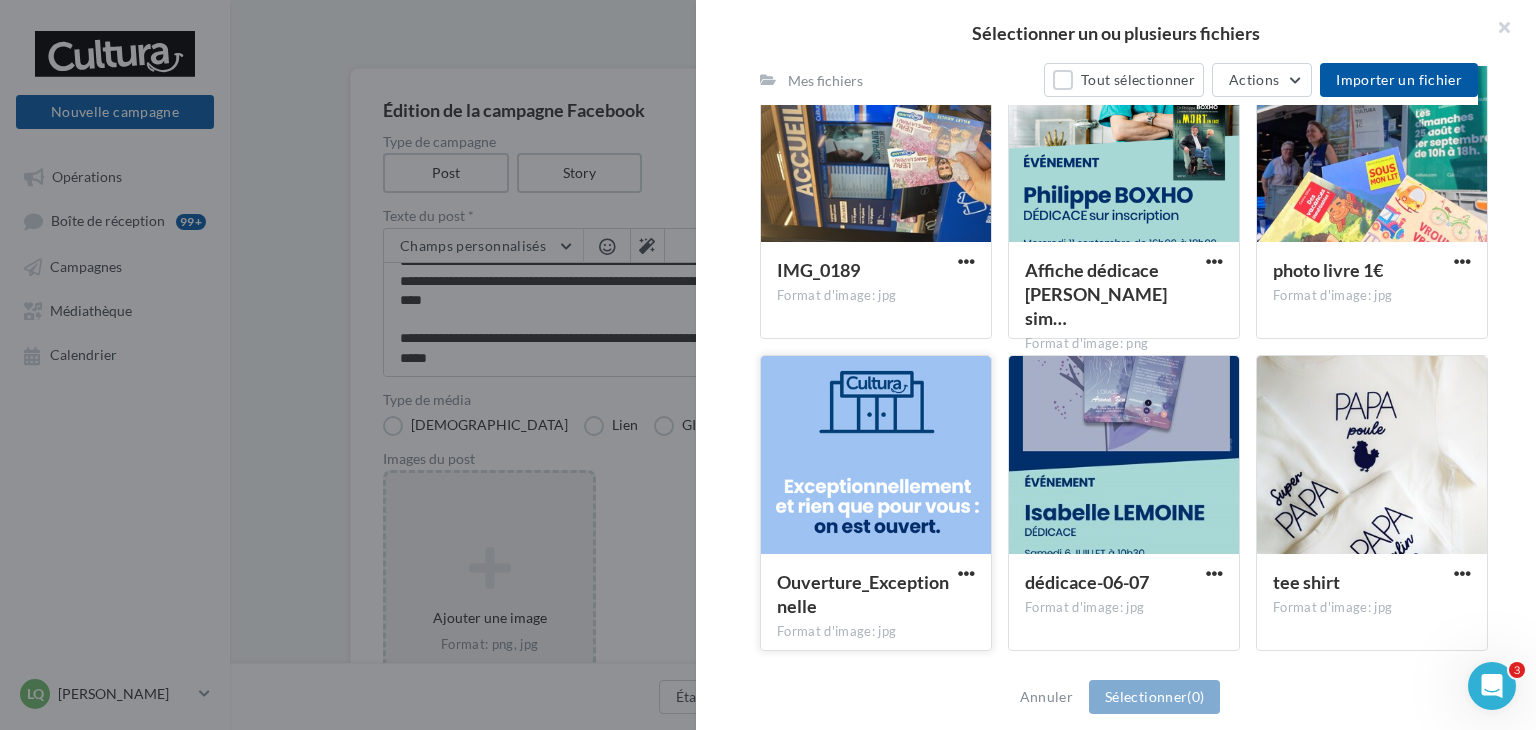 click at bounding box center [876, 456] 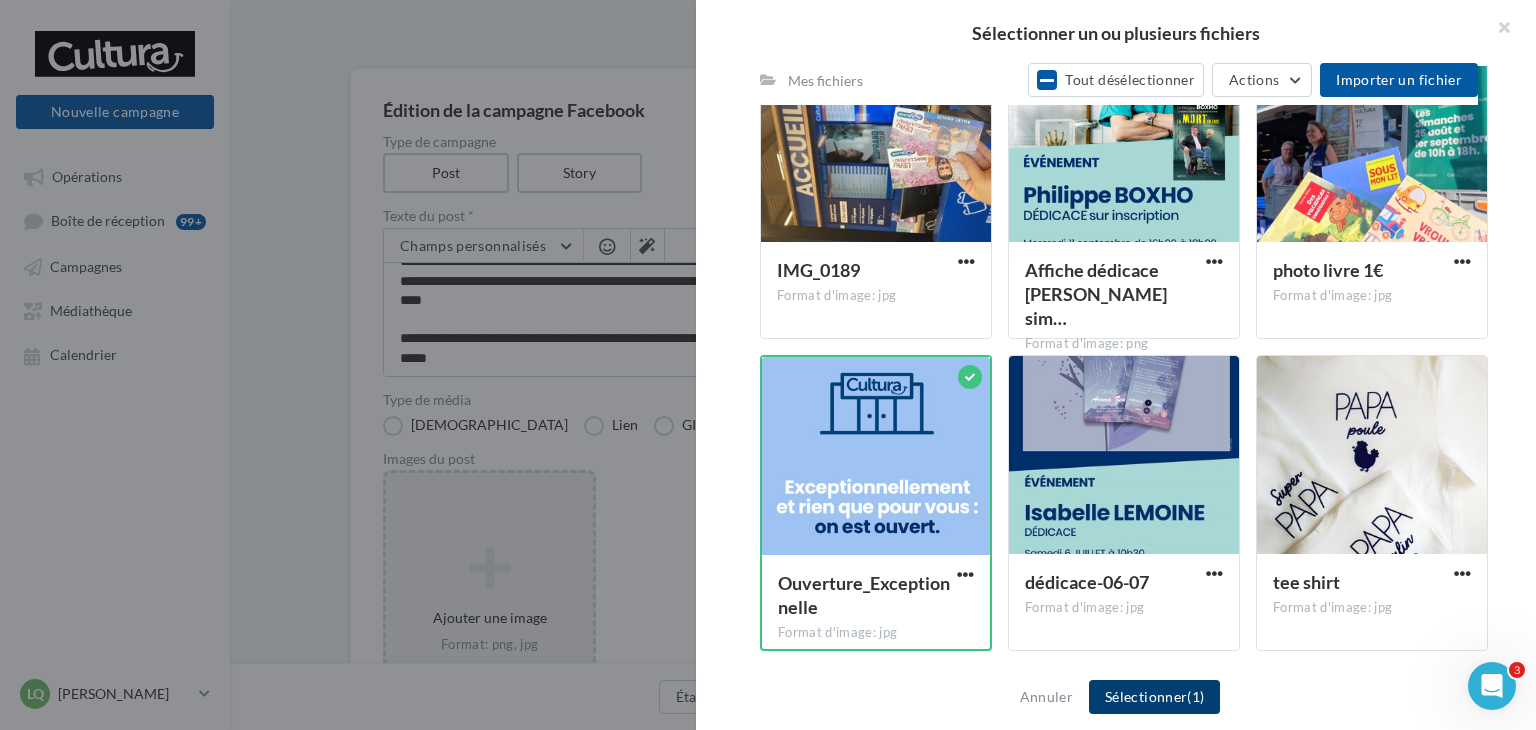 click on "Sélectionner   (1)" at bounding box center [1154, 697] 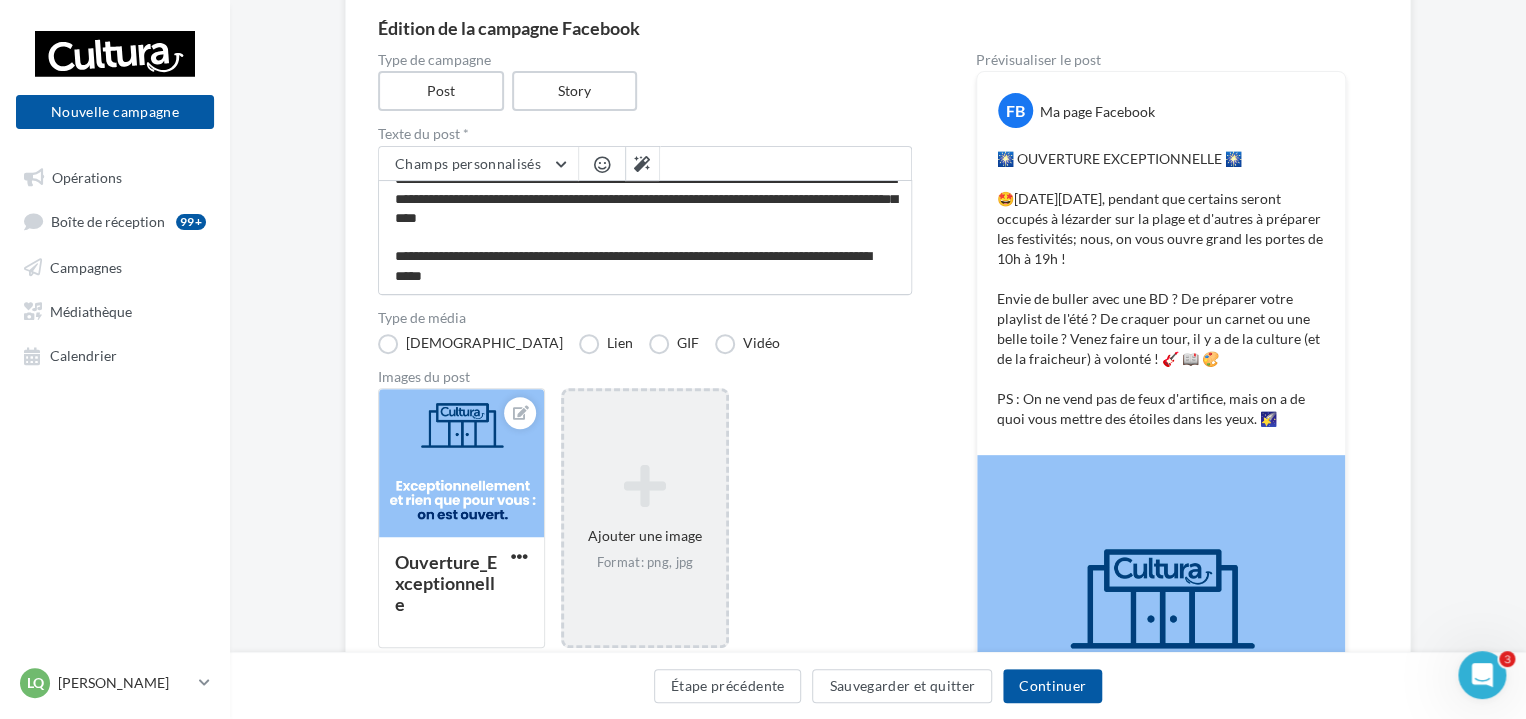 scroll, scrollTop: 300, scrollLeft: 0, axis: vertical 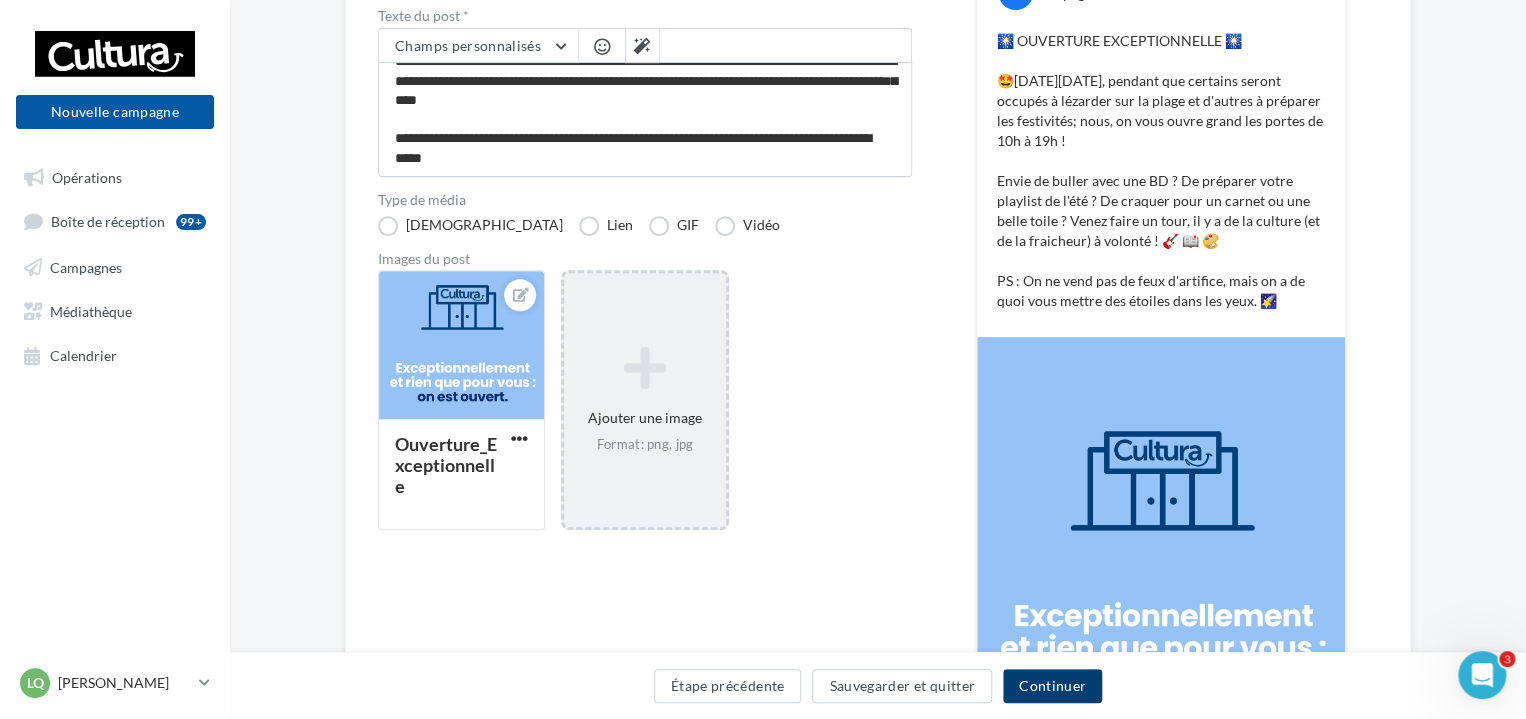 click on "Continuer" at bounding box center (1052, 686) 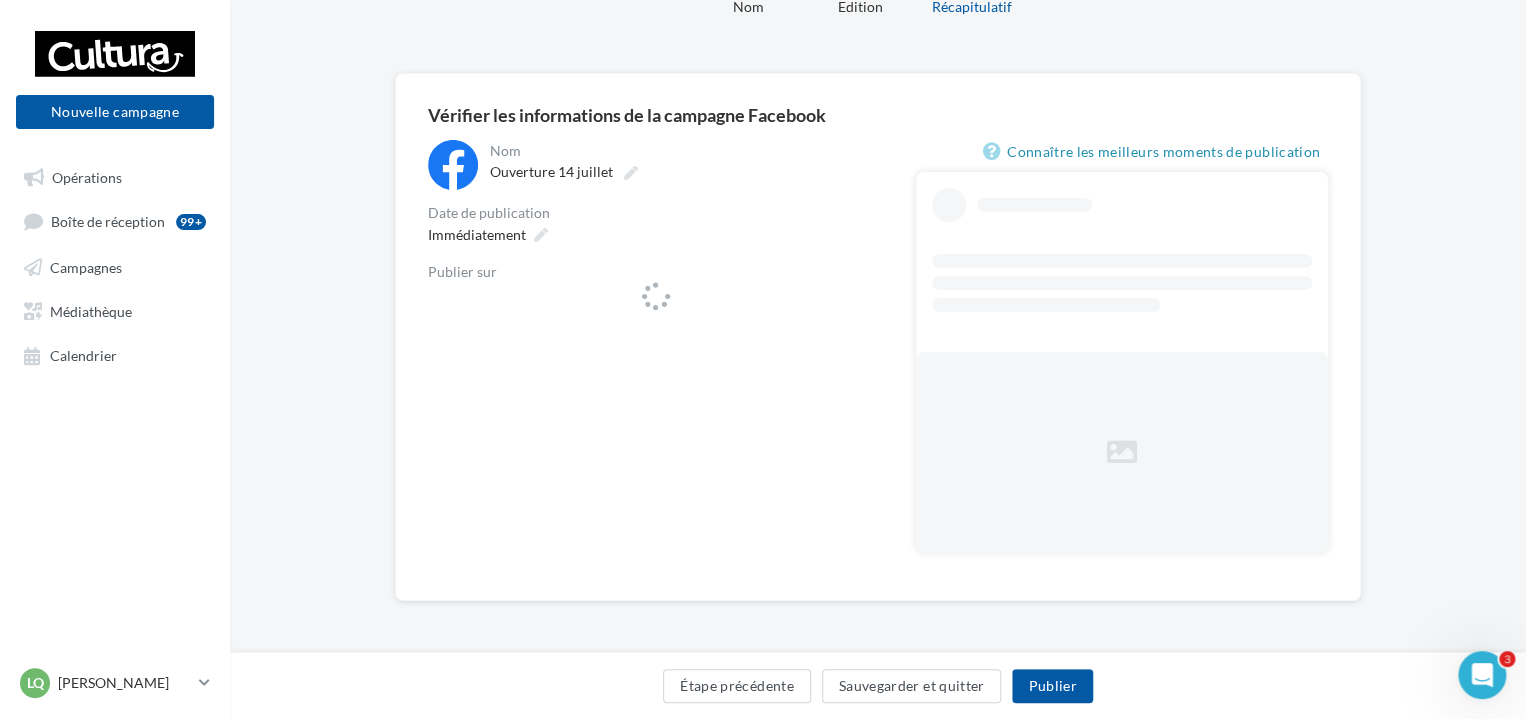 scroll, scrollTop: 0, scrollLeft: 0, axis: both 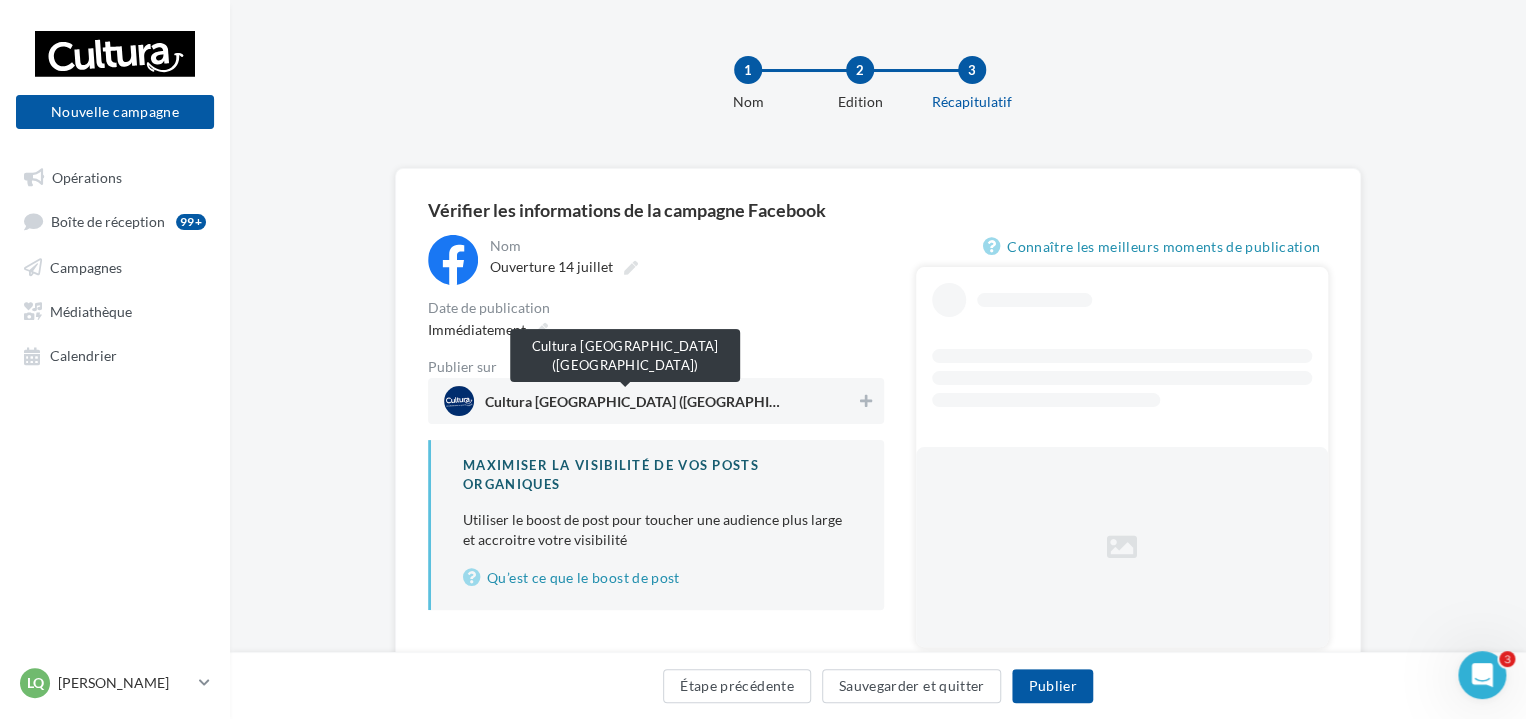 click on "Cultura [GEOGRAPHIC_DATA] ([GEOGRAPHIC_DATA])" at bounding box center [635, 406] 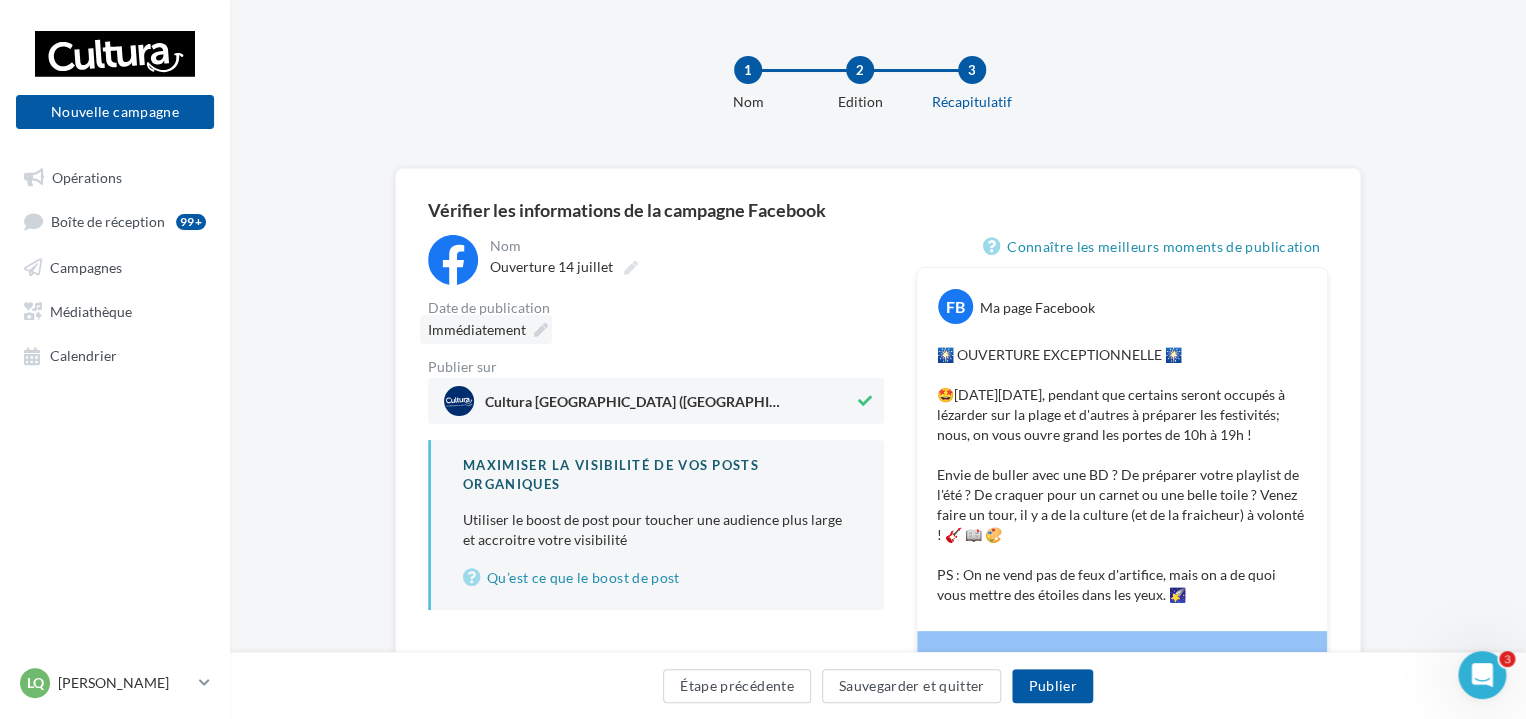 click on "Immédiatement" at bounding box center (477, 329) 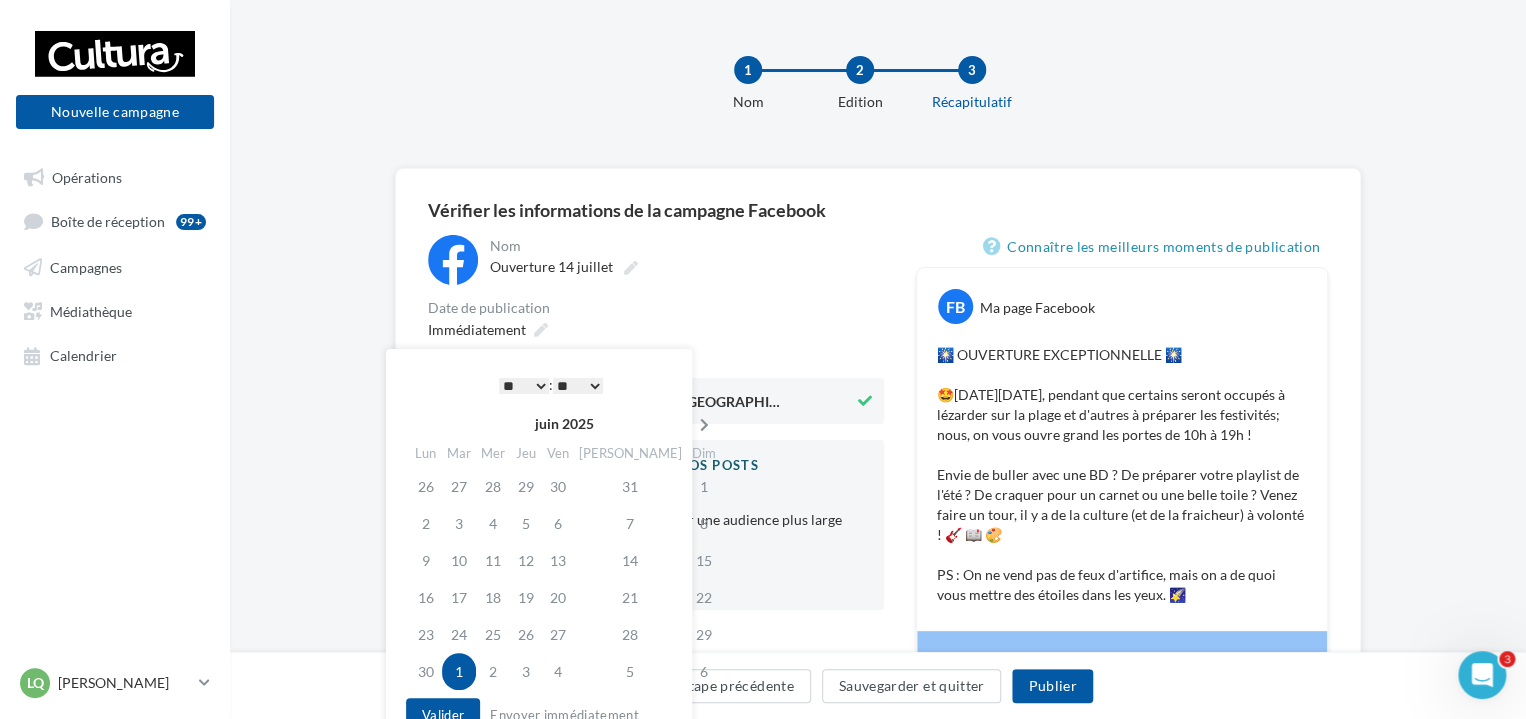 click at bounding box center [704, 425] 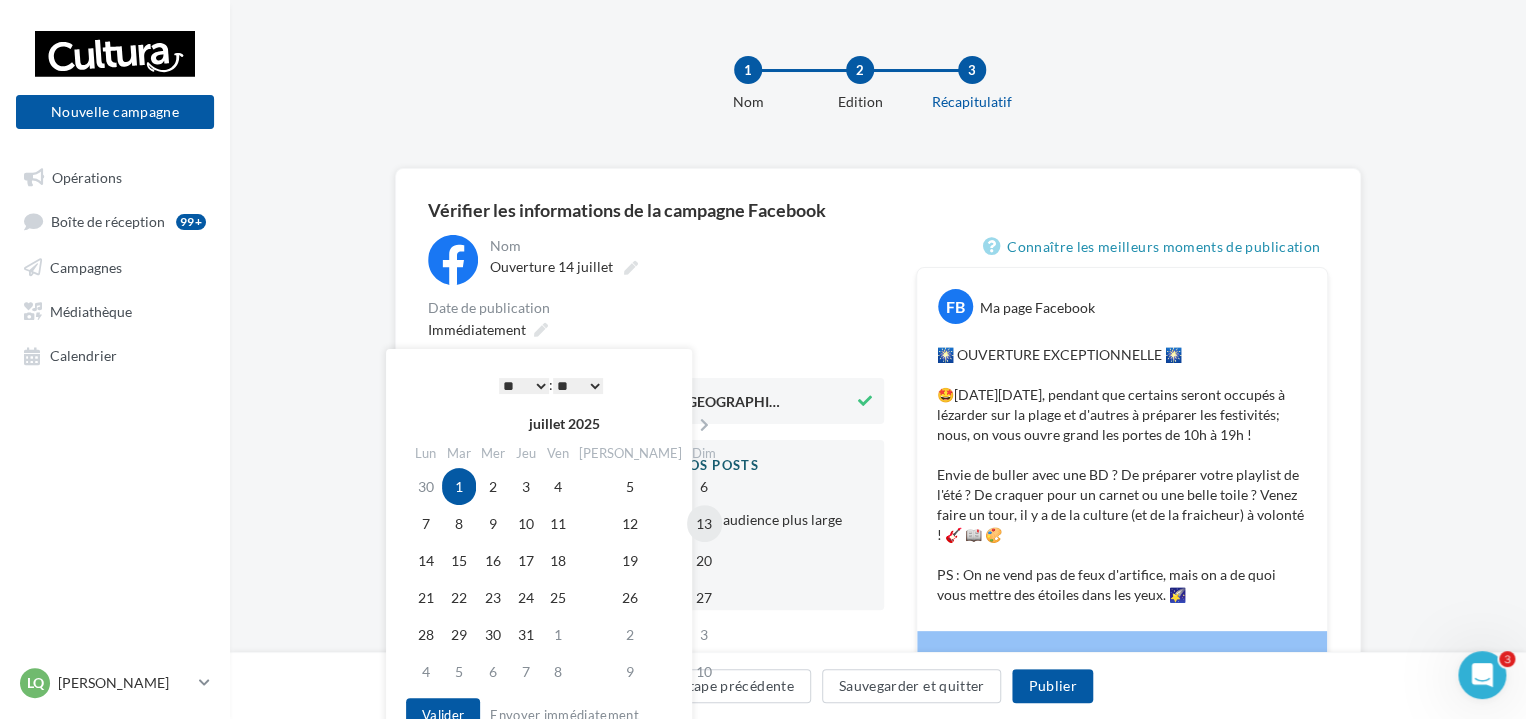 click on "13" at bounding box center (704, 523) 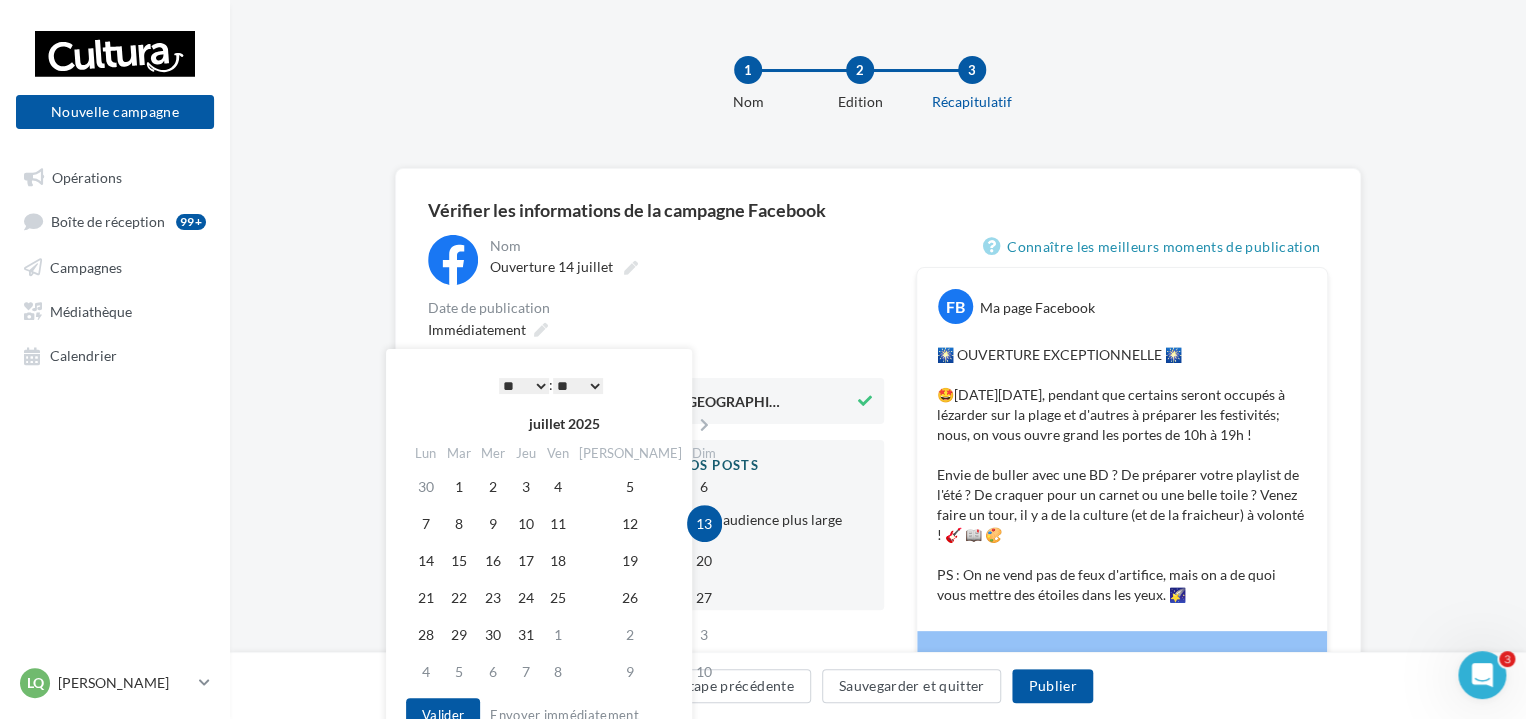 click on "* * * * * * * * * * ** ** ** ** ** ** ** ** ** ** ** ** ** **" at bounding box center [524, 386] 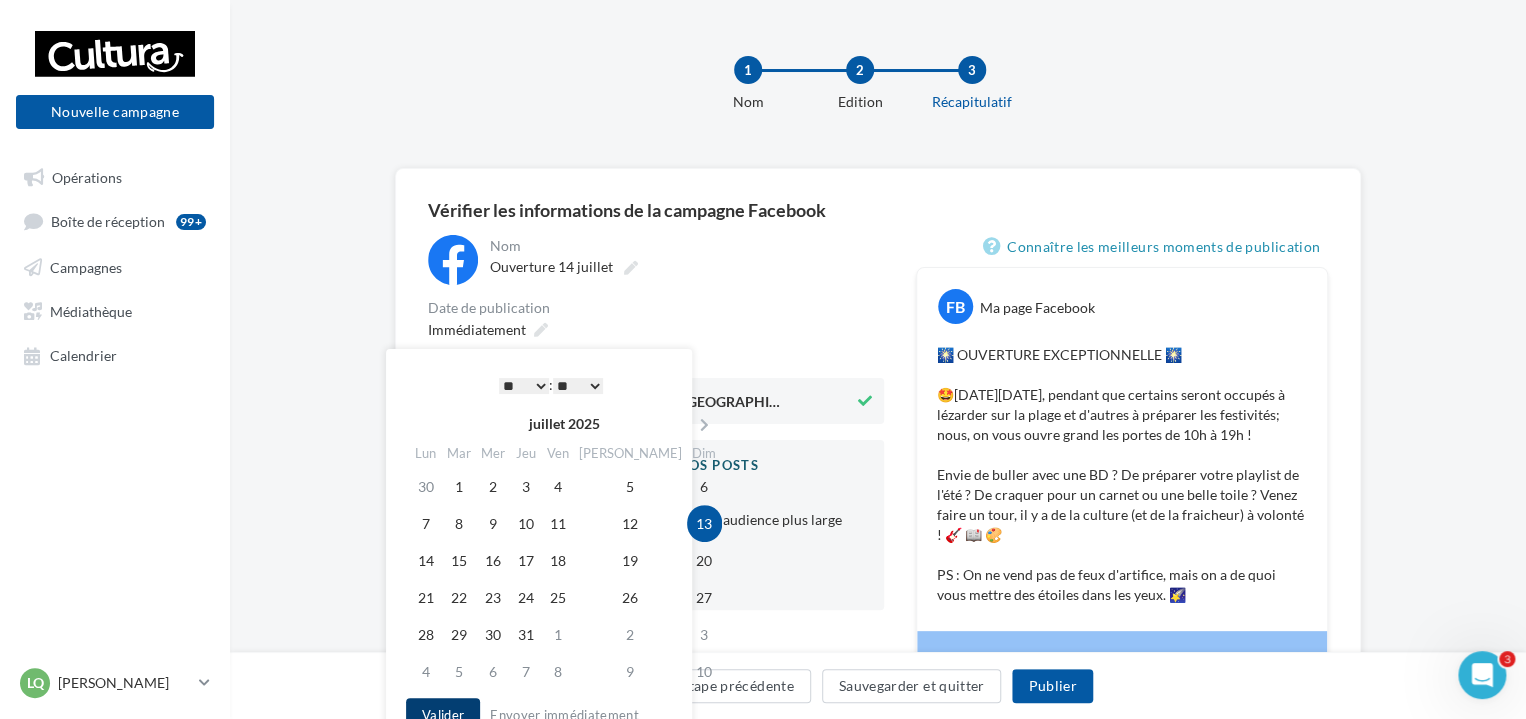 click on "Valider" at bounding box center (443, 715) 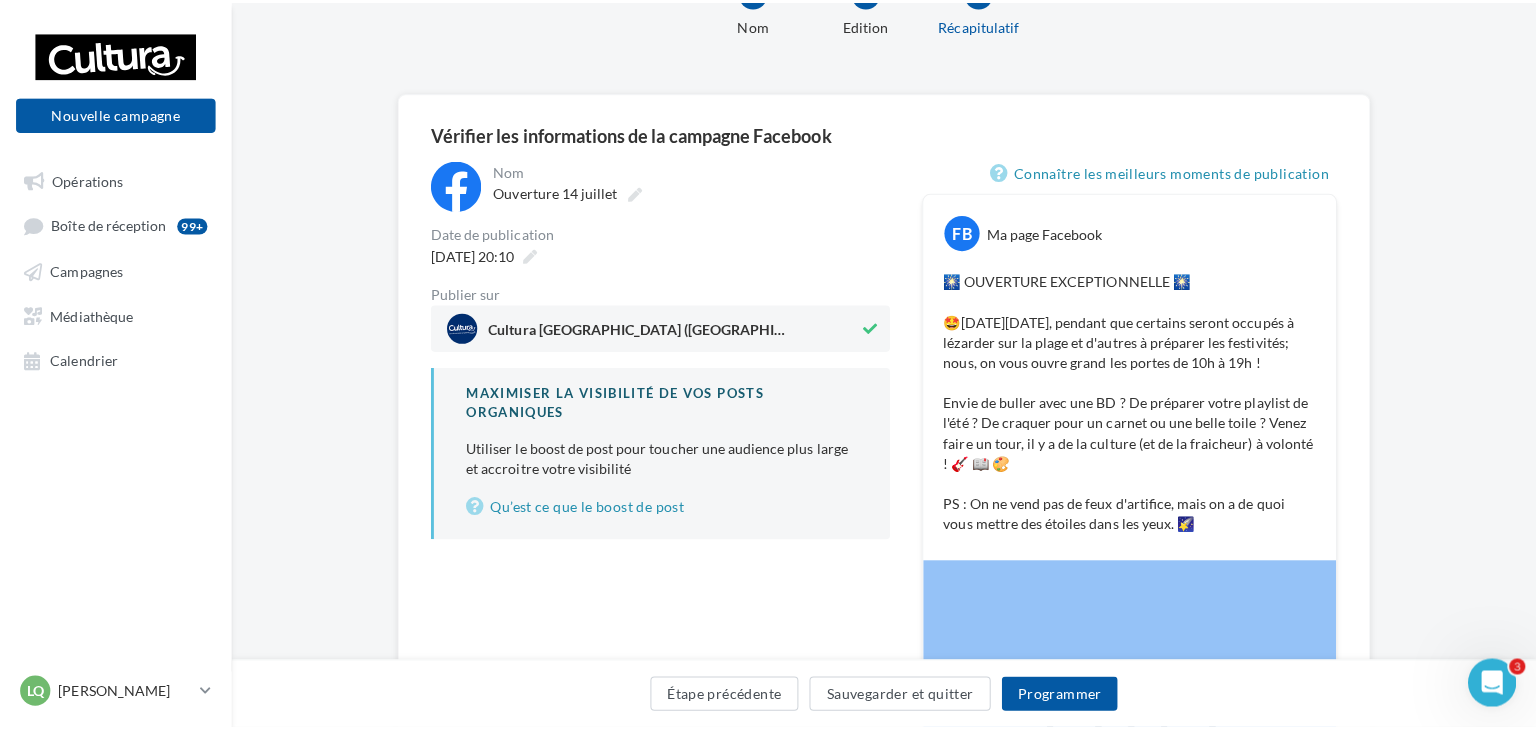 scroll, scrollTop: 200, scrollLeft: 0, axis: vertical 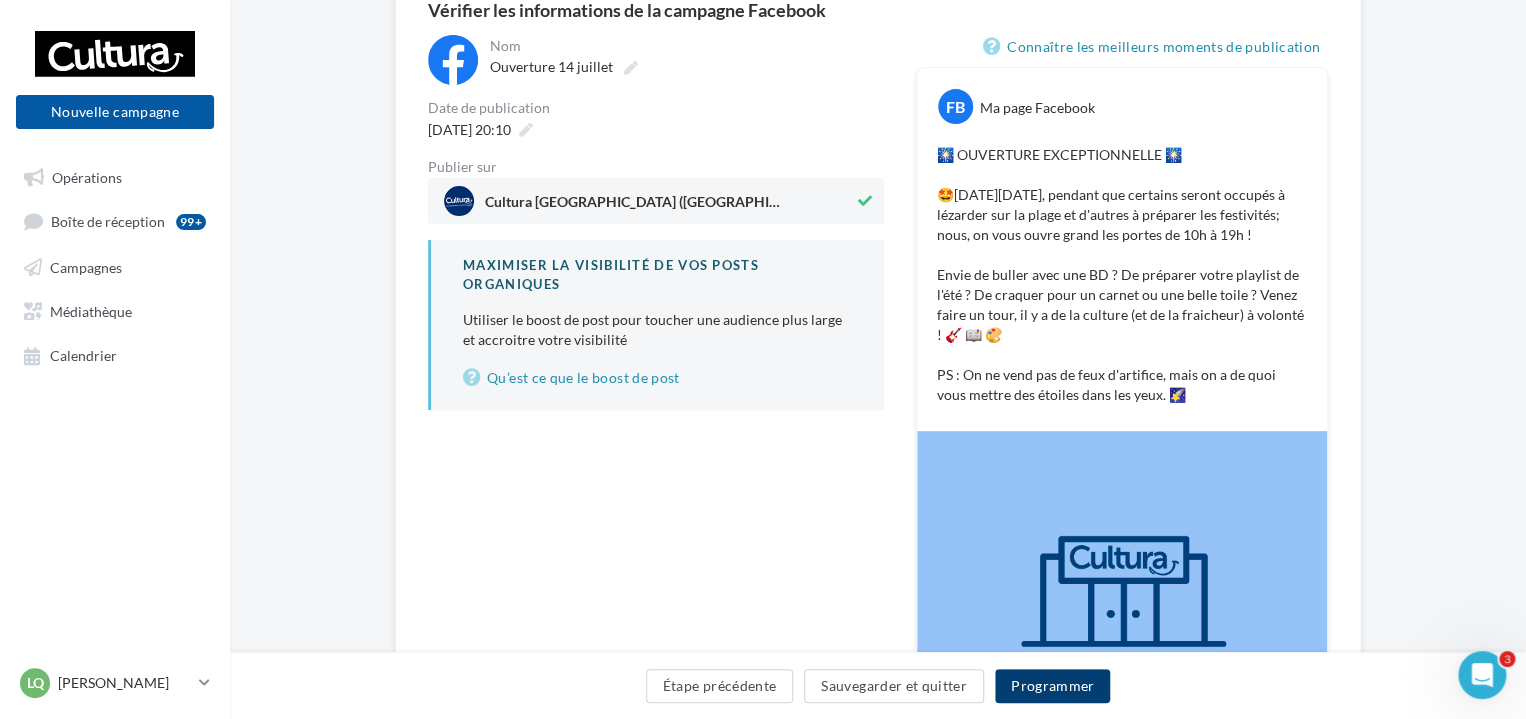 click on "Programmer" at bounding box center (1053, 686) 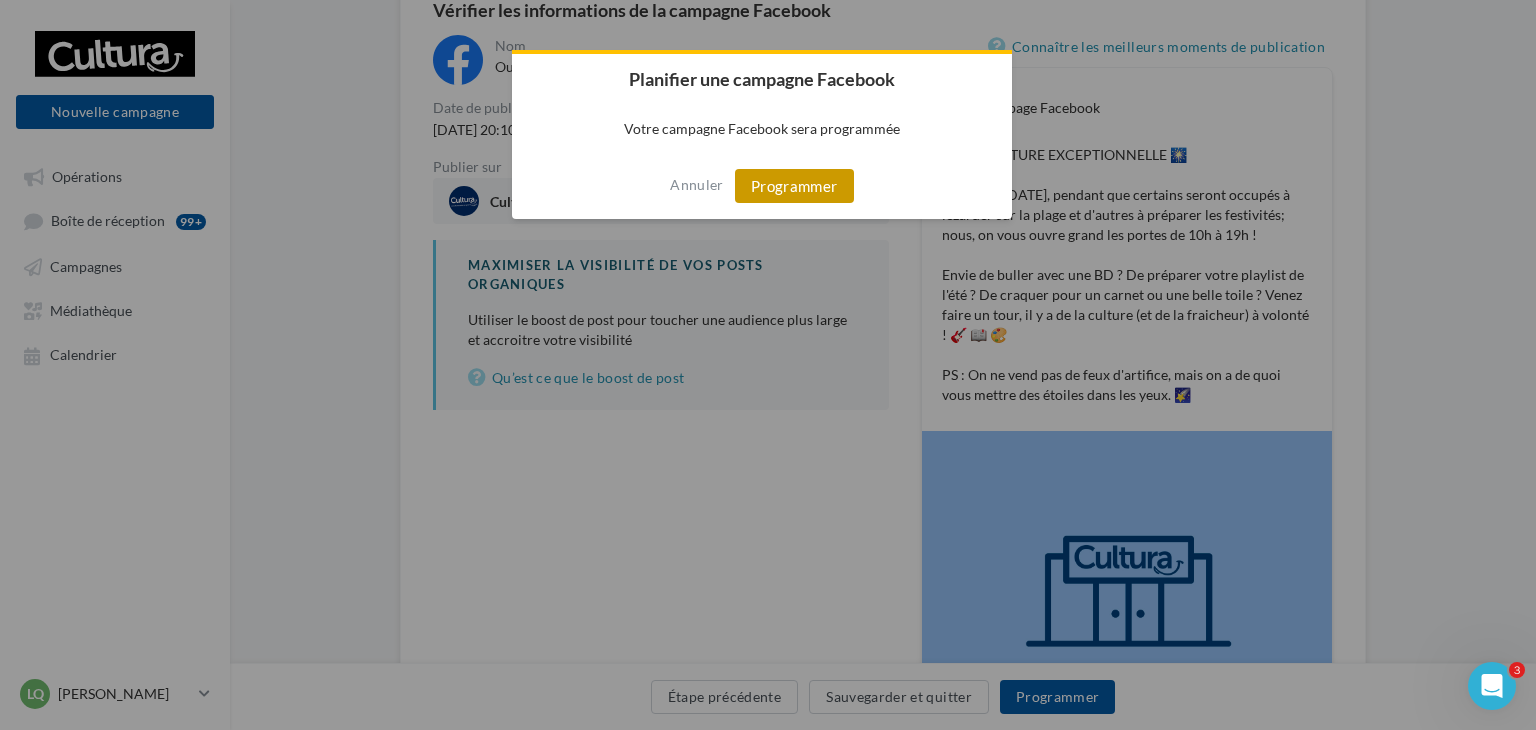 click on "Programmer" at bounding box center [794, 186] 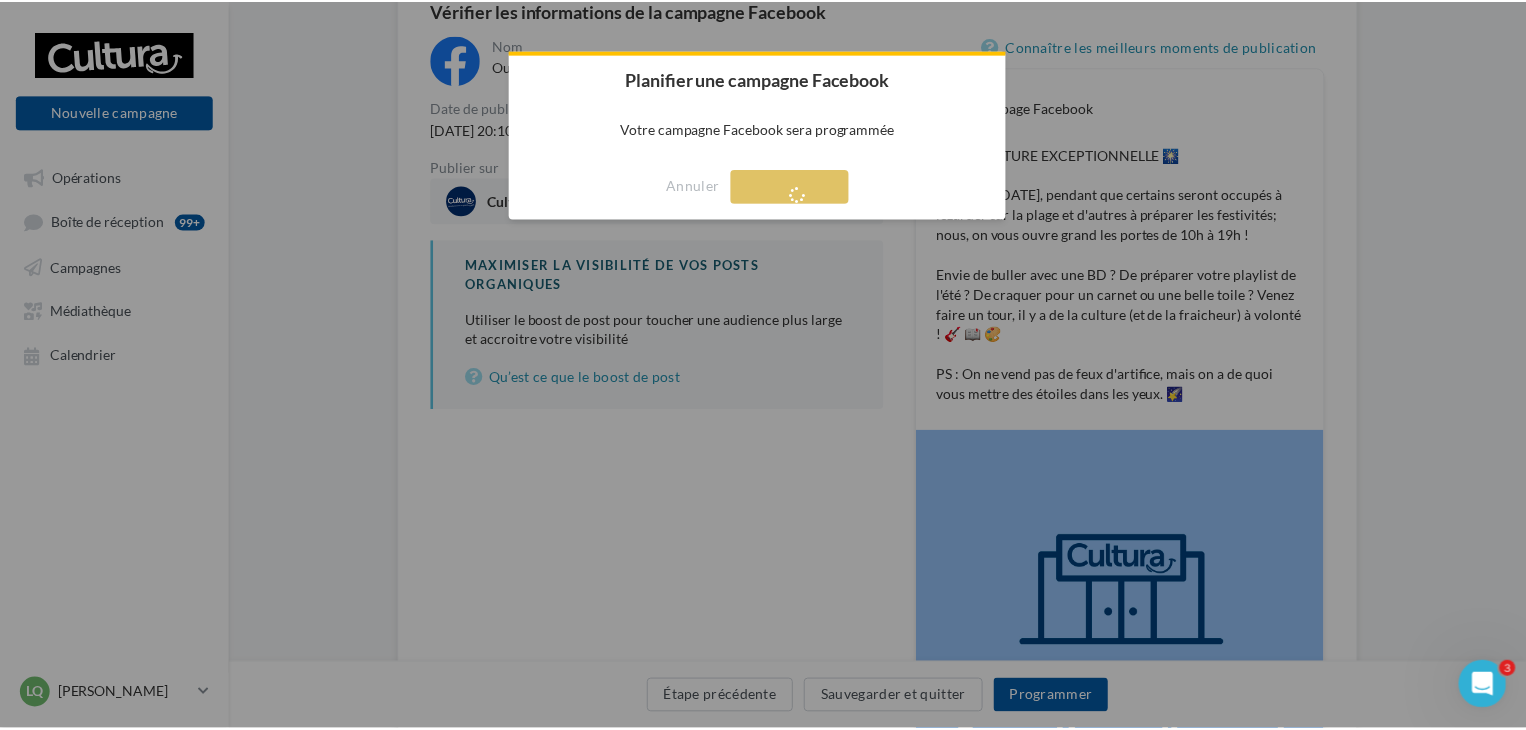 scroll, scrollTop: 32, scrollLeft: 0, axis: vertical 